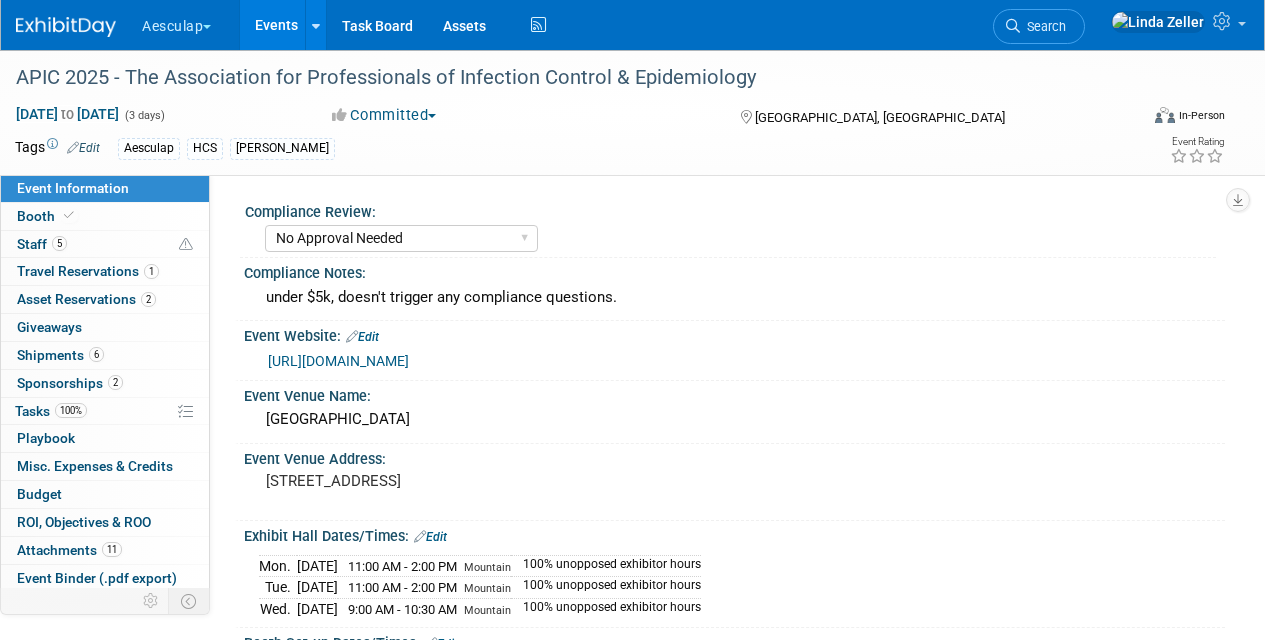 select on "No Approval Needed" 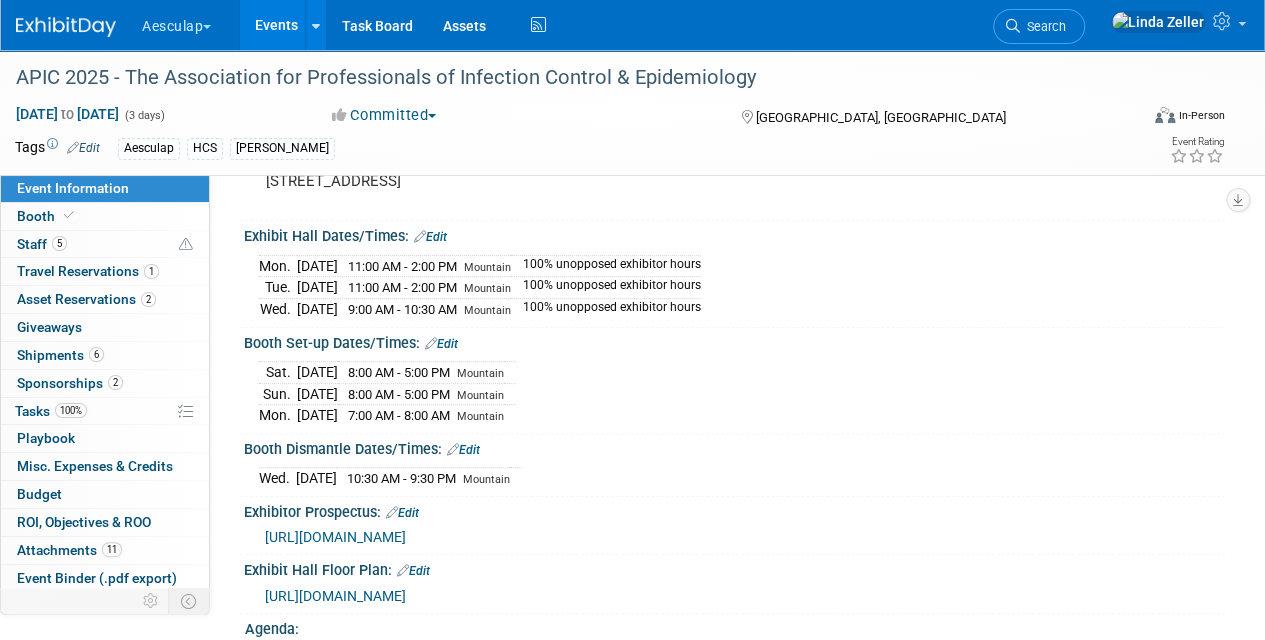 scroll, scrollTop: 0, scrollLeft: 0, axis: both 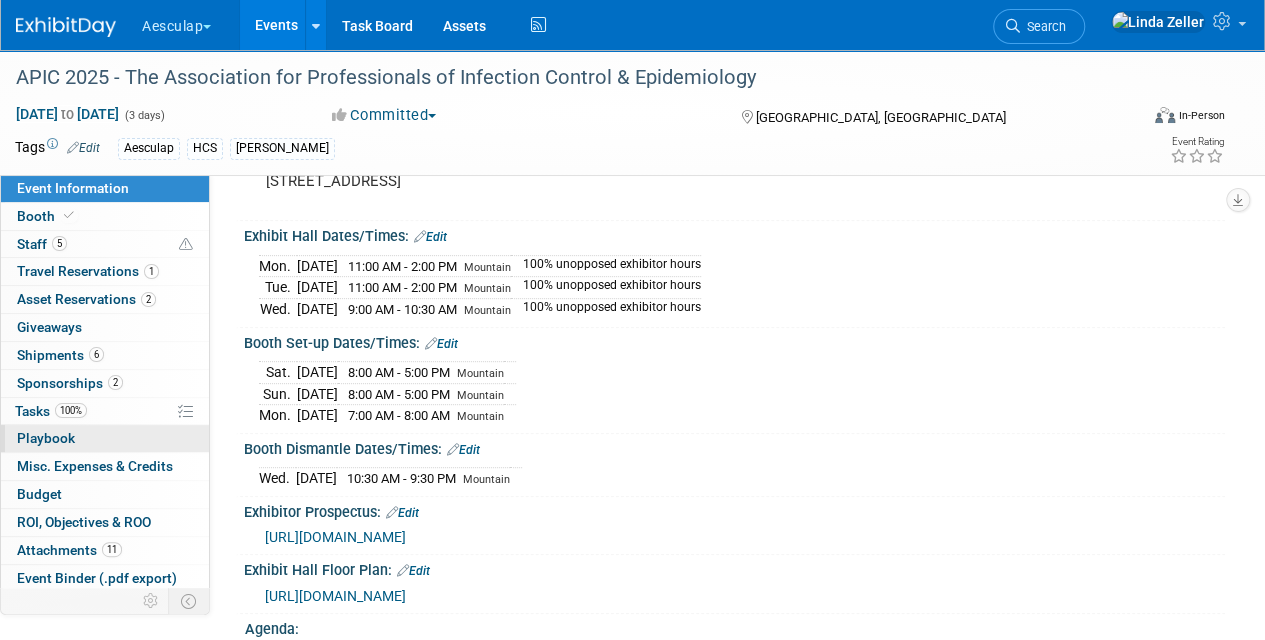 click on "Playbook 0" at bounding box center [46, 438] 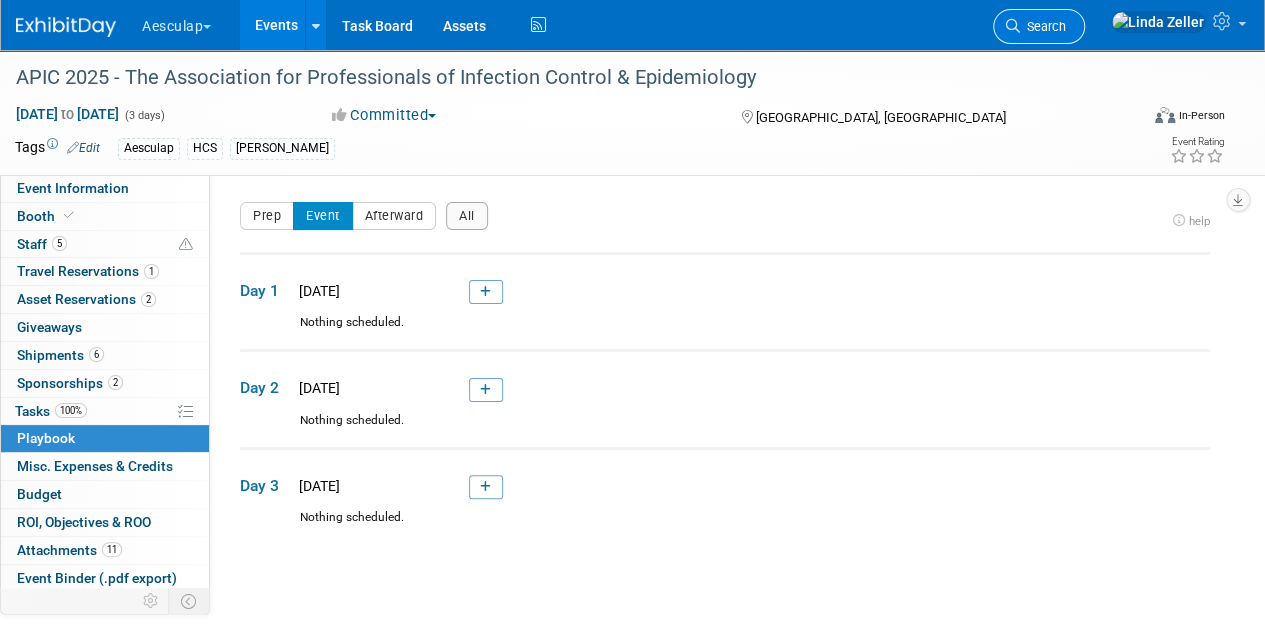 click on "Search" at bounding box center [1043, 26] 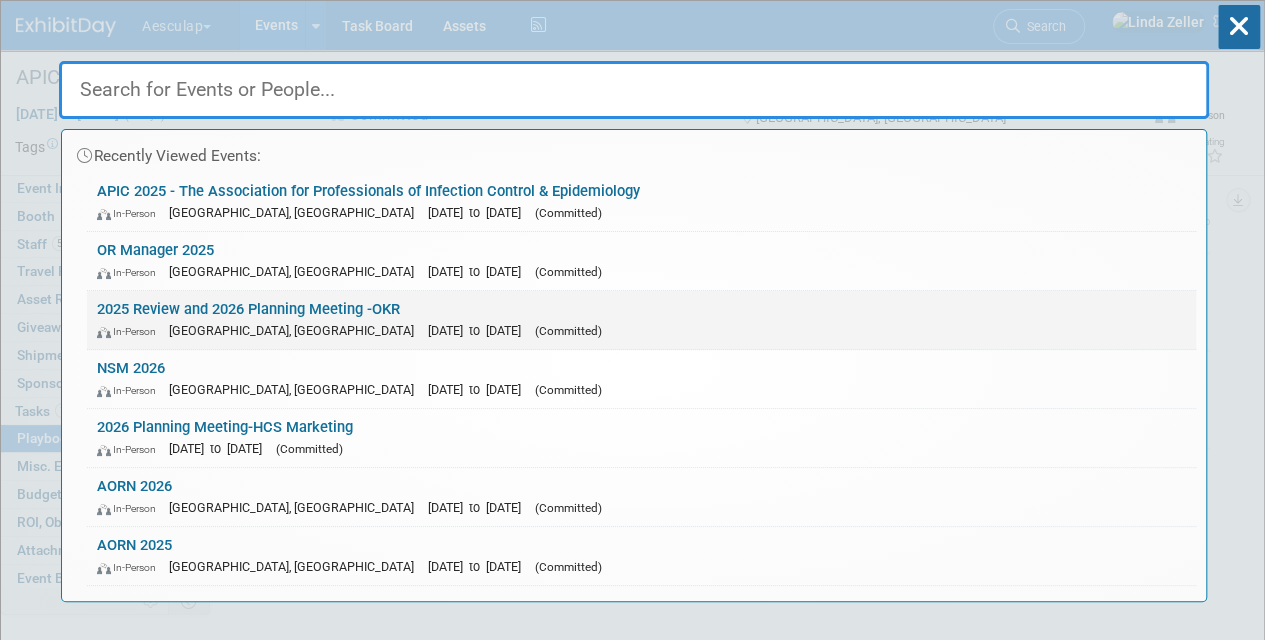 click on "2025 Review and 2026 Planning Meeting -OKR
In-Person
San Diego, CA
Sep 8, 2025  to  Sep 11, 2025
(Committed)" at bounding box center [641, 320] 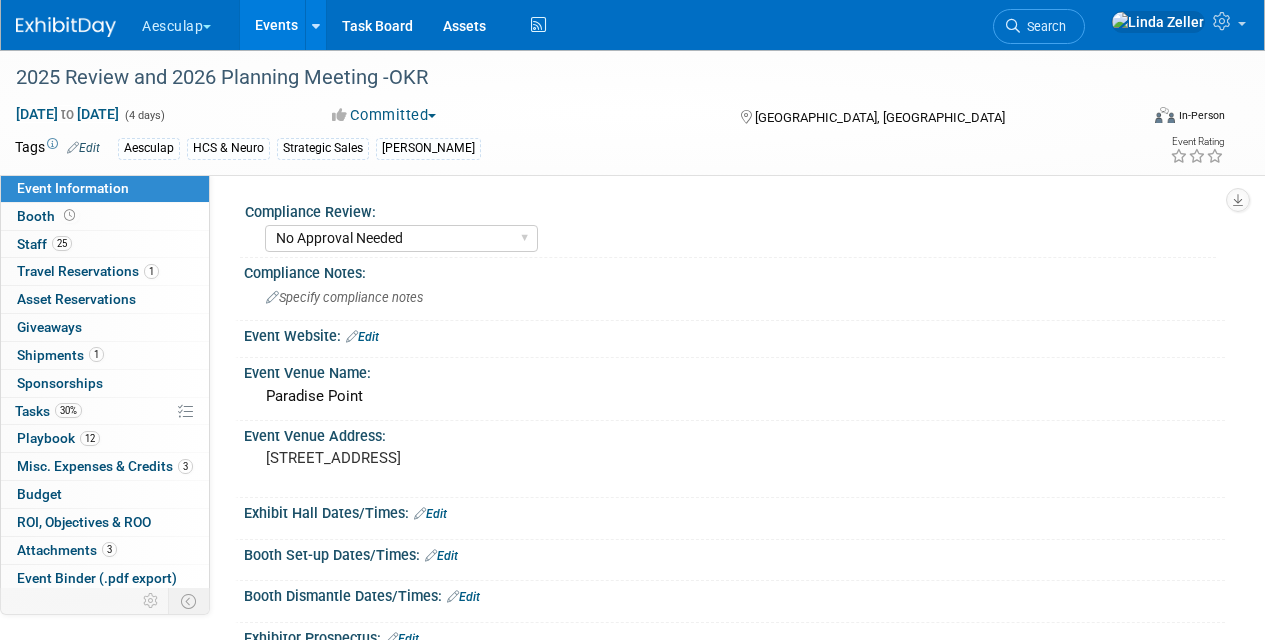 select on "No Approval Needed" 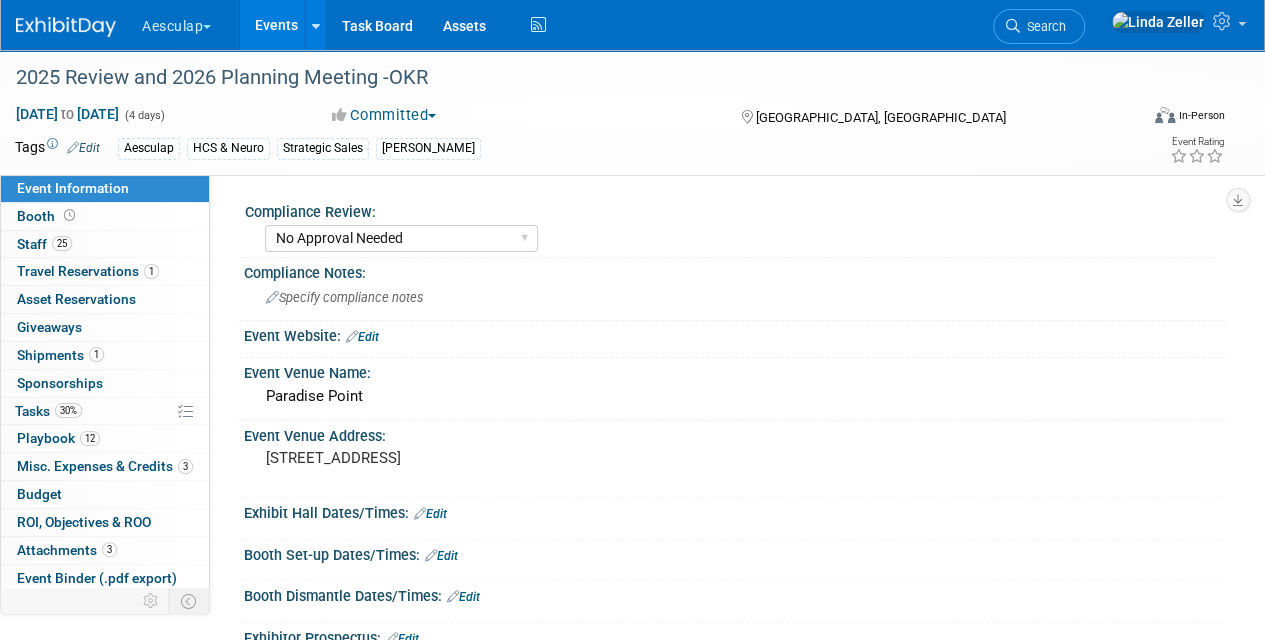 scroll, scrollTop: 0, scrollLeft: 0, axis: both 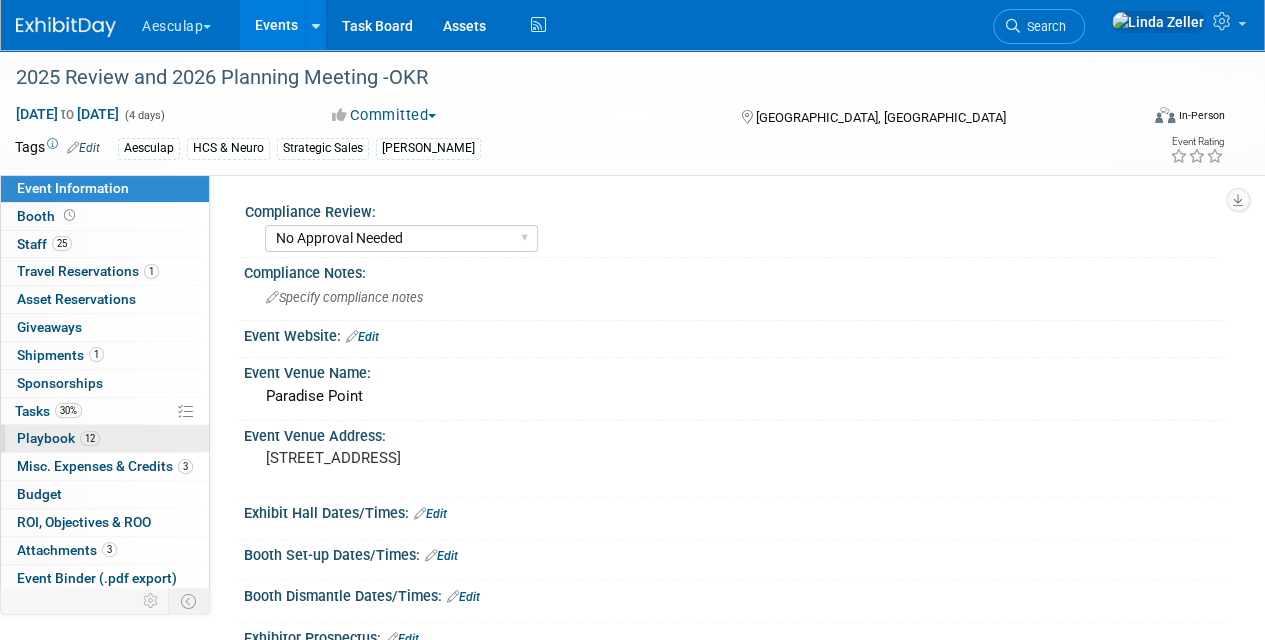 click on "Playbook 12" at bounding box center [58, 438] 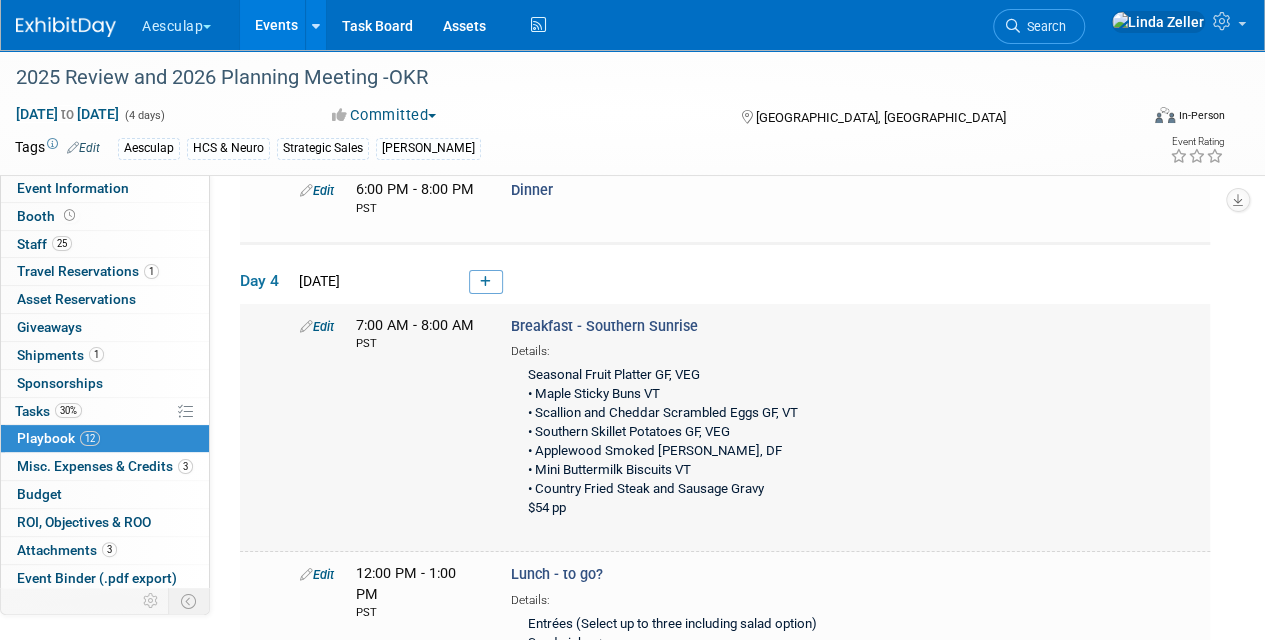 scroll, scrollTop: 3700, scrollLeft: 0, axis: vertical 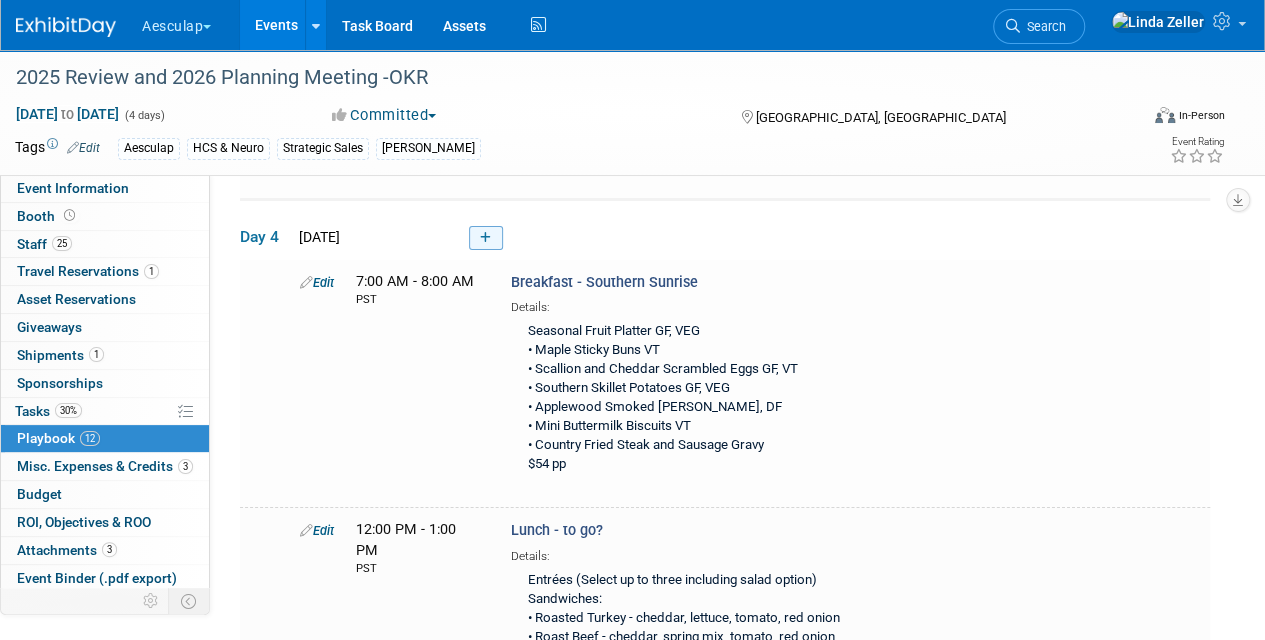 click at bounding box center [485, 238] 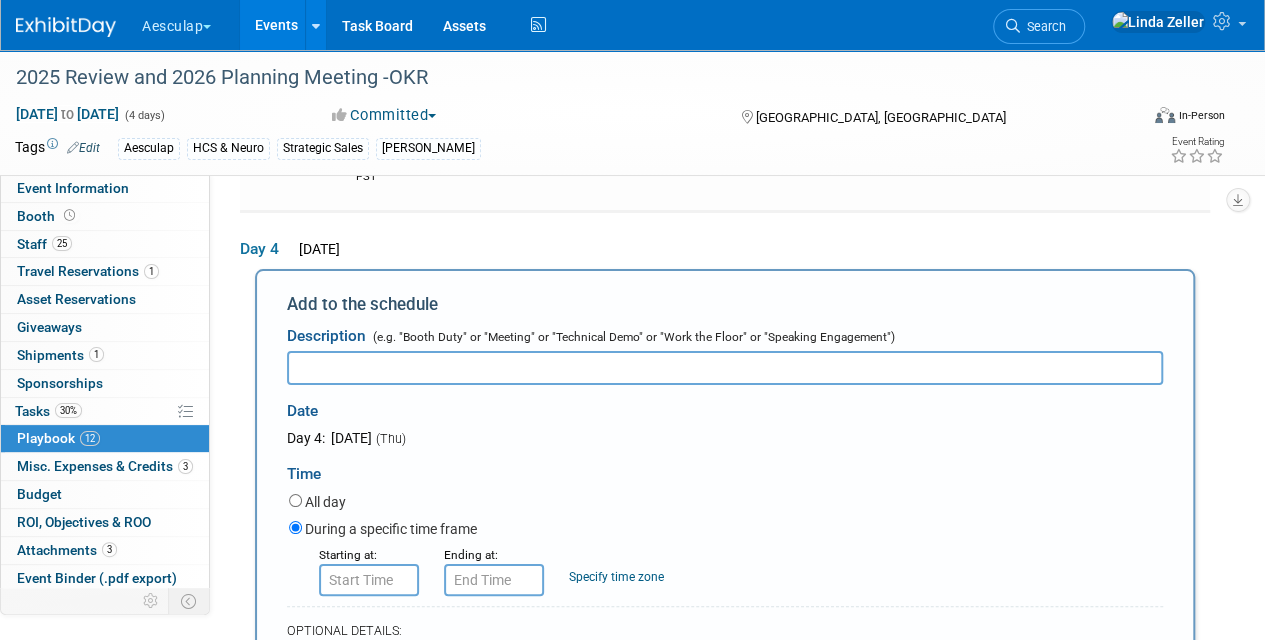 scroll, scrollTop: 0, scrollLeft: 0, axis: both 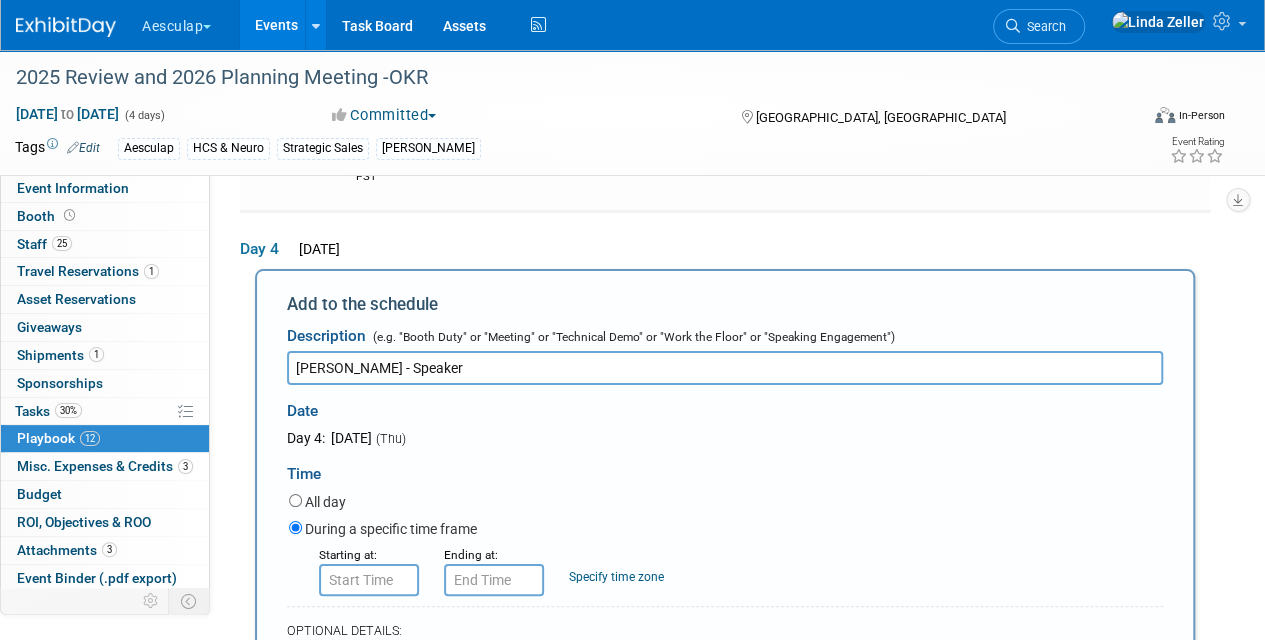 type on "Mark Carpenter - Speaker" 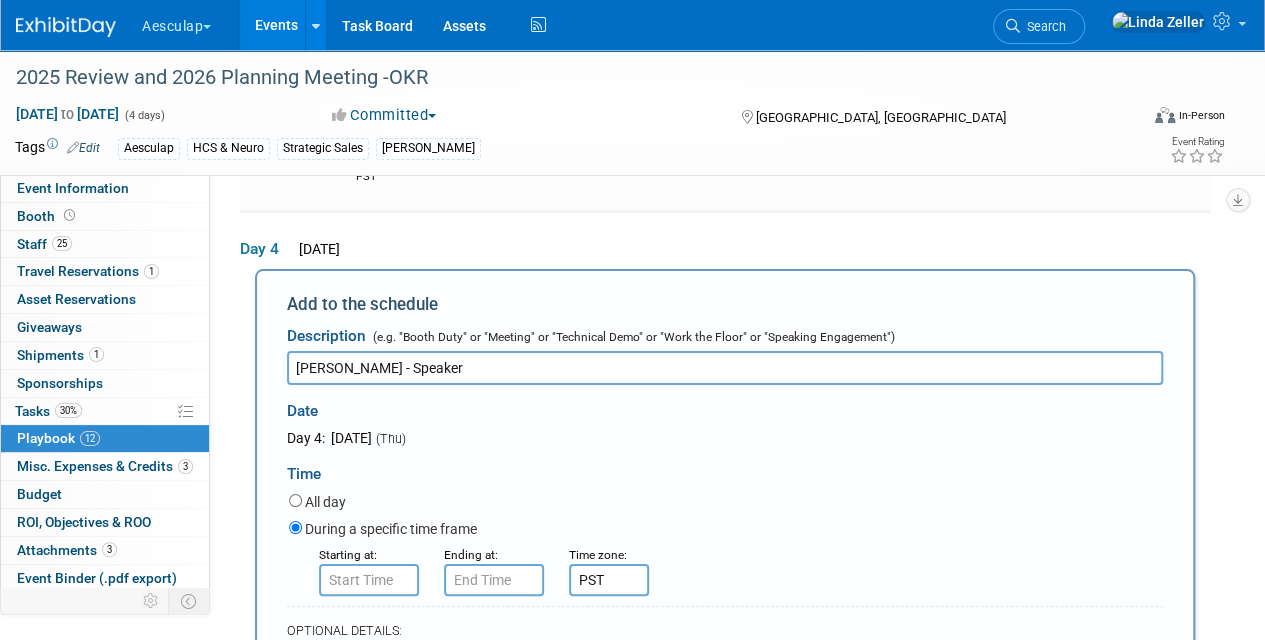 type on "PST" 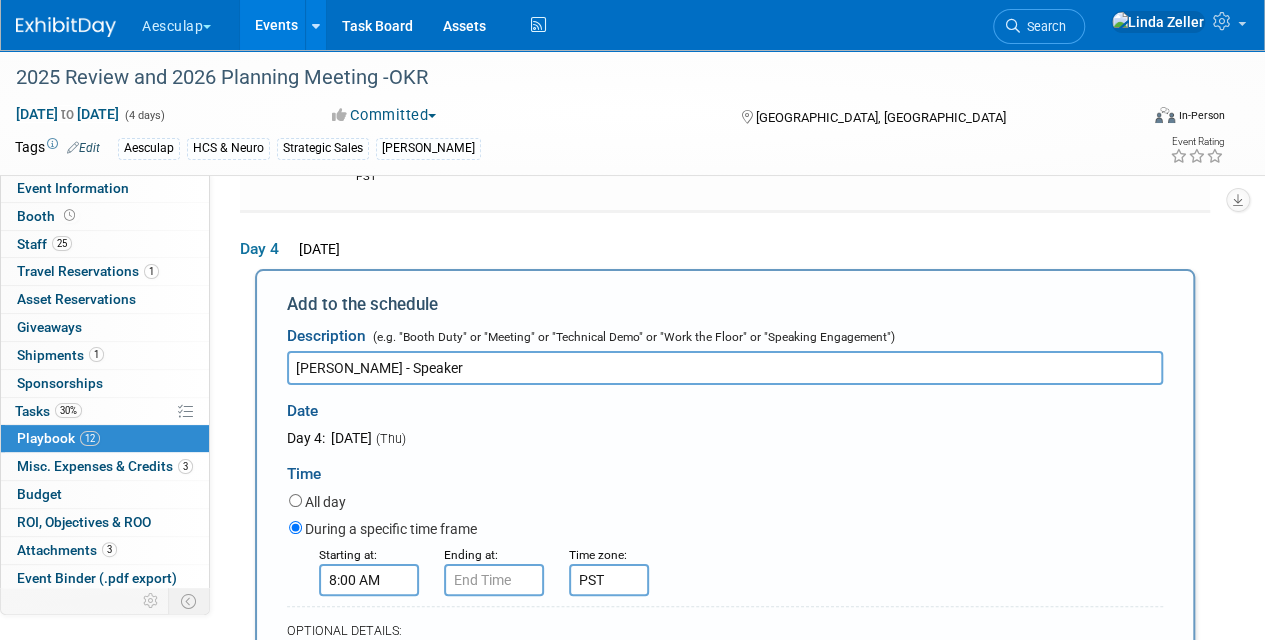 click on "8:00 AM" at bounding box center [369, 580] 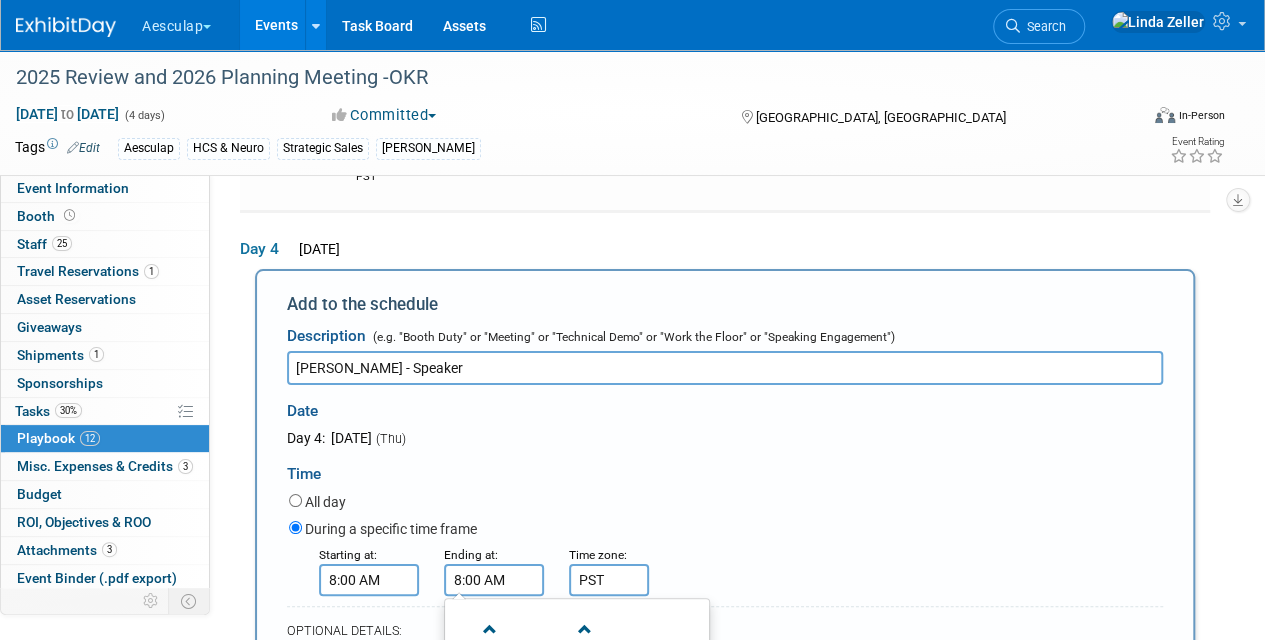 click on "8:00 AM" at bounding box center (494, 580) 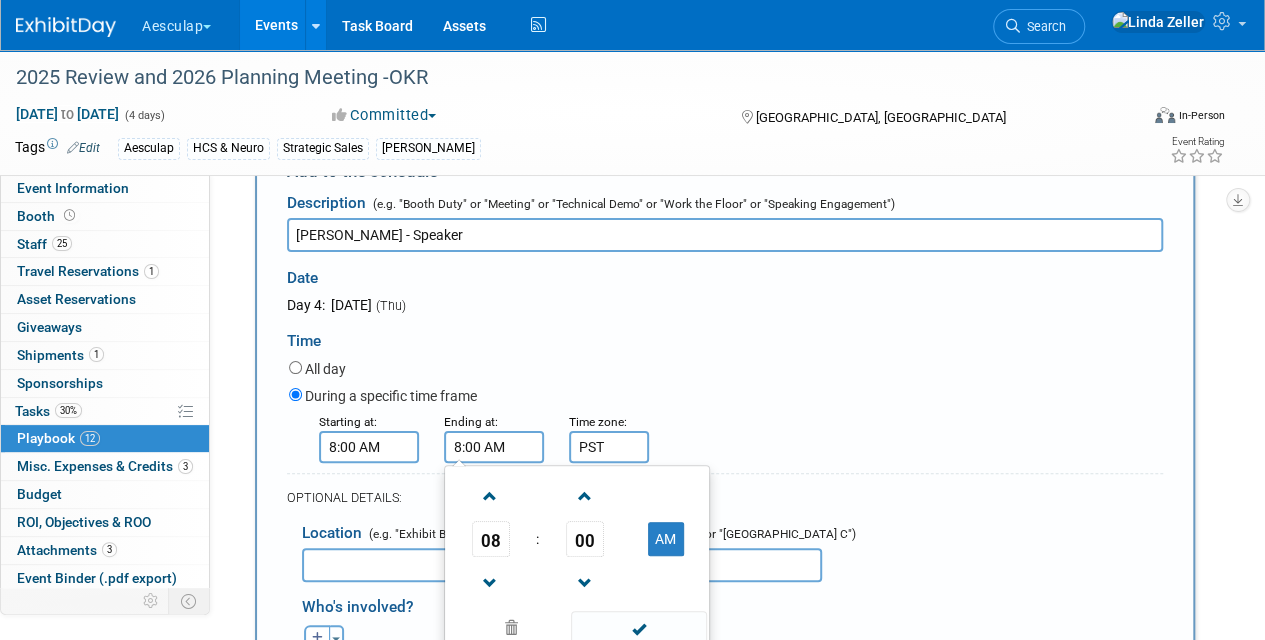 scroll, scrollTop: 3882, scrollLeft: 0, axis: vertical 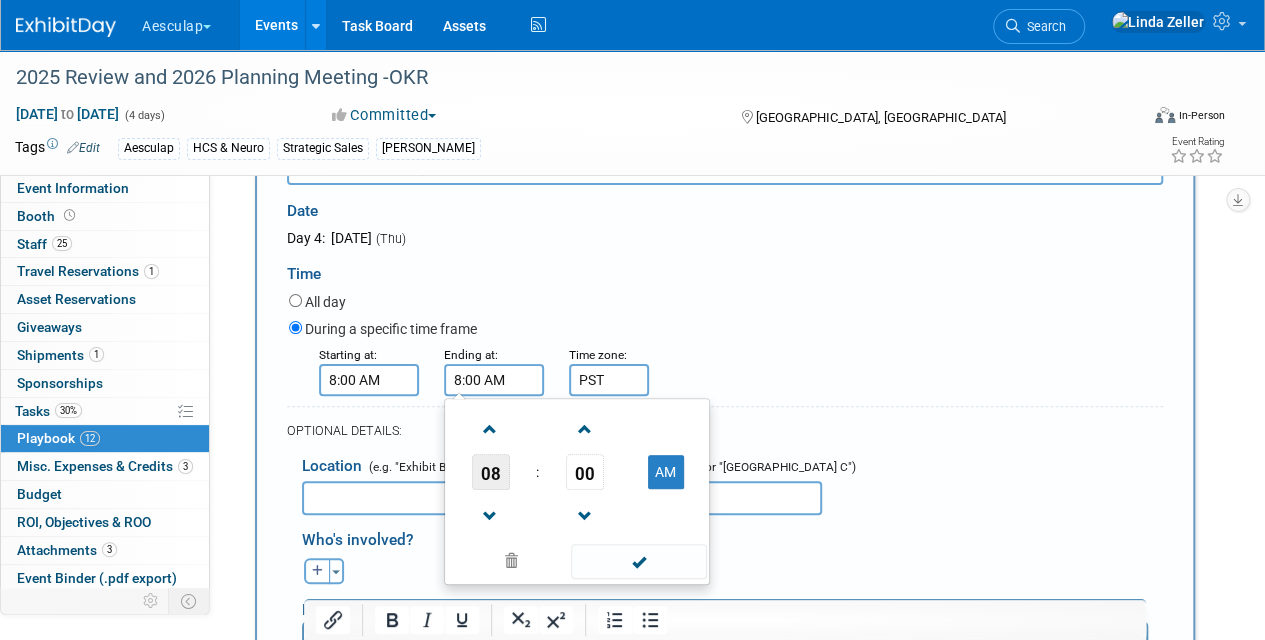 click on "08" at bounding box center (491, 472) 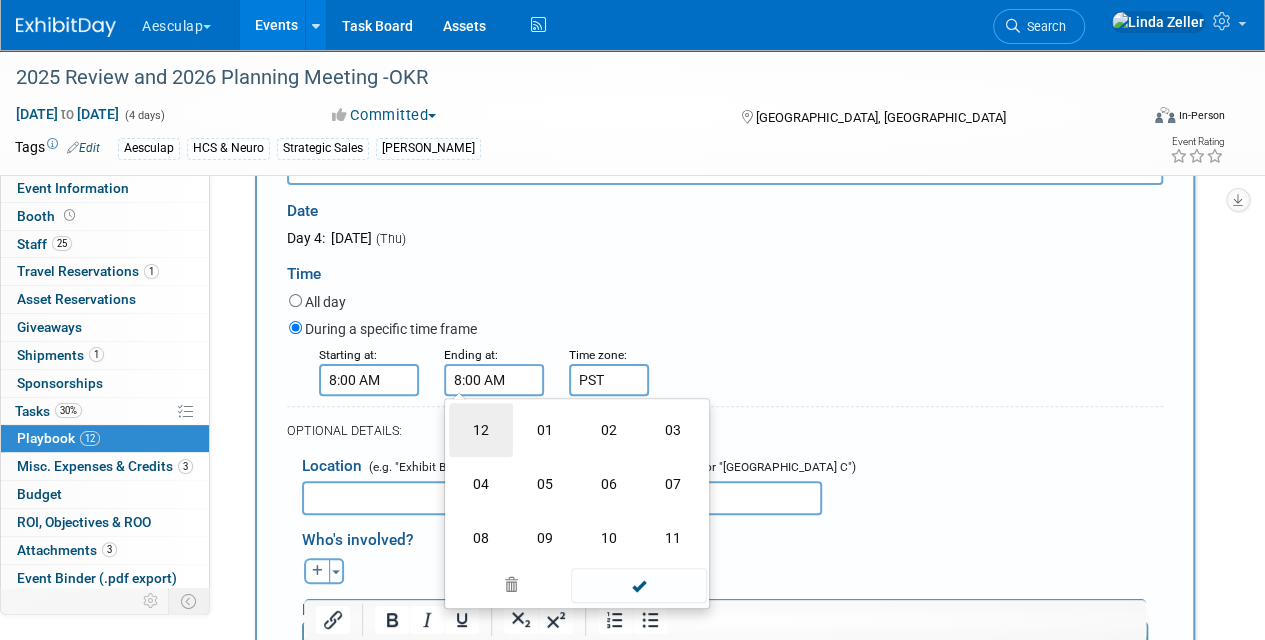 click on "12" at bounding box center (481, 430) 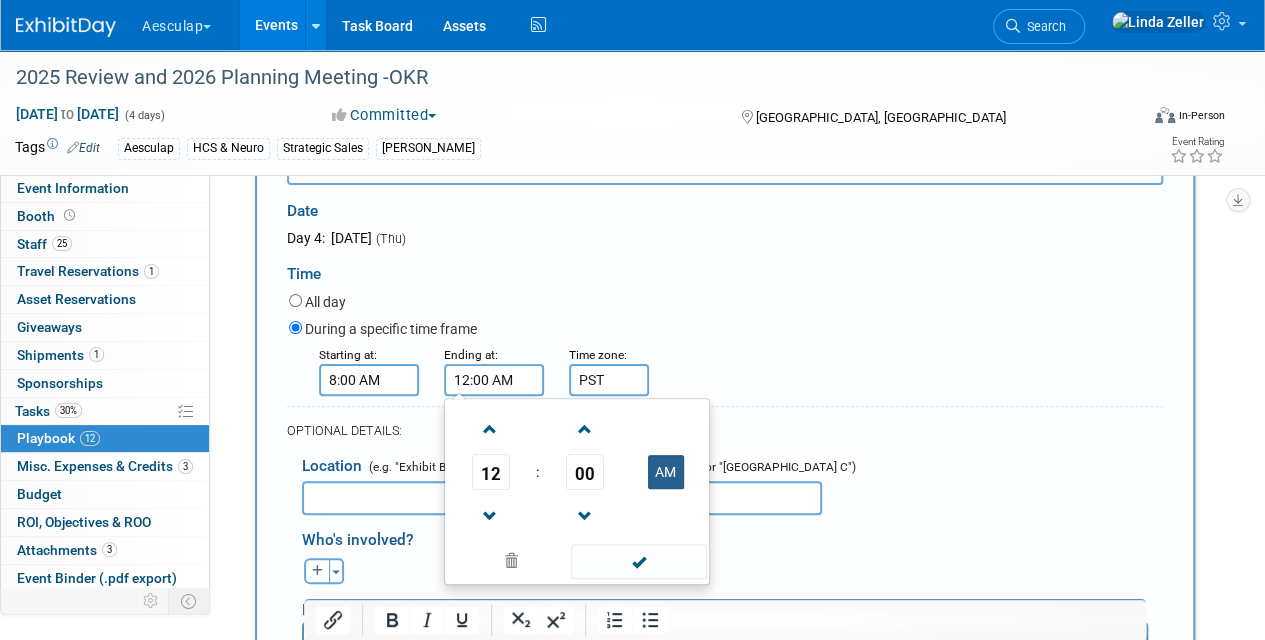 click on "AM" at bounding box center (666, 472) 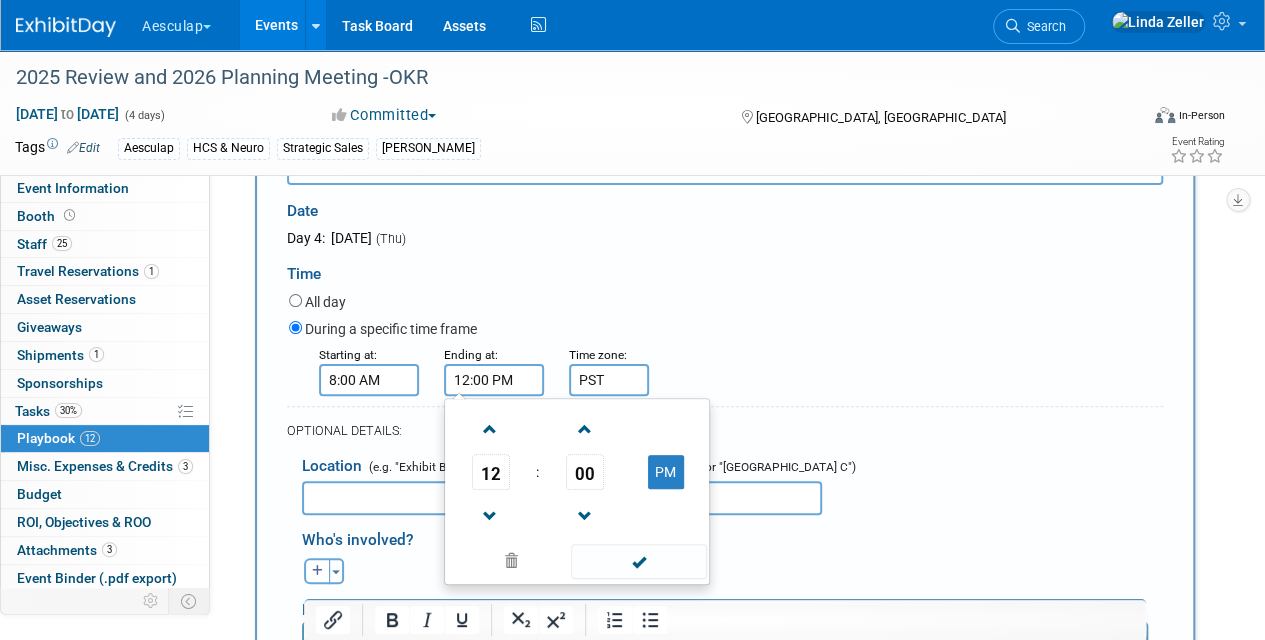 click on "Starting at:
8:00 AM
Ending at:
12:00 PM 12 : 00 PM 12 01 02 03 04 05 06 07 08 09 10 11 00 05 10 15 20 25 30 35 40 45 50 55
Specify time zone
Time zone:" at bounding box center (726, 370) 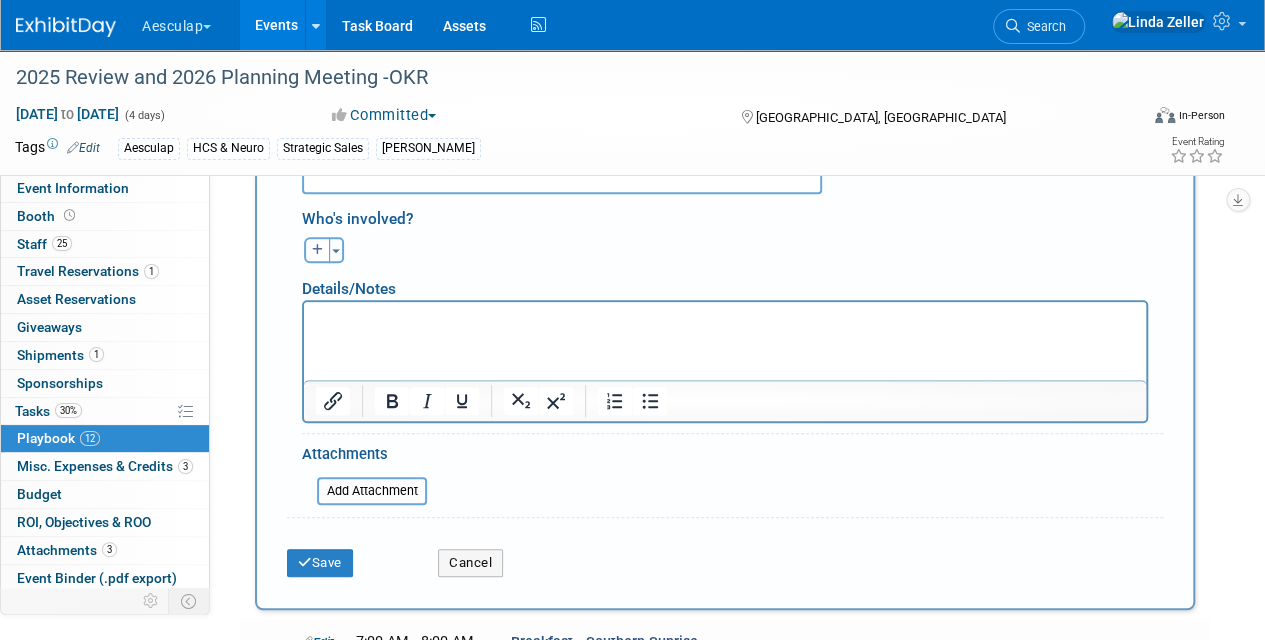 scroll, scrollTop: 4182, scrollLeft: 0, axis: vertical 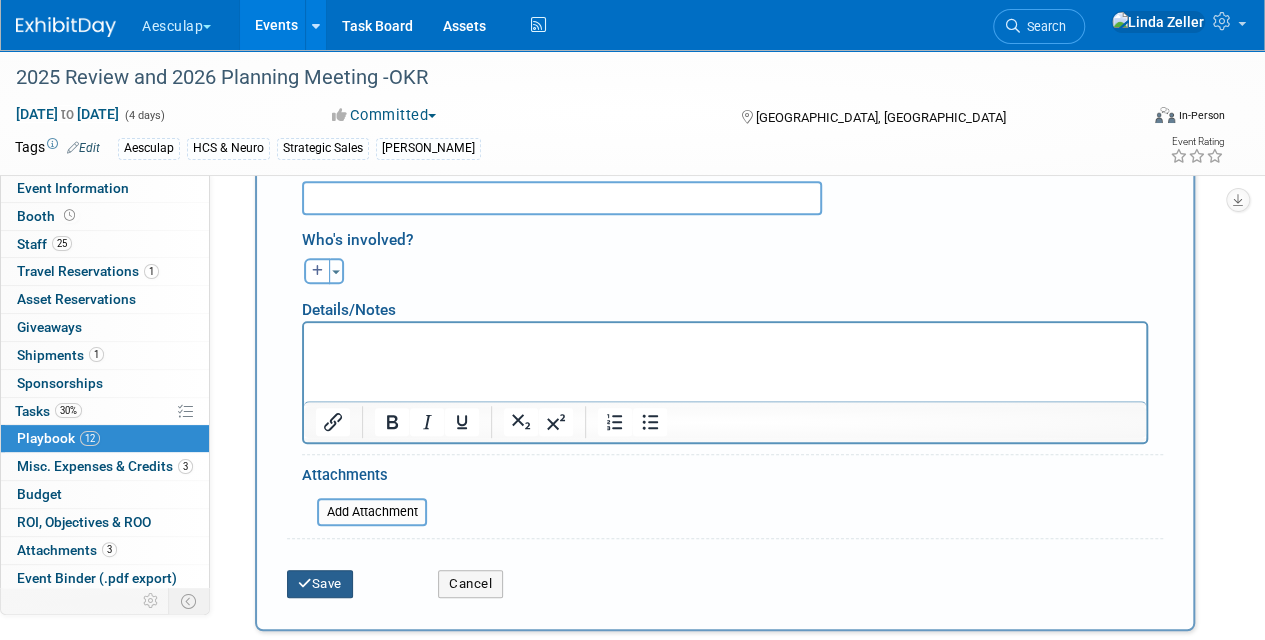 click on "Save" at bounding box center [320, 584] 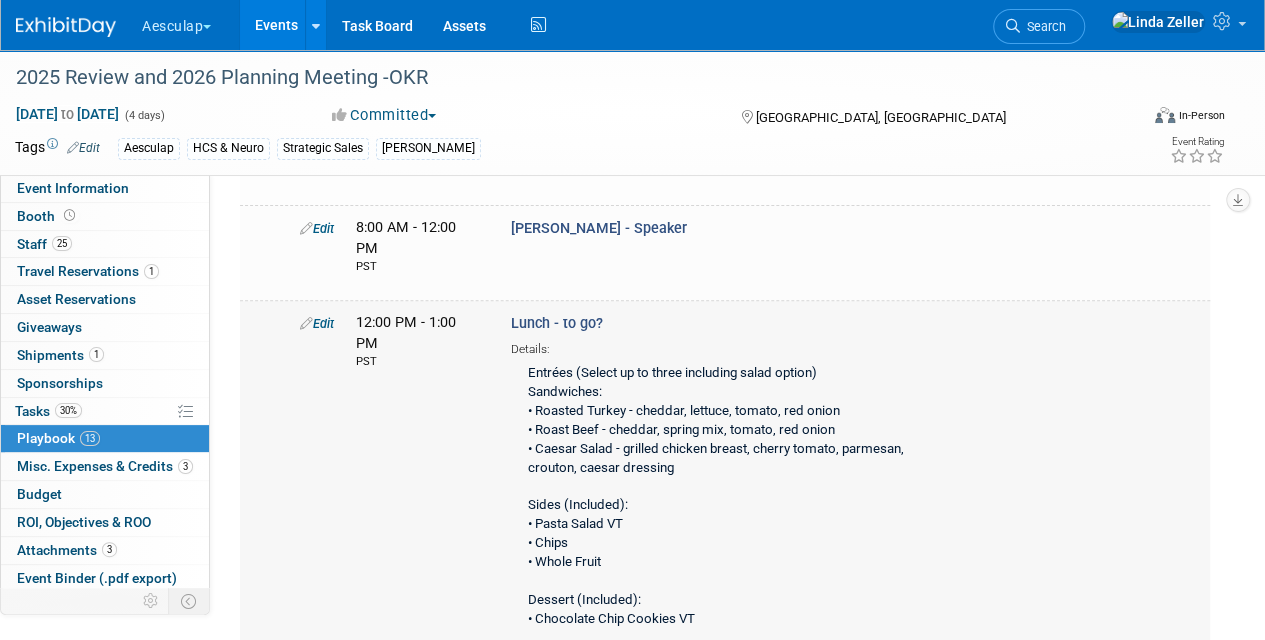 scroll, scrollTop: 4127, scrollLeft: 0, axis: vertical 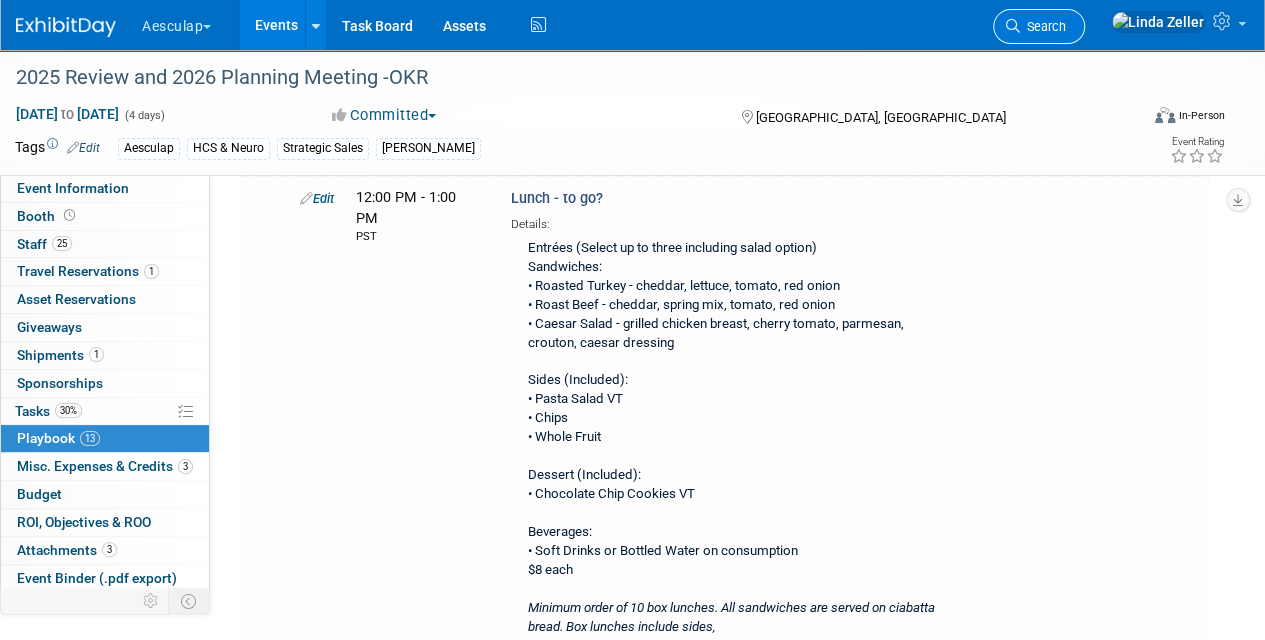 click on "Search" at bounding box center (1039, 26) 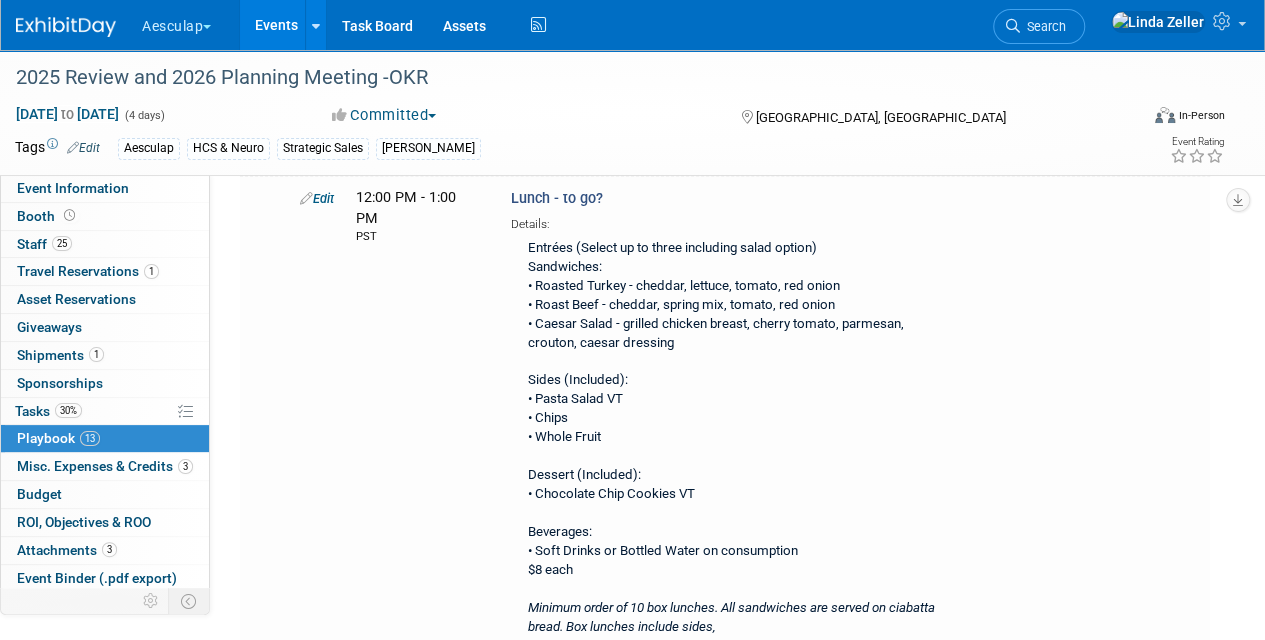scroll, scrollTop: 0, scrollLeft: 0, axis: both 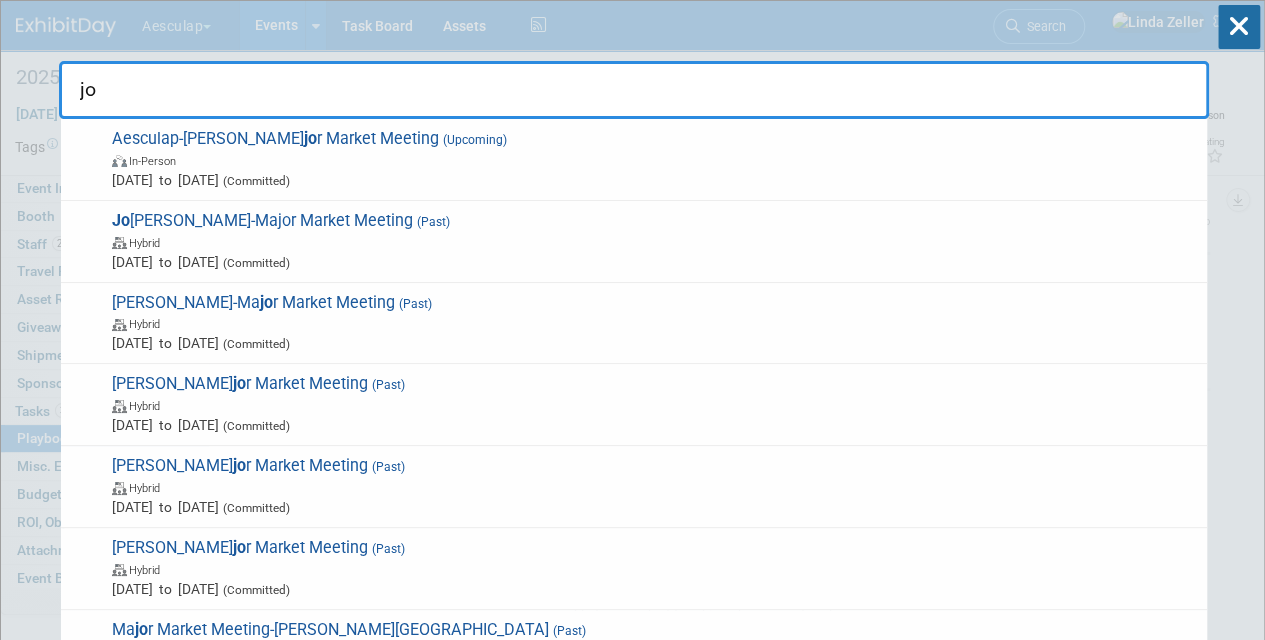 type on "j" 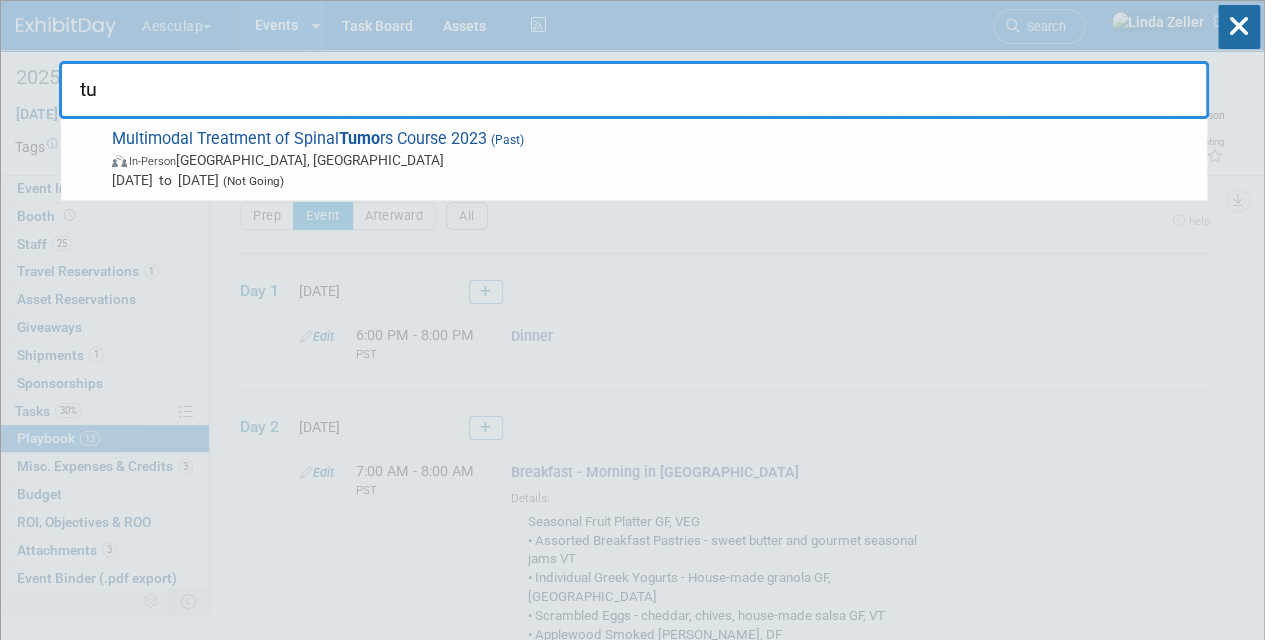 type on "t" 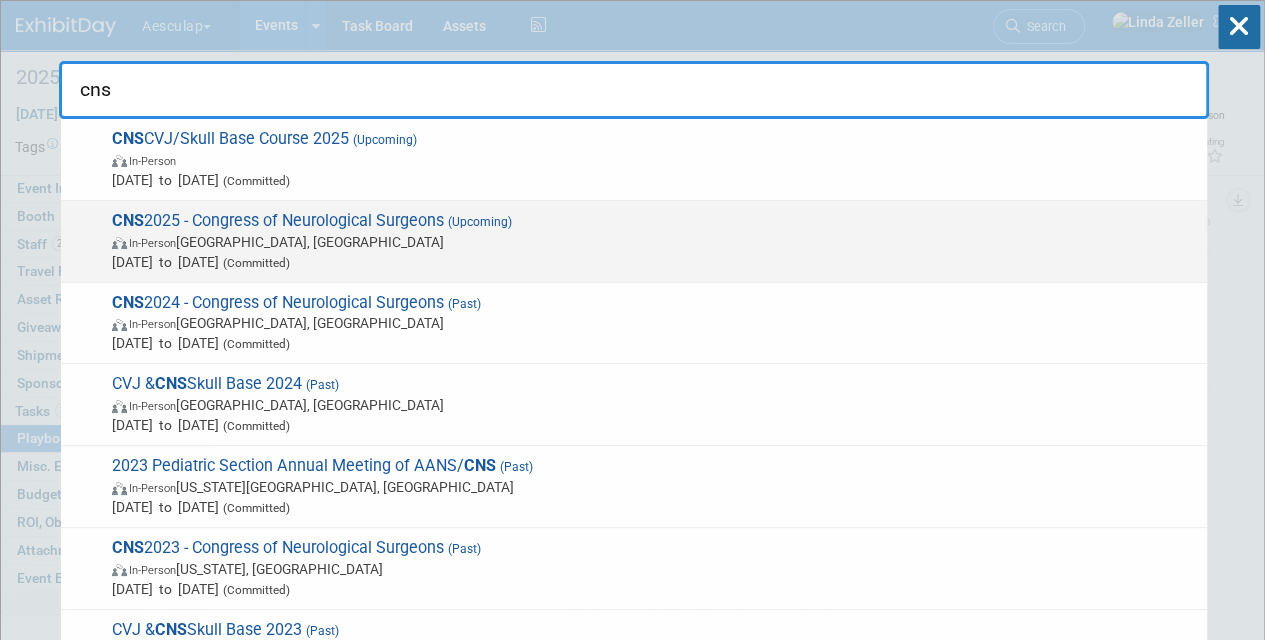 type on "cns" 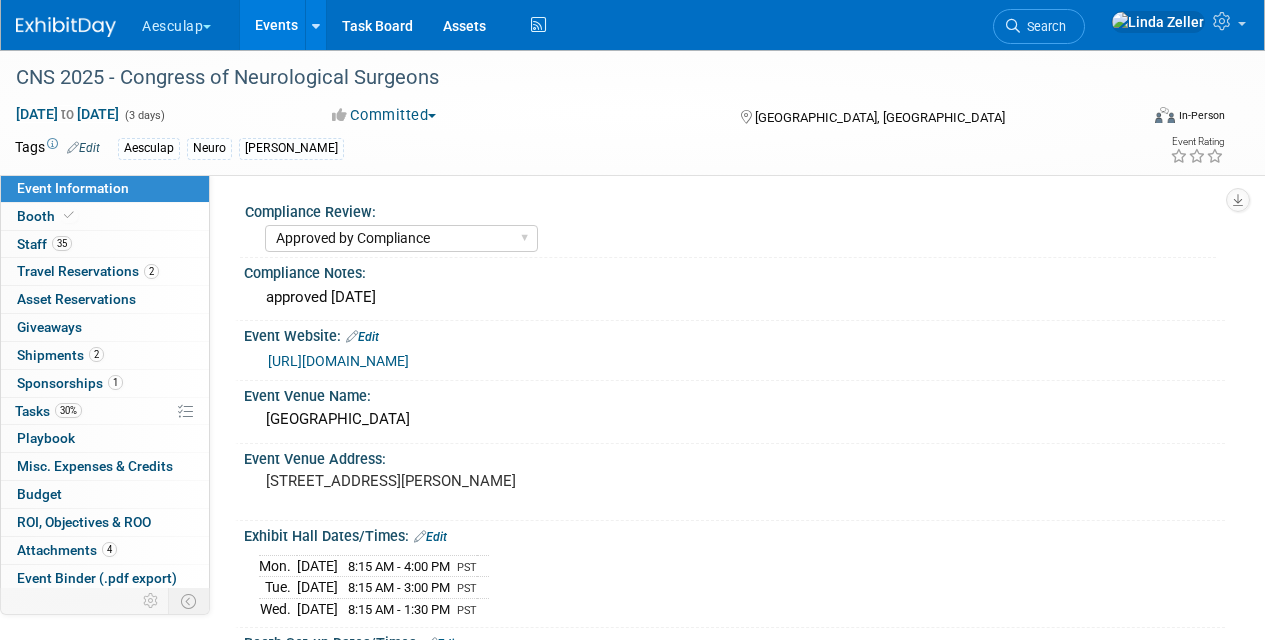 select on "Approved by Compliance" 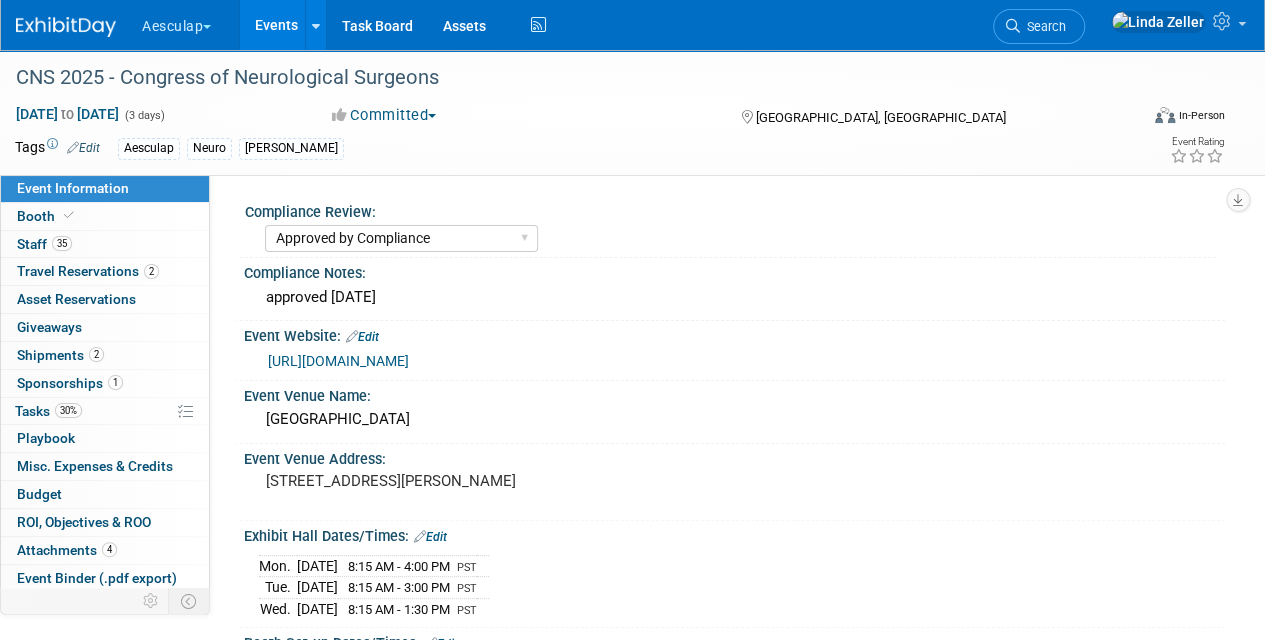 scroll, scrollTop: 0, scrollLeft: 0, axis: both 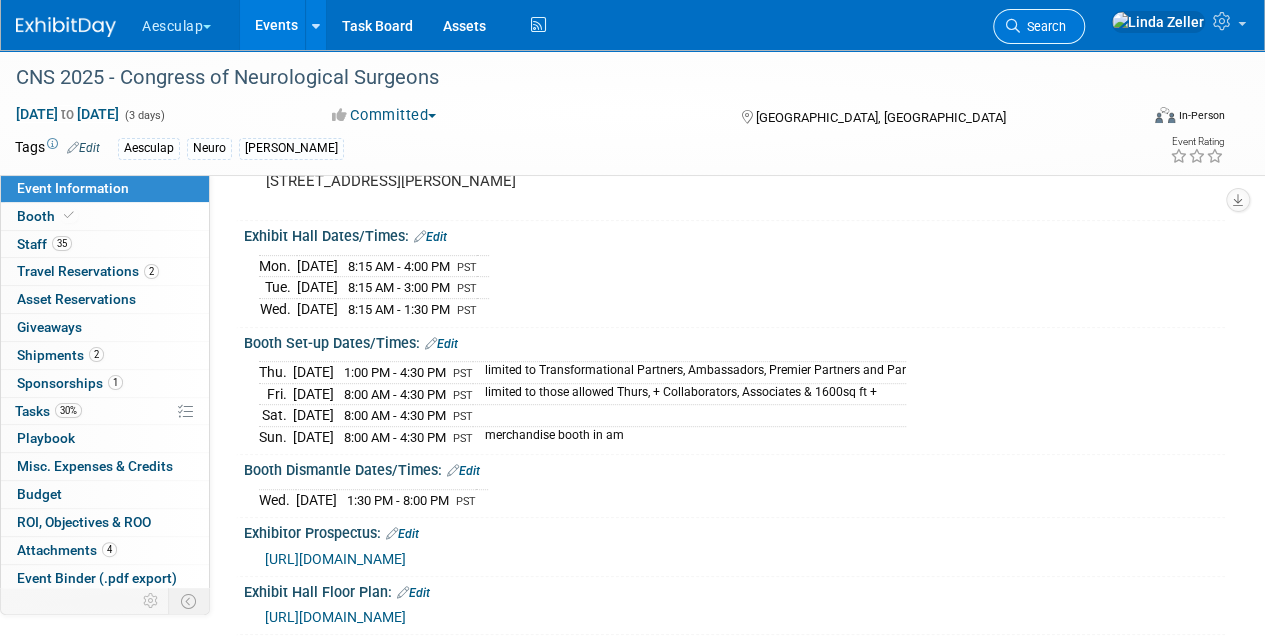 click on "Search" at bounding box center [1043, 26] 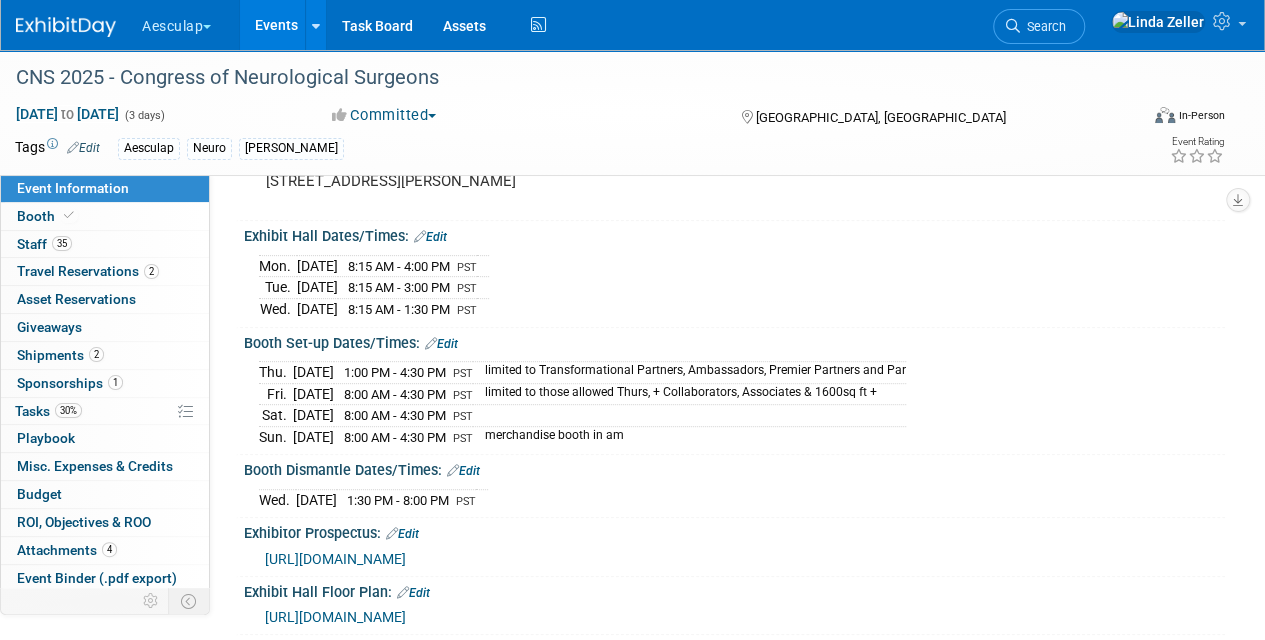 scroll, scrollTop: 0, scrollLeft: 0, axis: both 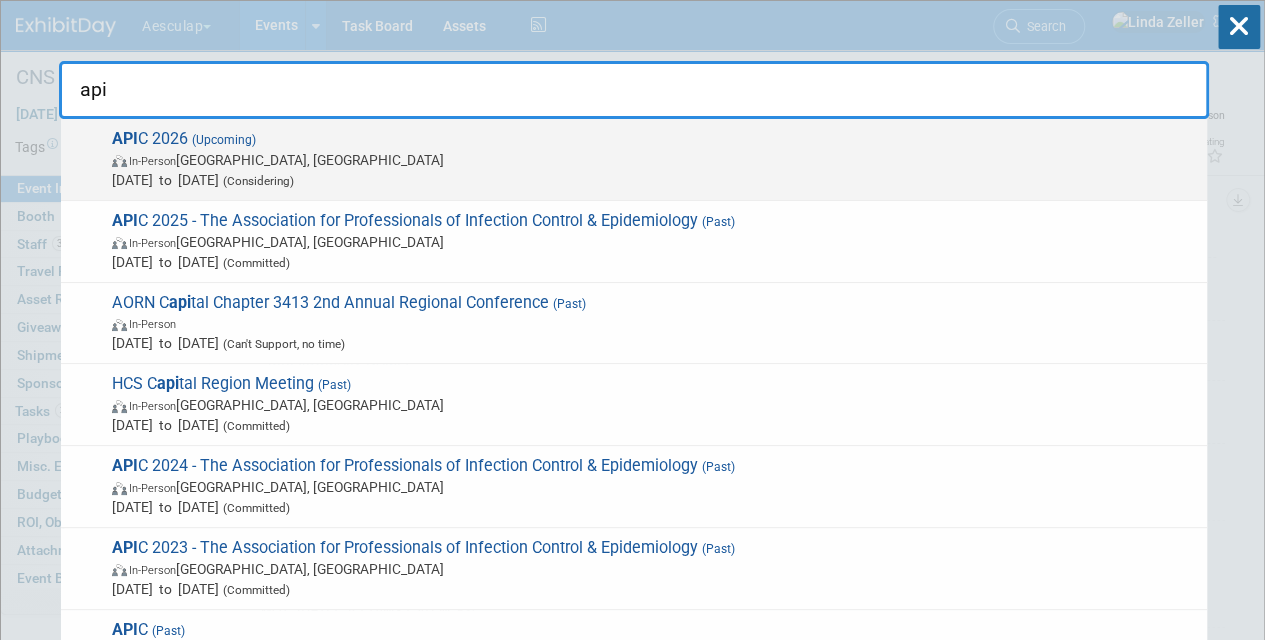type on "api" 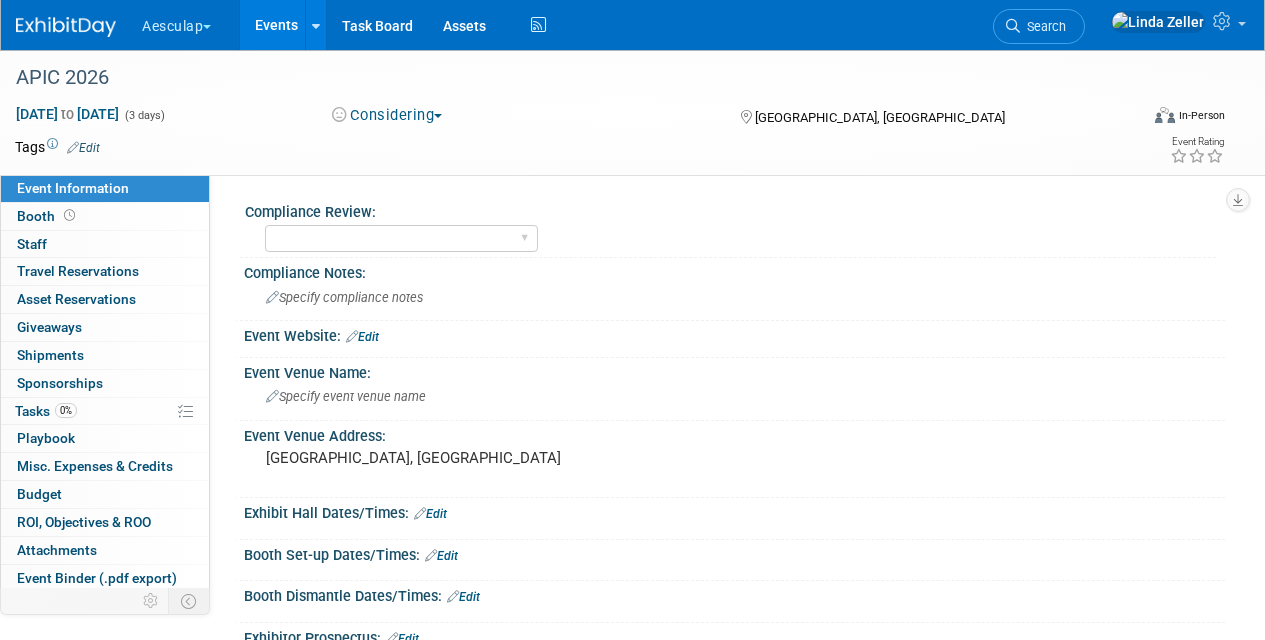 scroll, scrollTop: 0, scrollLeft: 0, axis: both 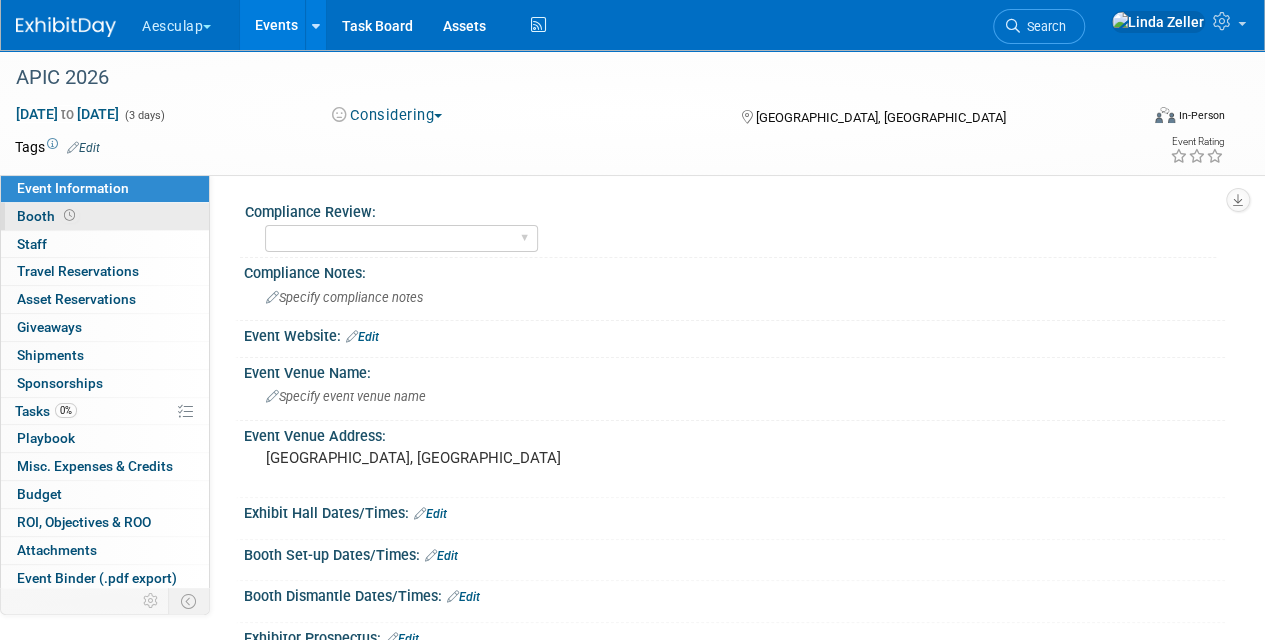 click on "Booth" at bounding box center (105, 216) 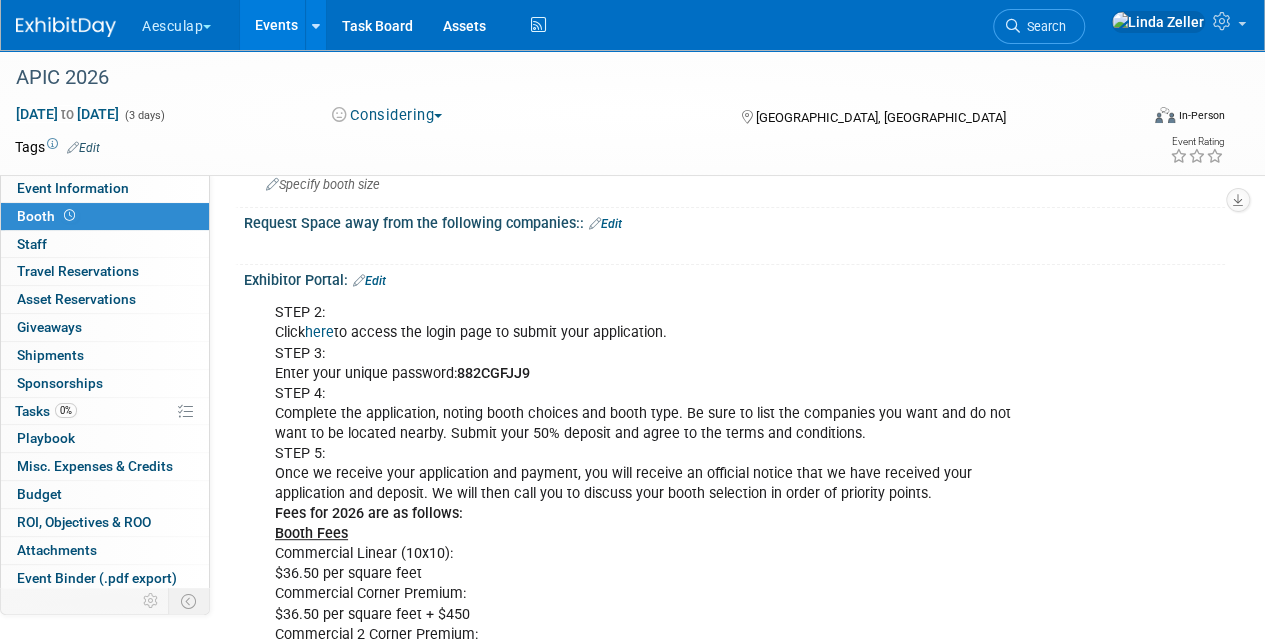 scroll, scrollTop: 200, scrollLeft: 0, axis: vertical 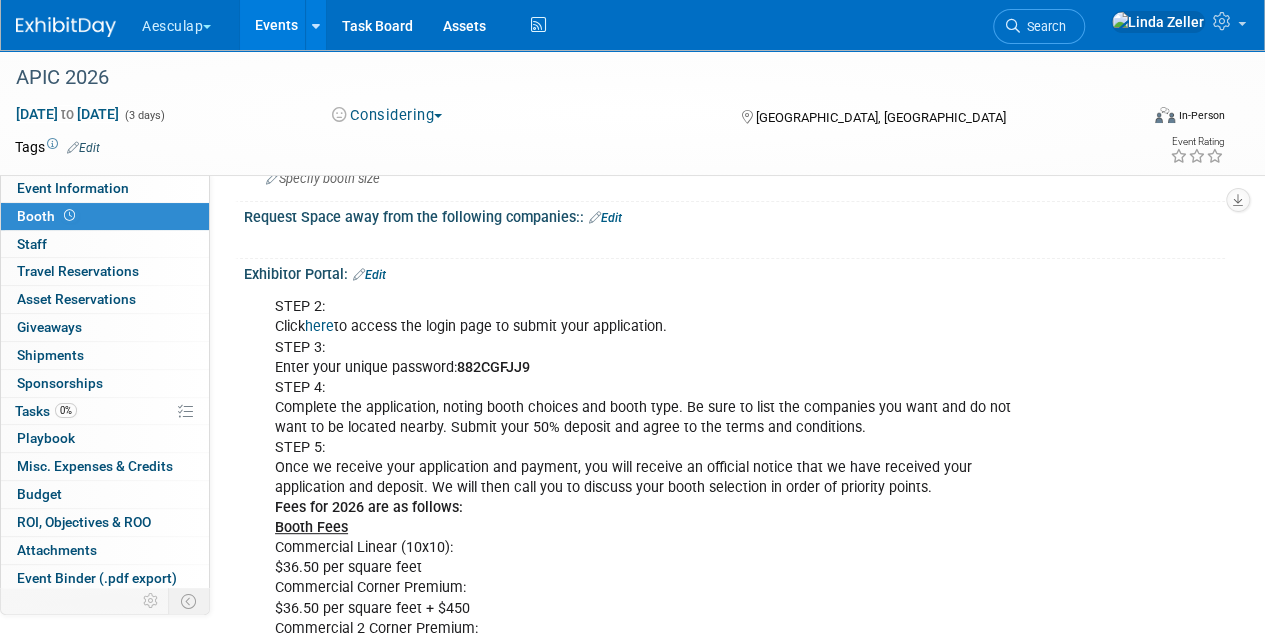 click on "Edit" at bounding box center (369, 275) 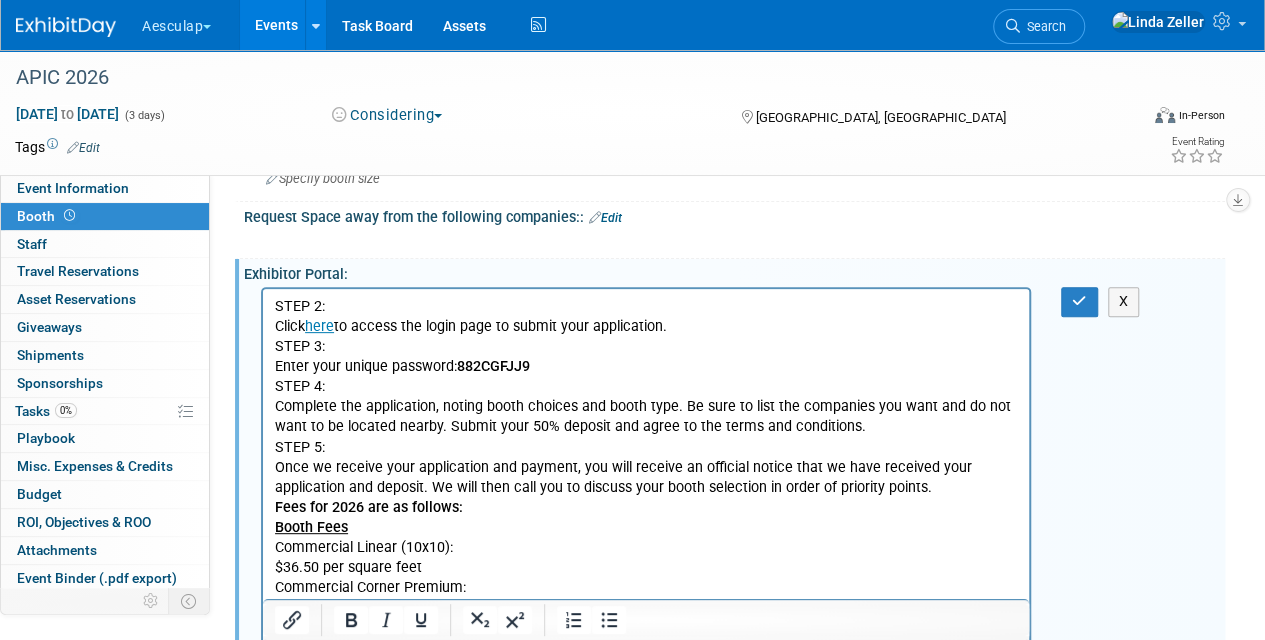 scroll, scrollTop: 0, scrollLeft: 0, axis: both 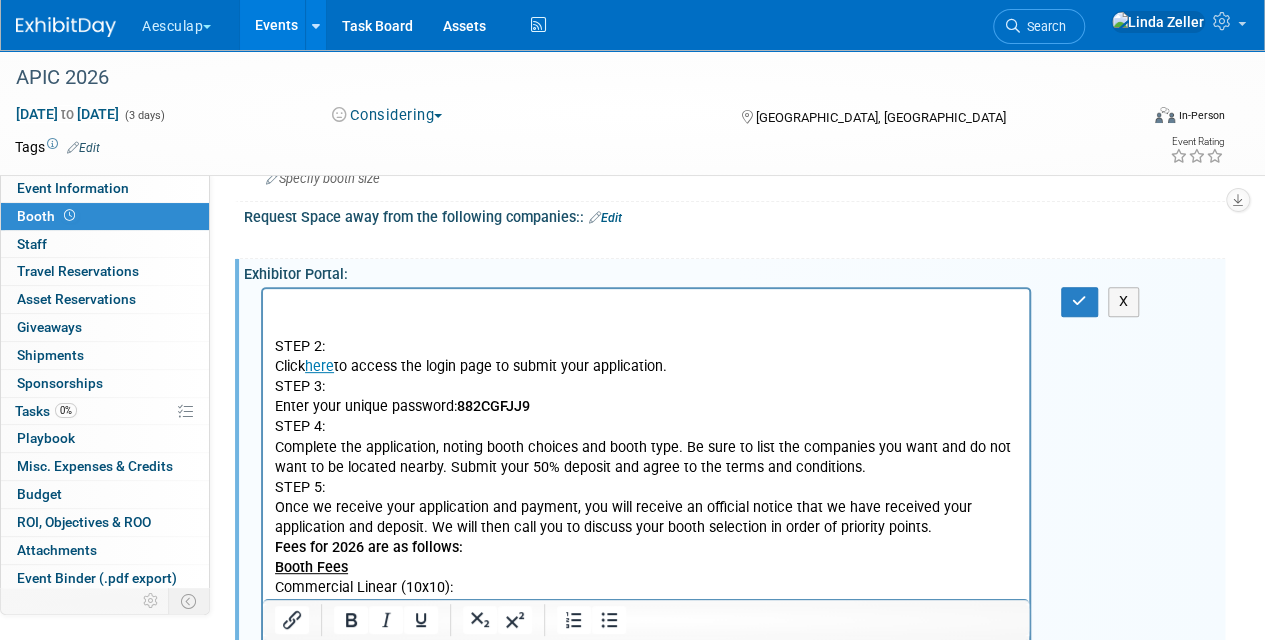 click at bounding box center [646, 307] 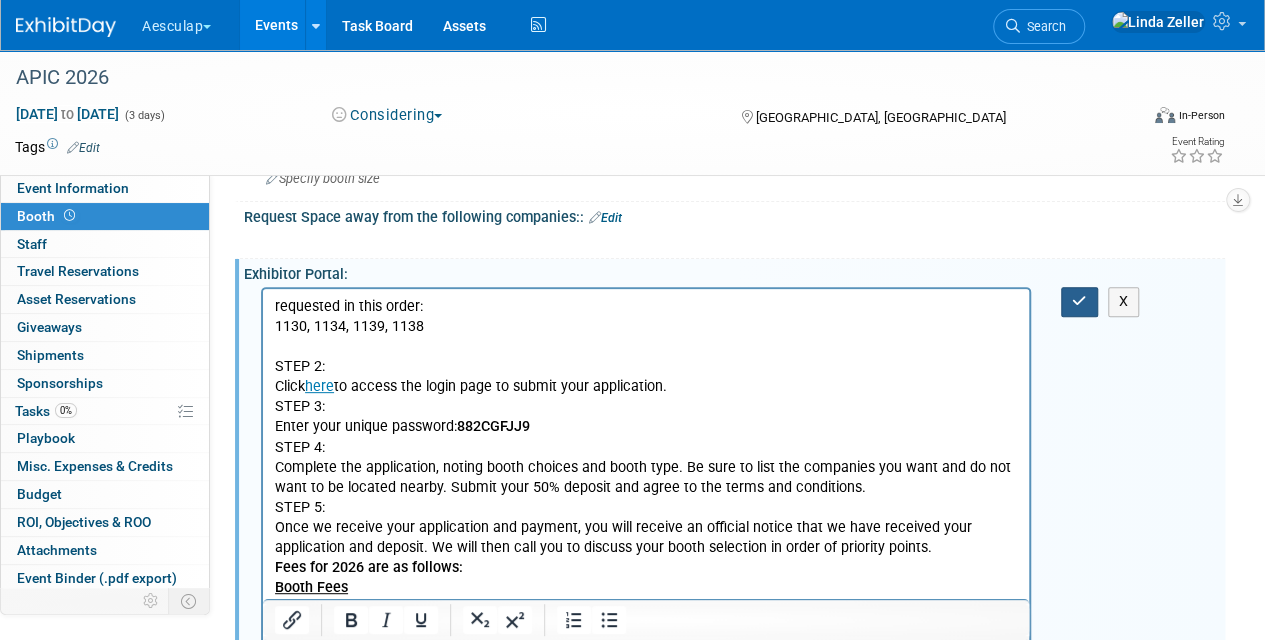 drag, startPoint x: 1072, startPoint y: 313, endPoint x: 1058, endPoint y: 313, distance: 14 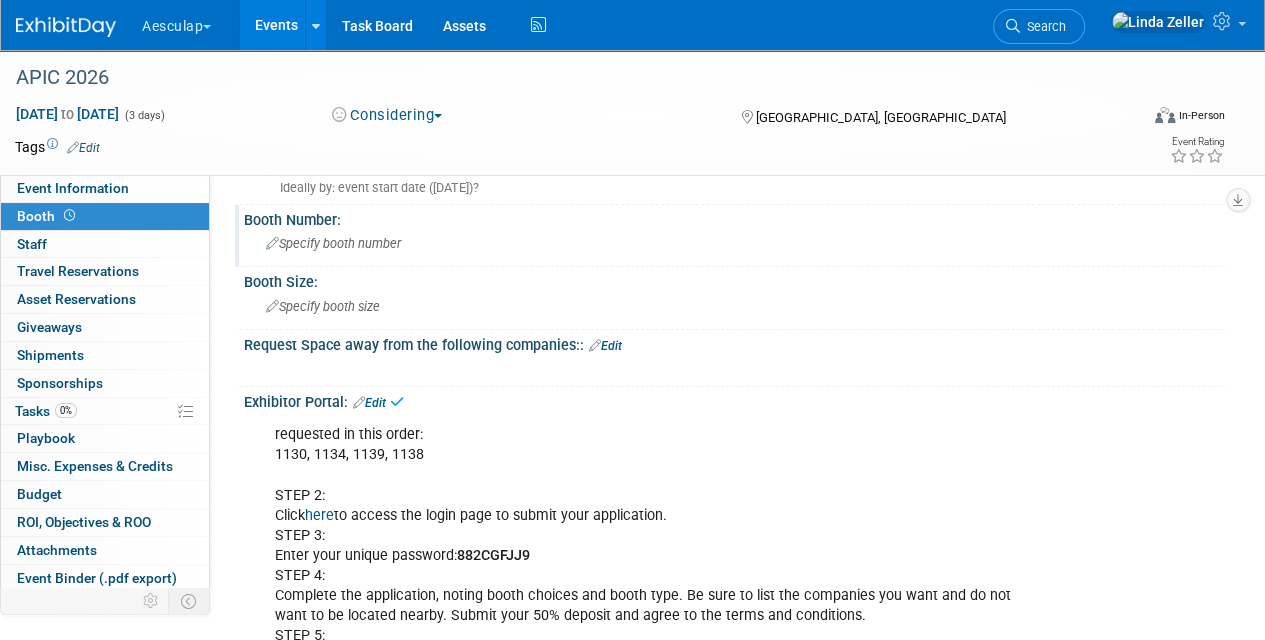 scroll, scrollTop: 0, scrollLeft: 0, axis: both 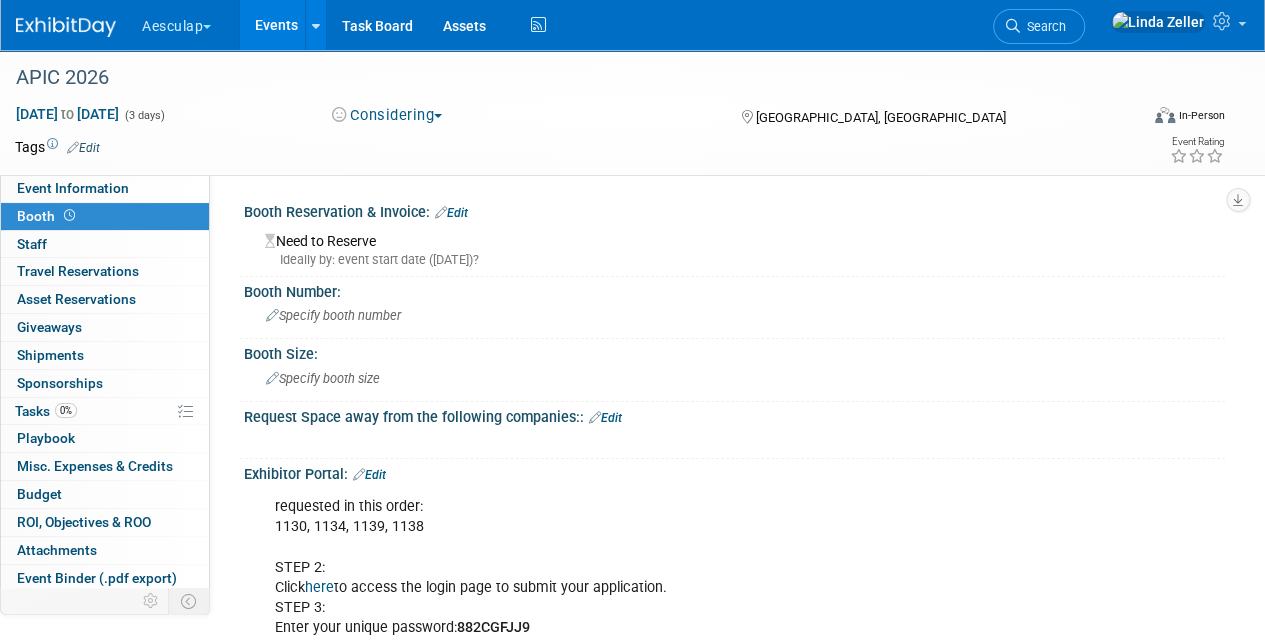 click on "Edit" at bounding box center [451, 213] 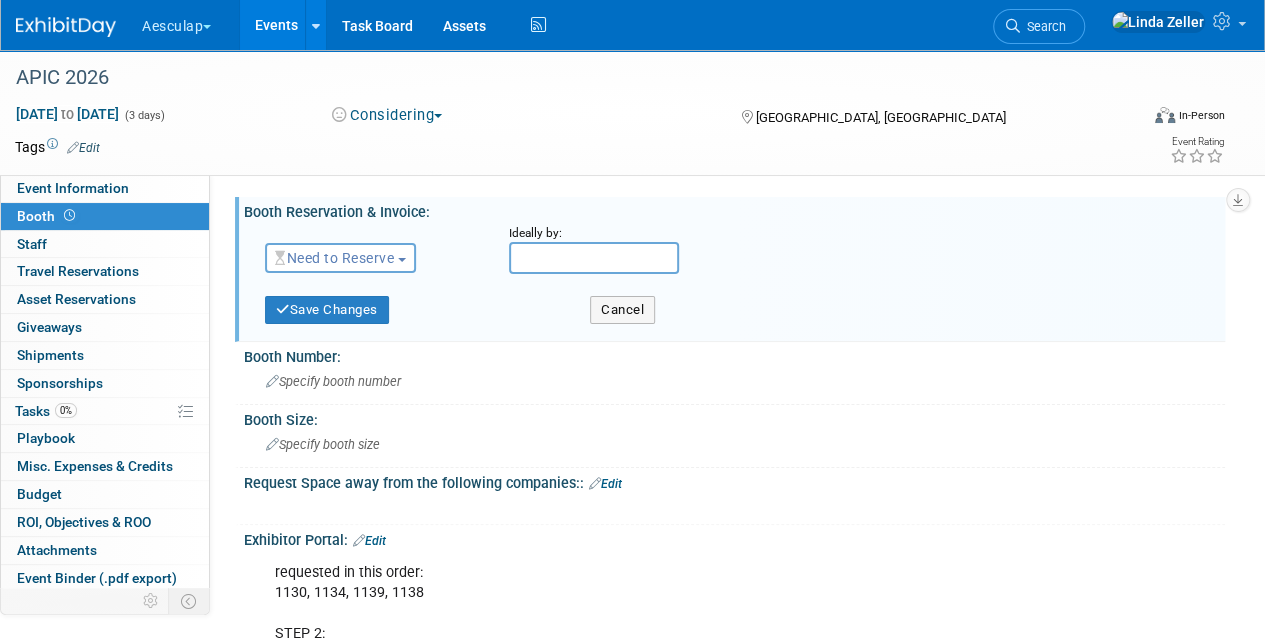 click on "Need to Reserve" at bounding box center [334, 258] 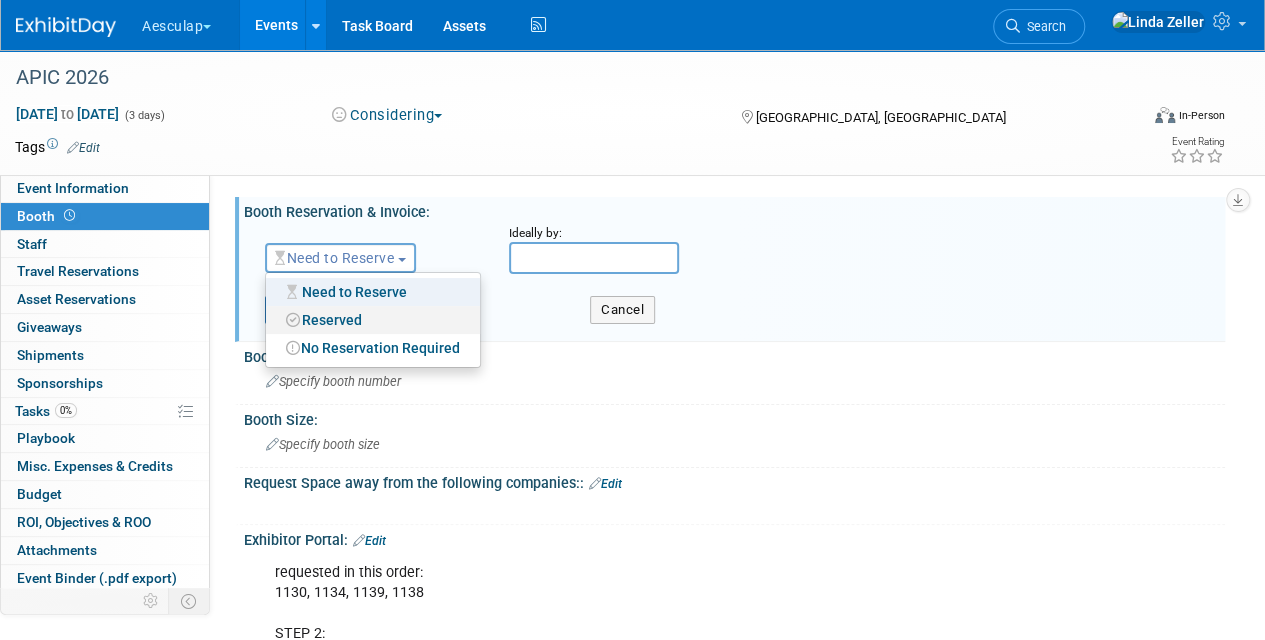click on "Reserved" at bounding box center (373, 320) 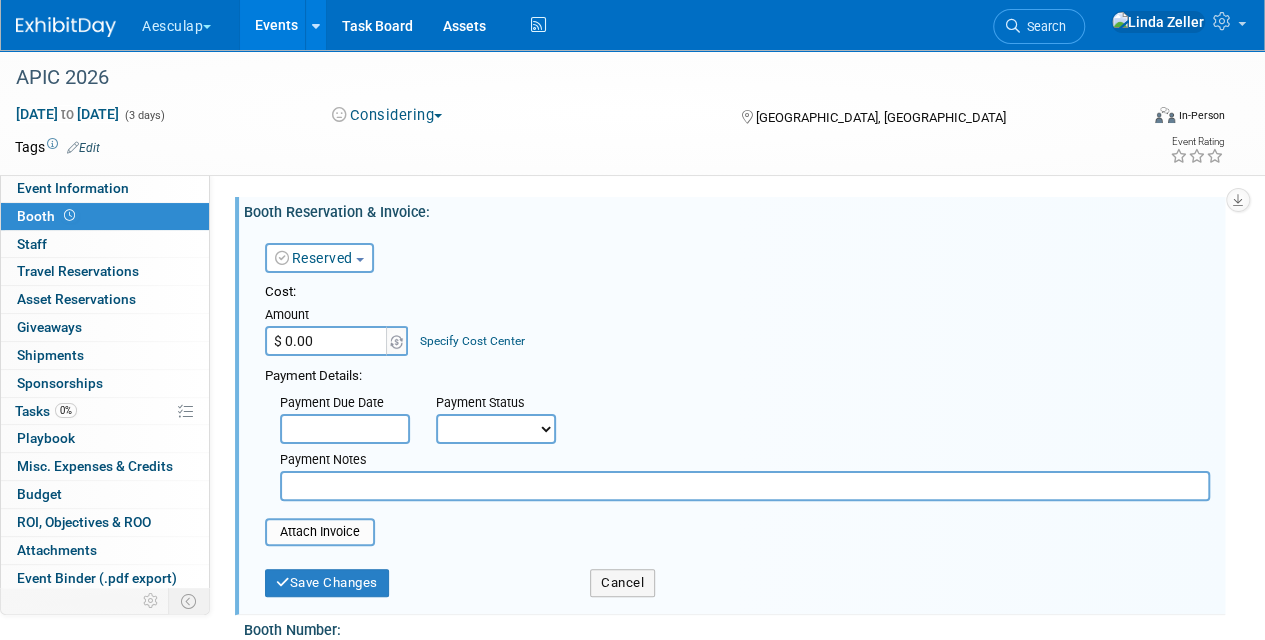 click on "$ 0.00" at bounding box center (327, 341) 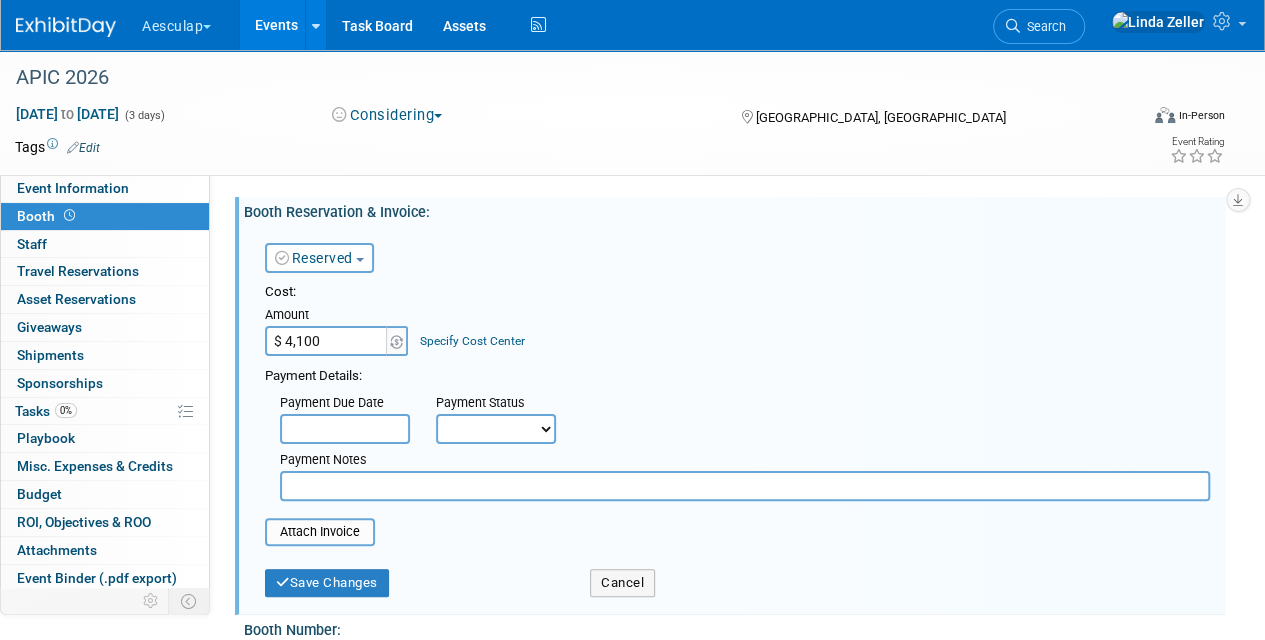 type on "$ 4,100.00" 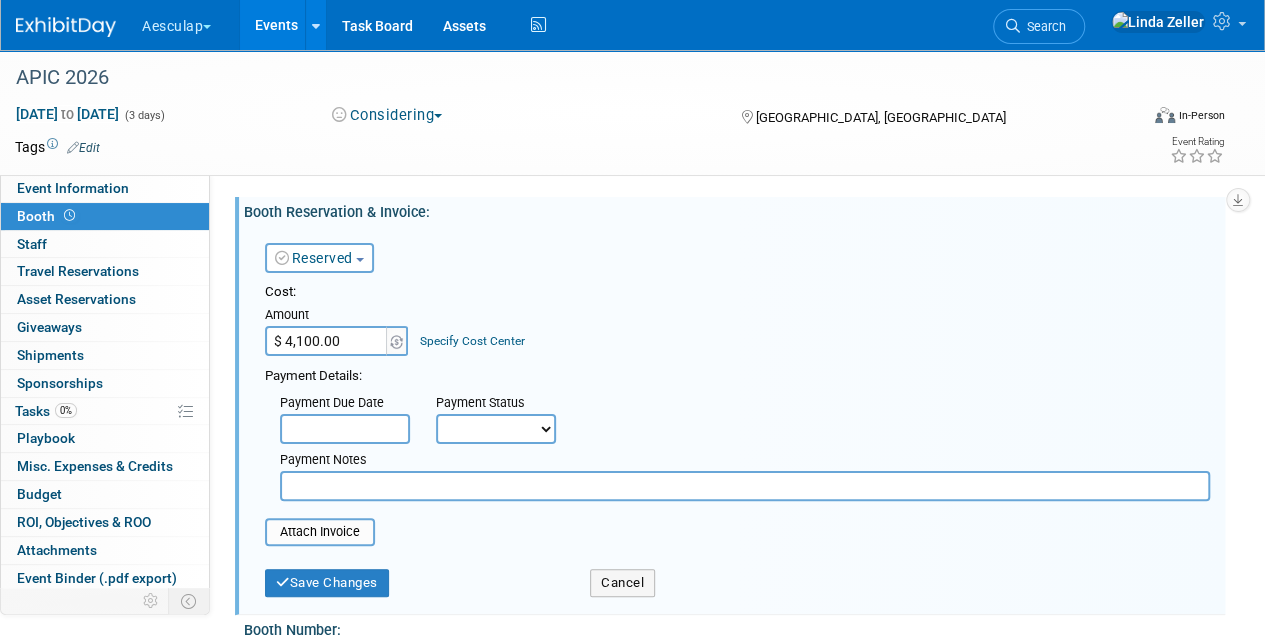 click on "Specify Cost Center" at bounding box center [472, 341] 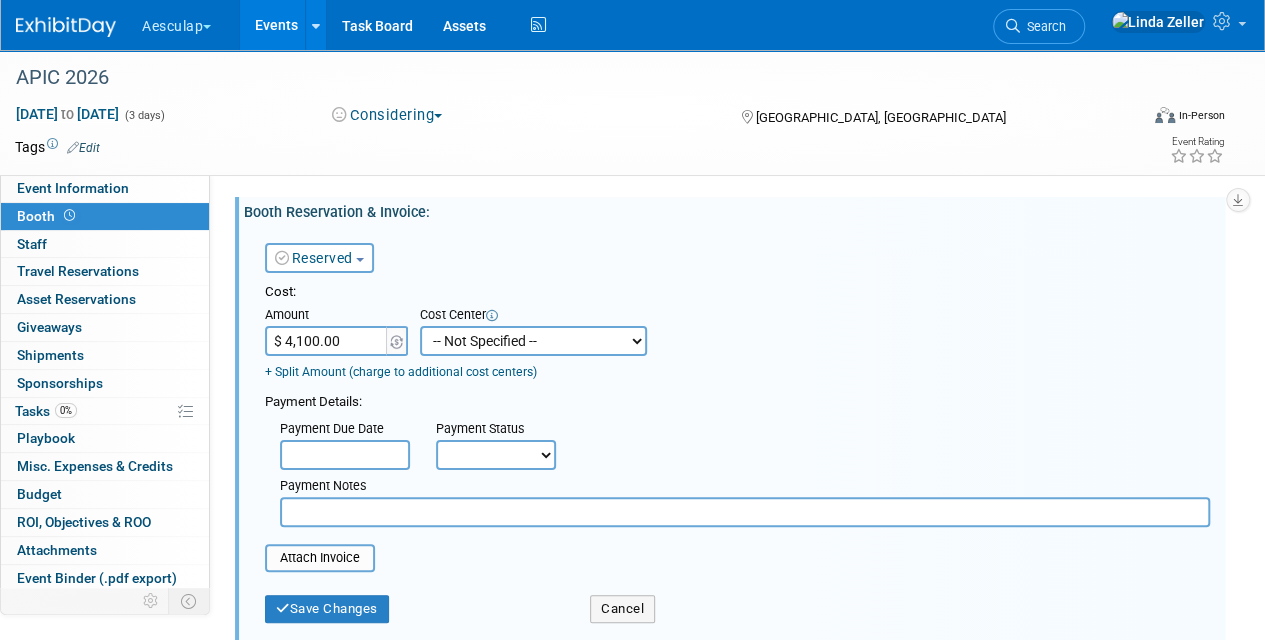 click on "-- Not Specified --
AAG B2B: 102736100
AIS - Ortho
AIS -Spine
Atlantic Neuro
Bob - 331008516
Central Mountain Neuro
Central Neuro
HCS - Containers
HCS B2B
HCS Great Lakes
HCS Lonestar
HCS Mid- Atlantic
HCS Midwest
HCS Mountain
HCS New England
HCS Northeast
HCS Northwest
HCS Southeast
HCS Western
Laparoscopy
National HCS
National Neuro
Pacific Neuro
Piedmont Neuro Texas Neuro" at bounding box center (533, 341) 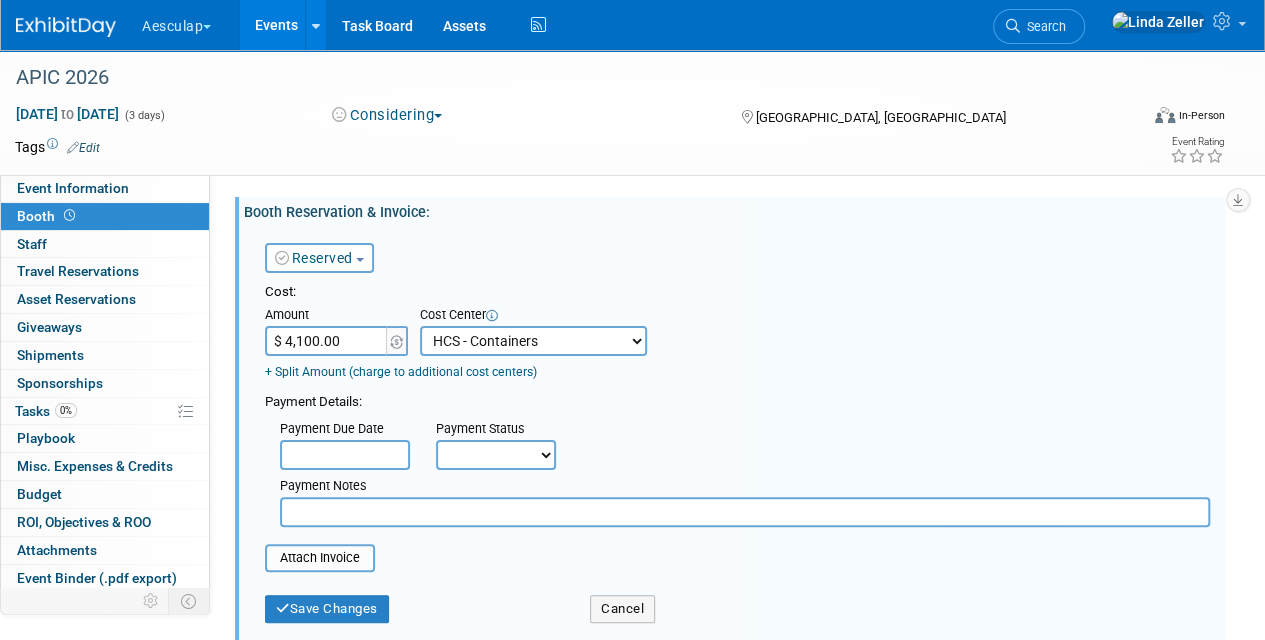 click on "Edit" at bounding box center (83, 148) 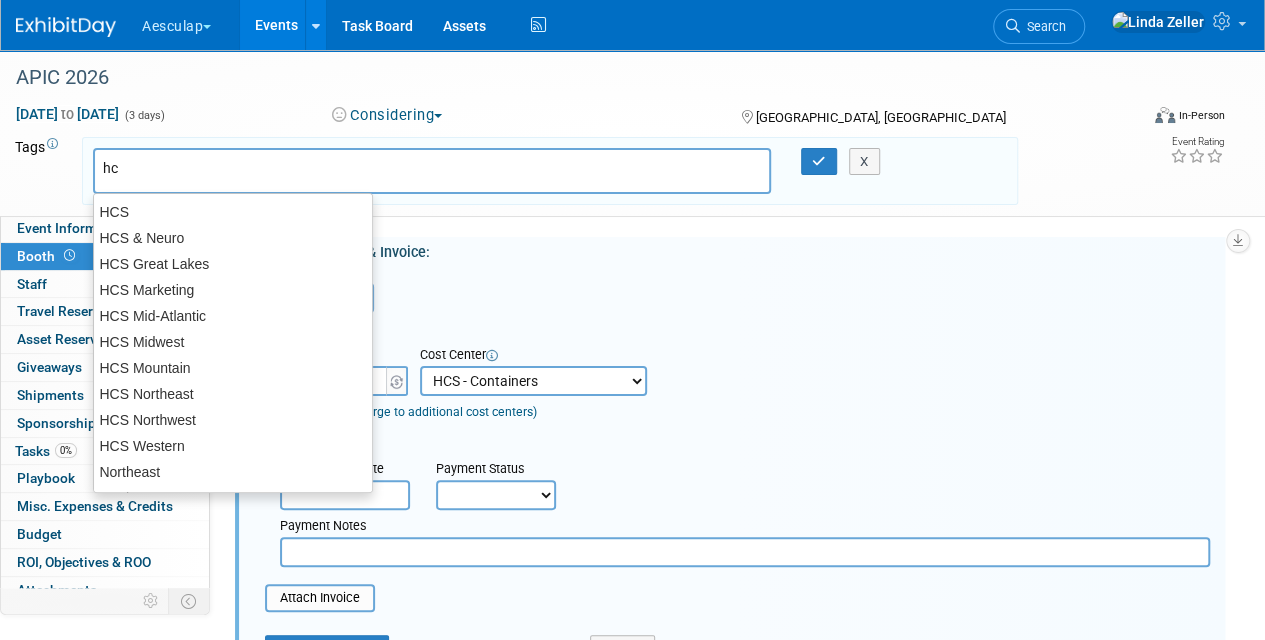 type on "hcs" 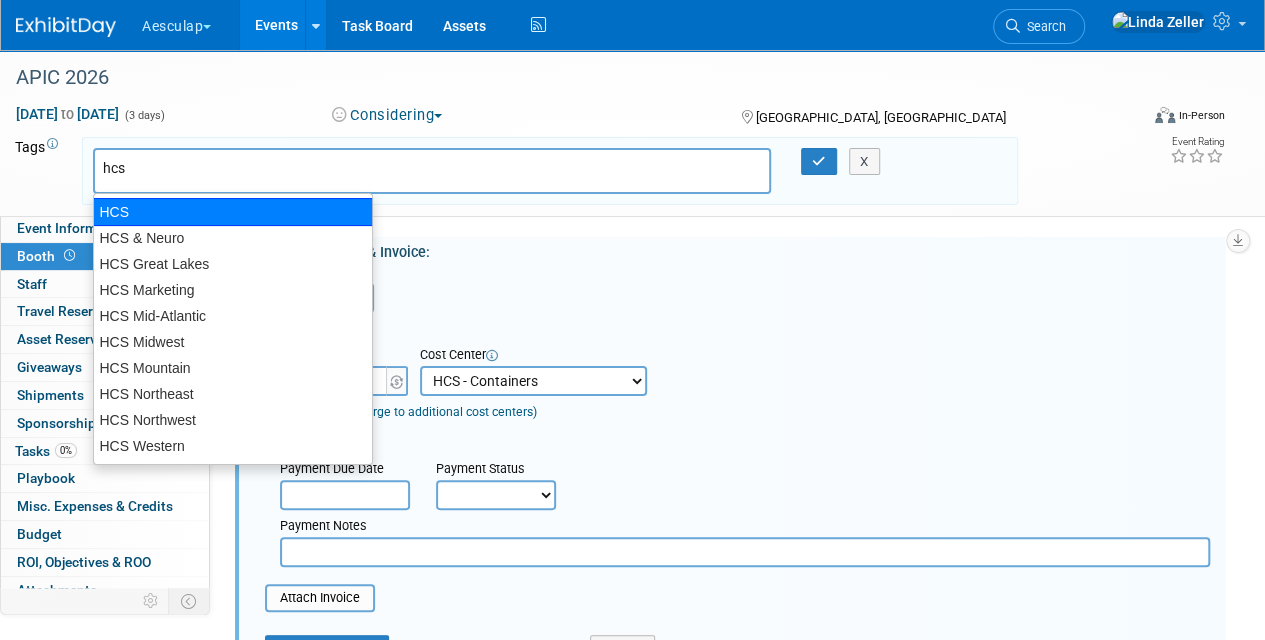 click on "HCS" at bounding box center (233, 212) 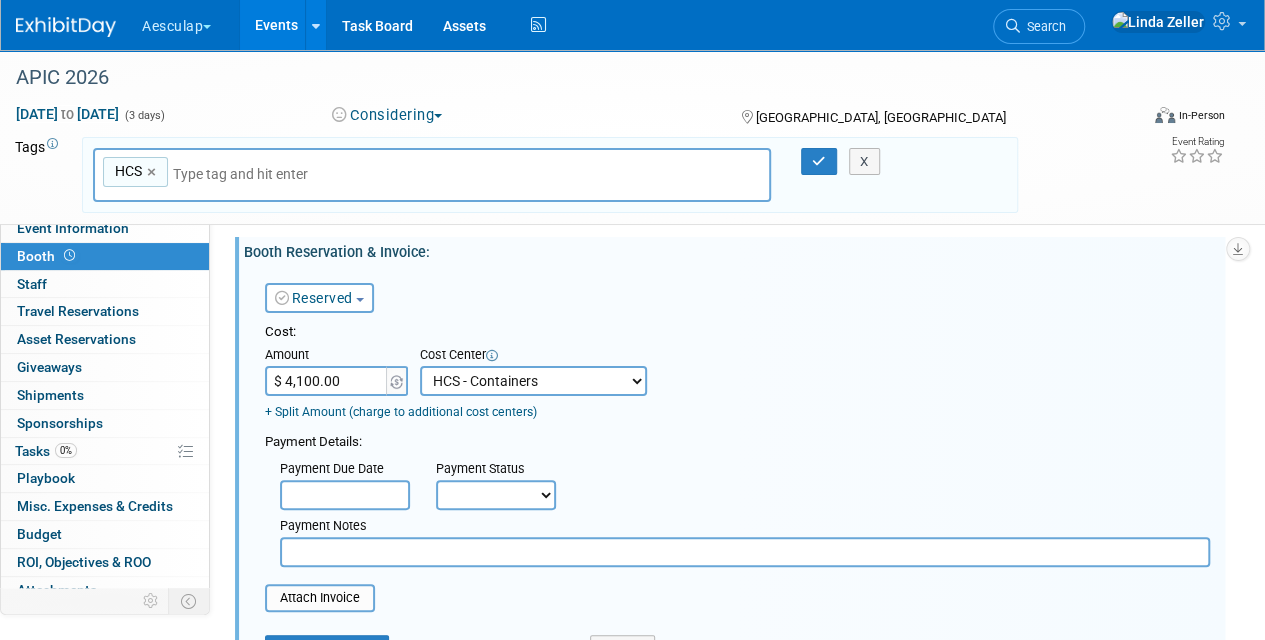 click at bounding box center (313, 174) 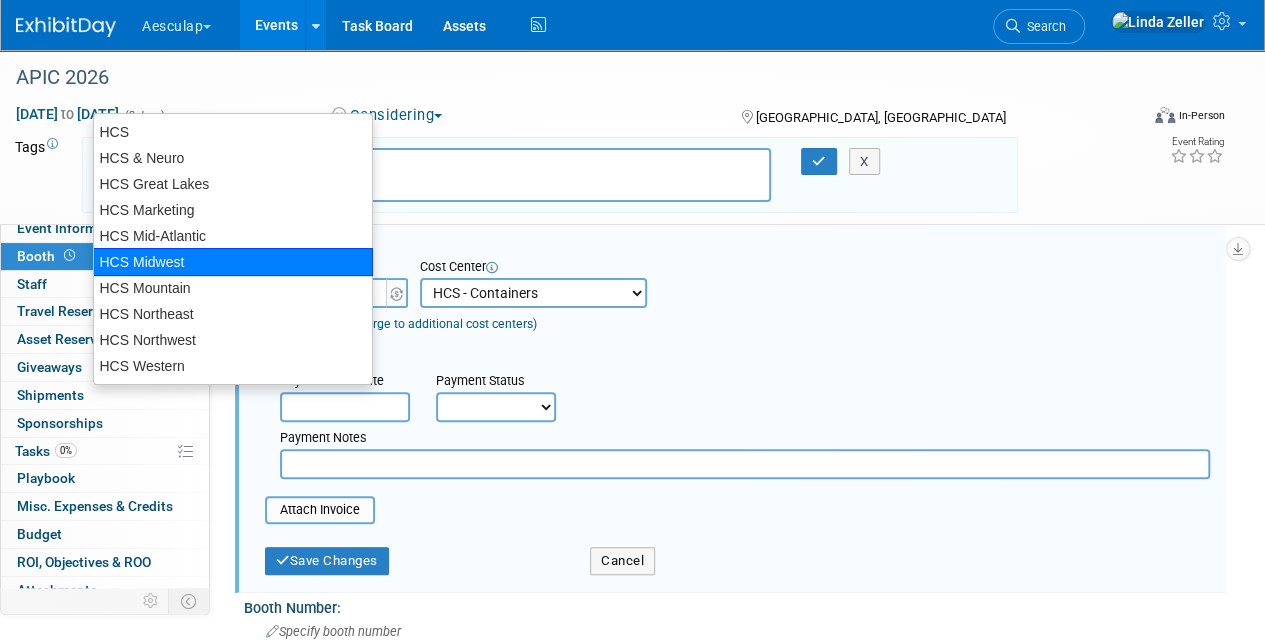 scroll, scrollTop: 0, scrollLeft: 0, axis: both 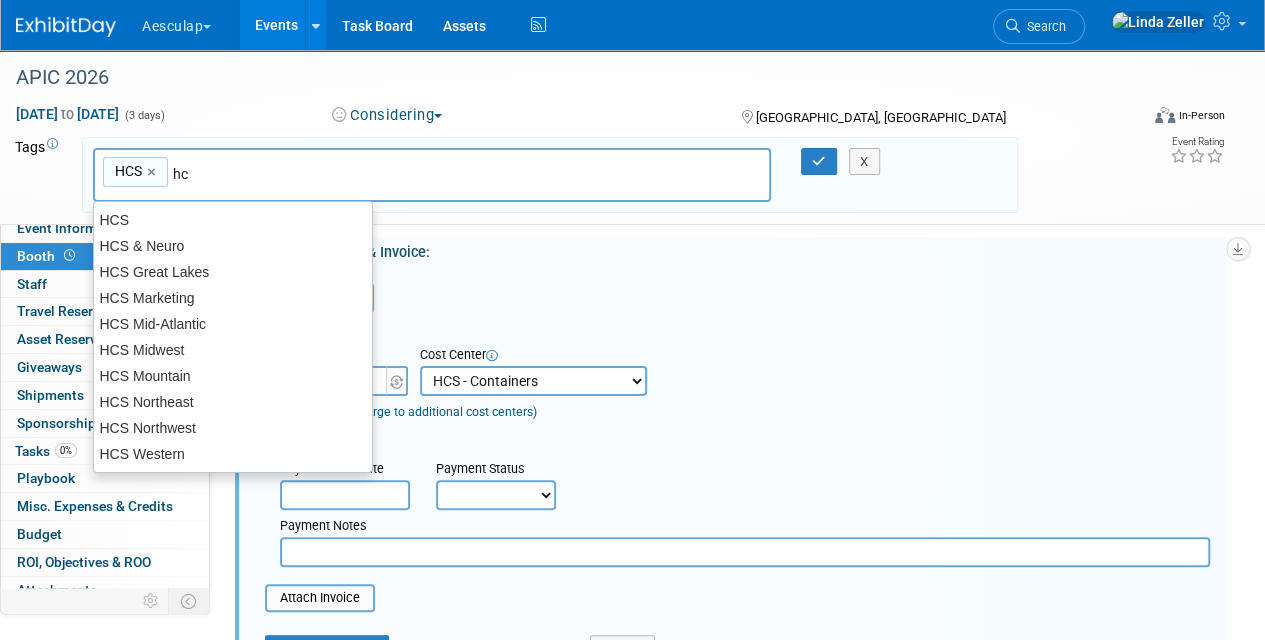 type on "h" 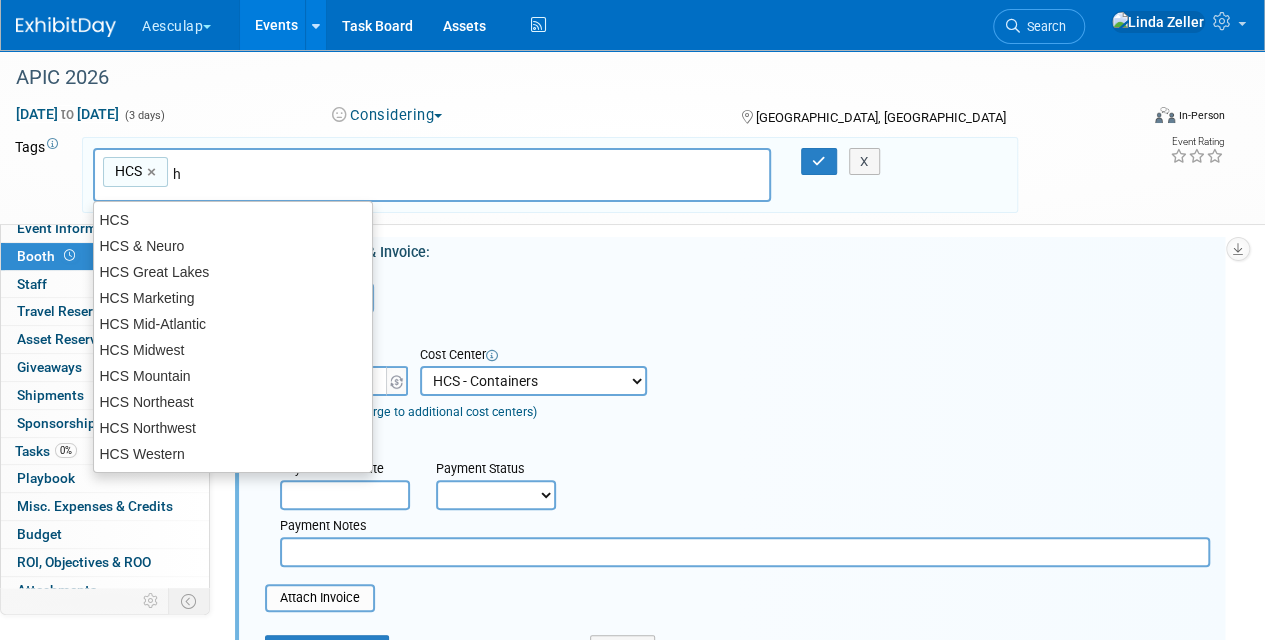 type 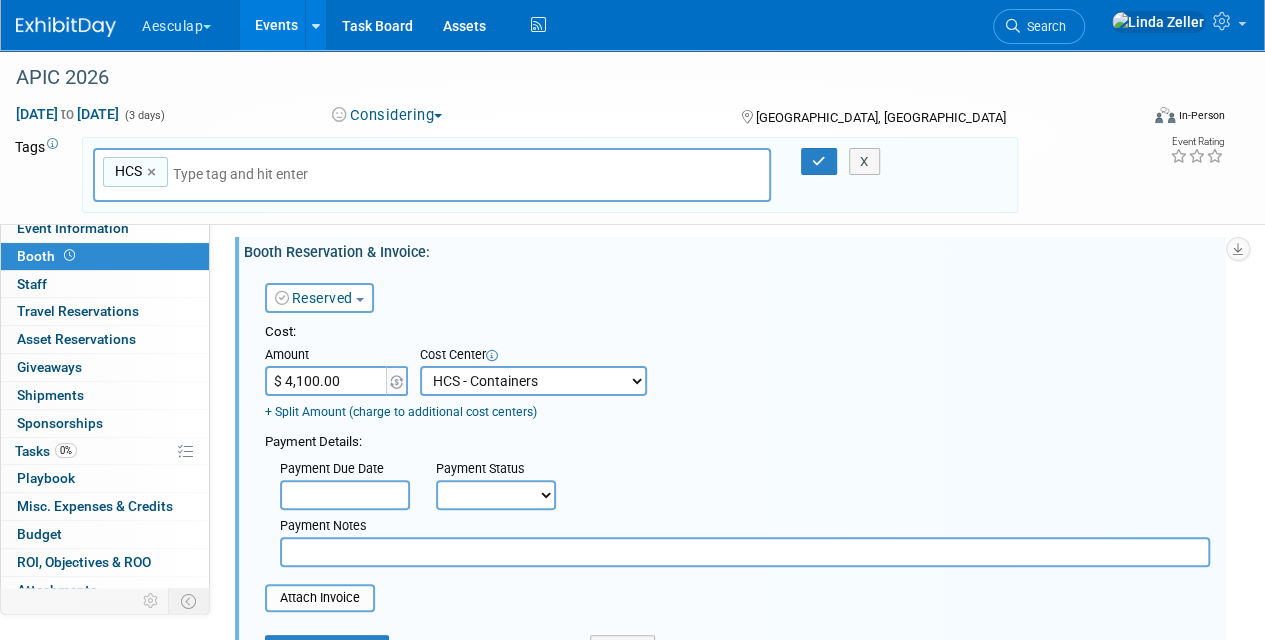 type on "c" 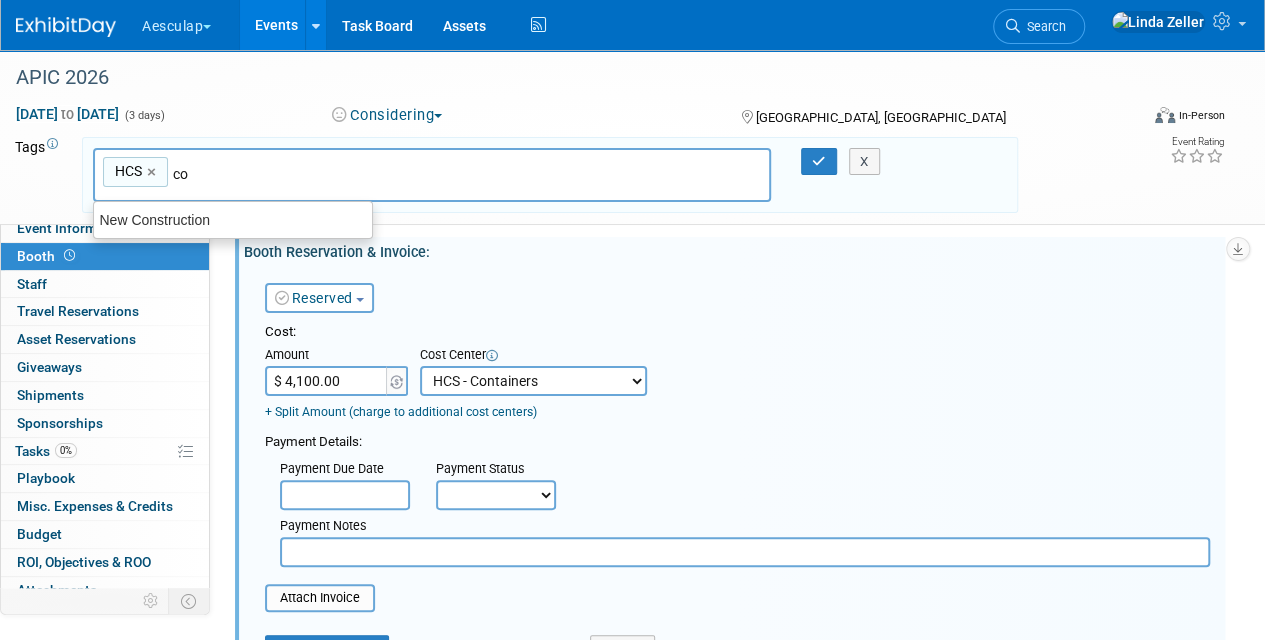 type on "c" 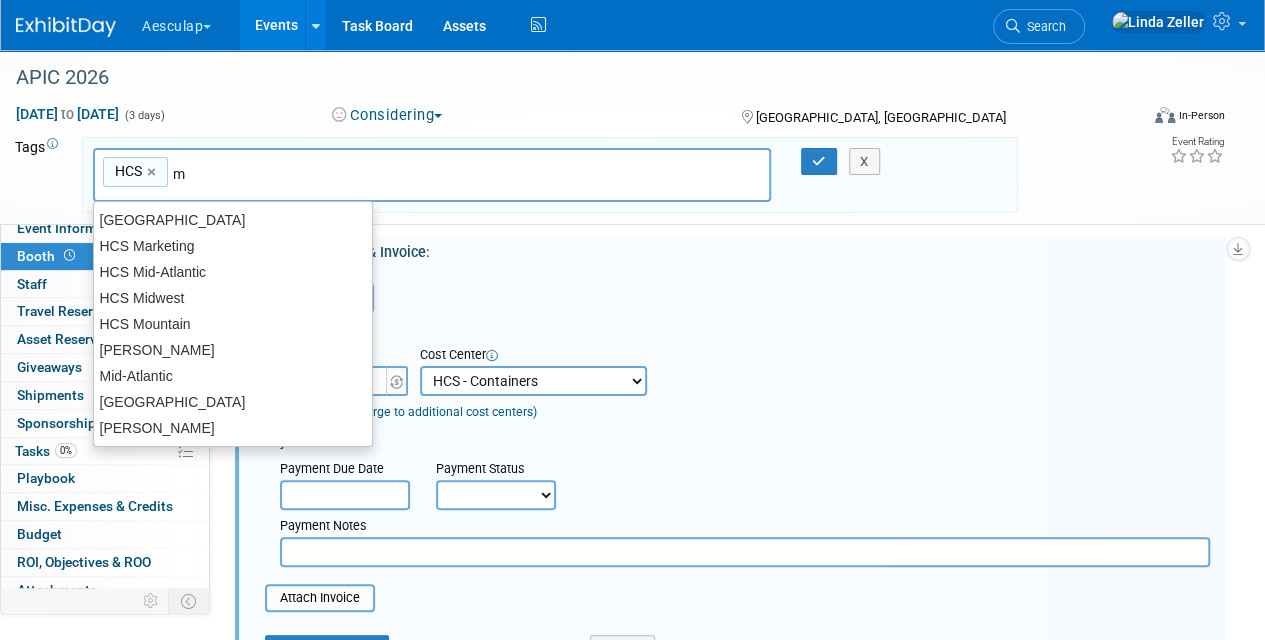 type on "ma" 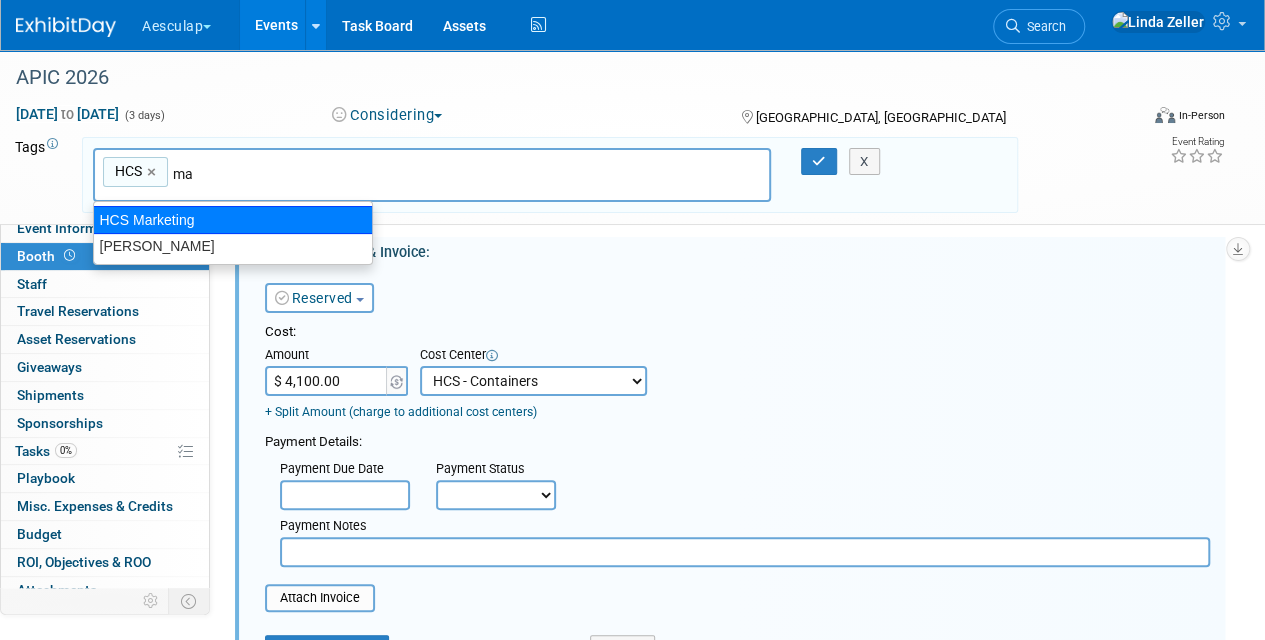 click on "HCS Marketing" at bounding box center [233, 220] 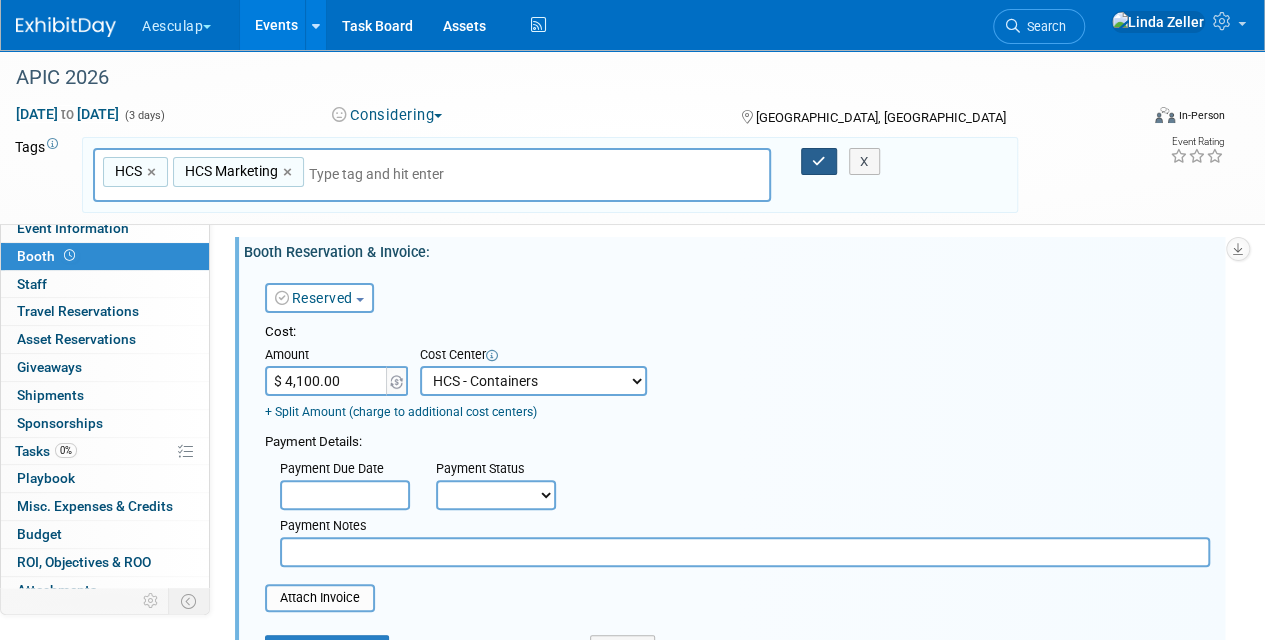 click at bounding box center (819, 161) 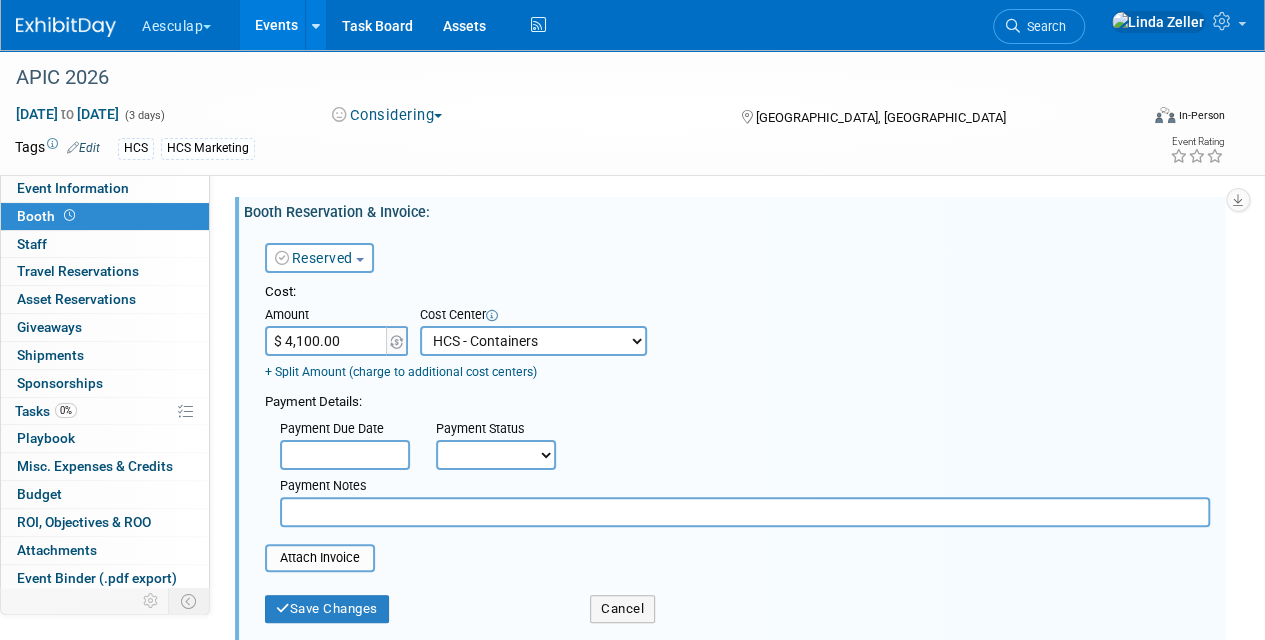 click on "Edit" at bounding box center (83, 148) 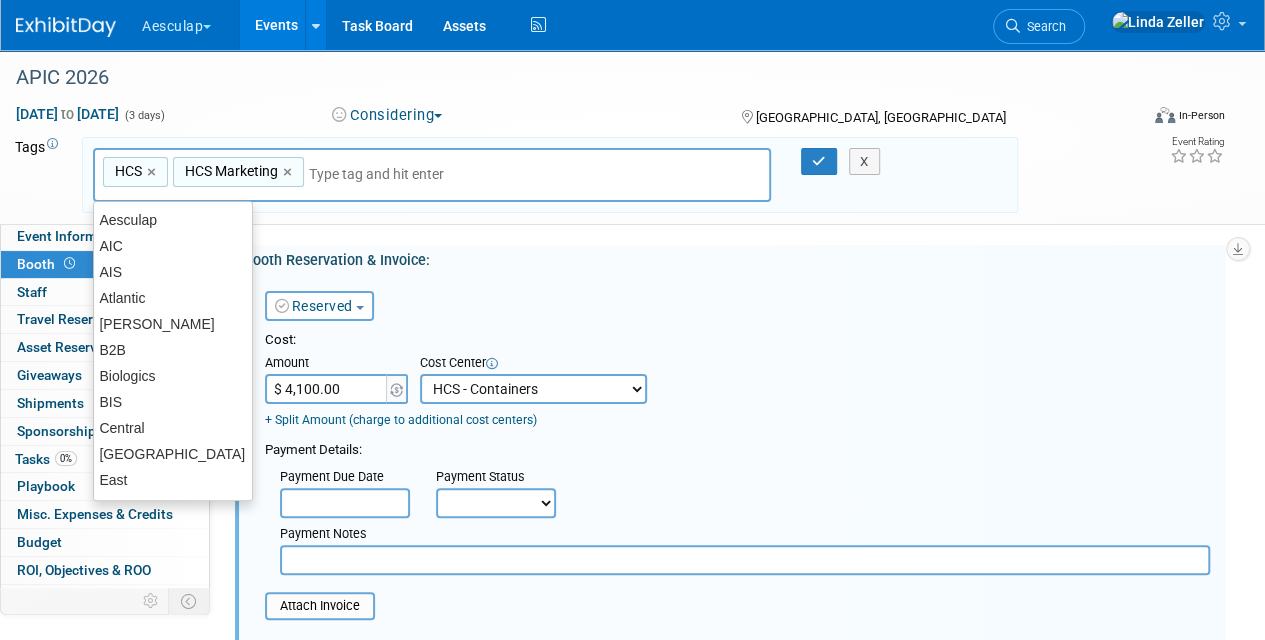 click at bounding box center (389, 174) 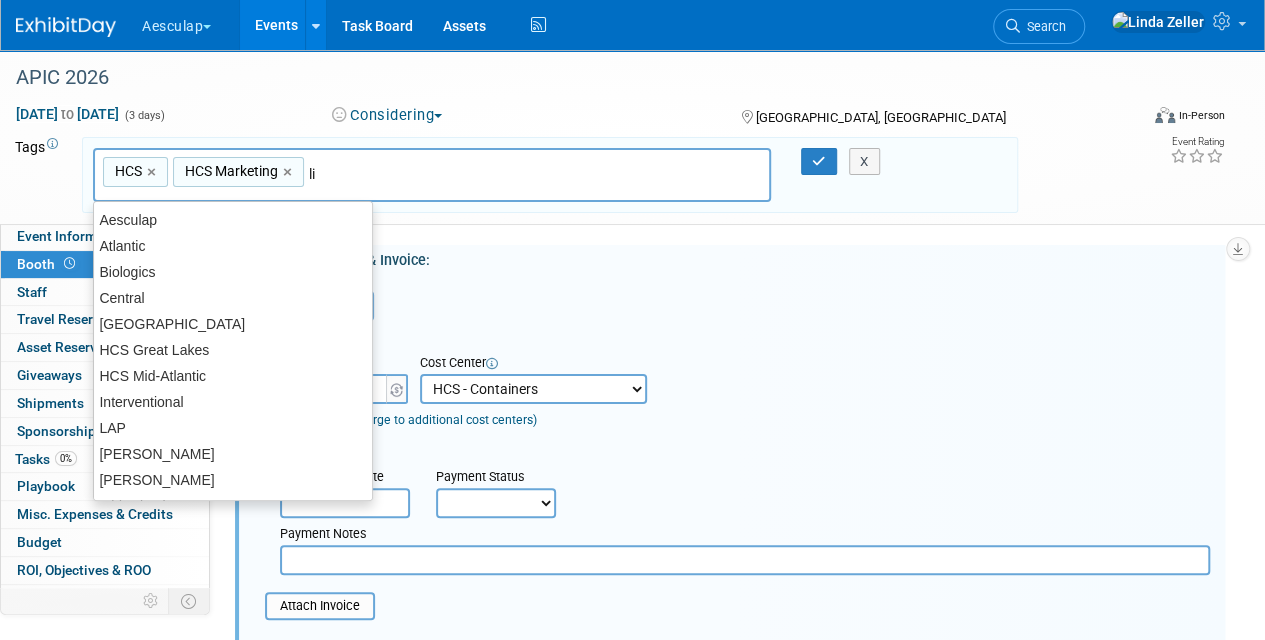 type on "lin" 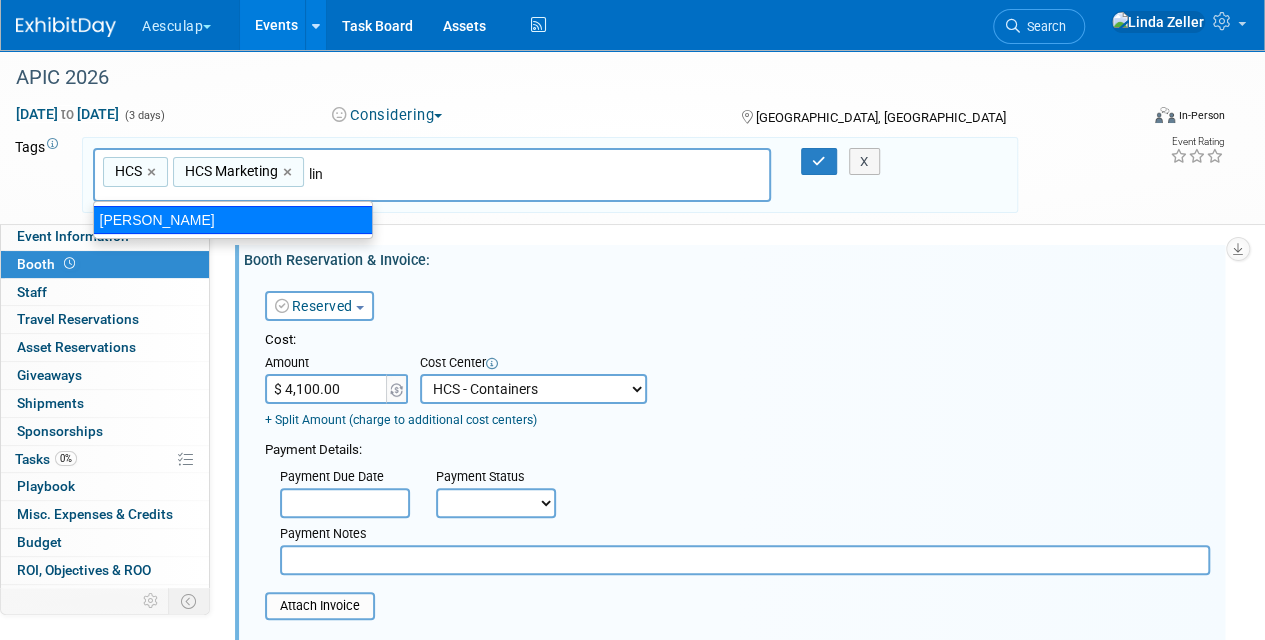 click on "Linda" at bounding box center (233, 220) 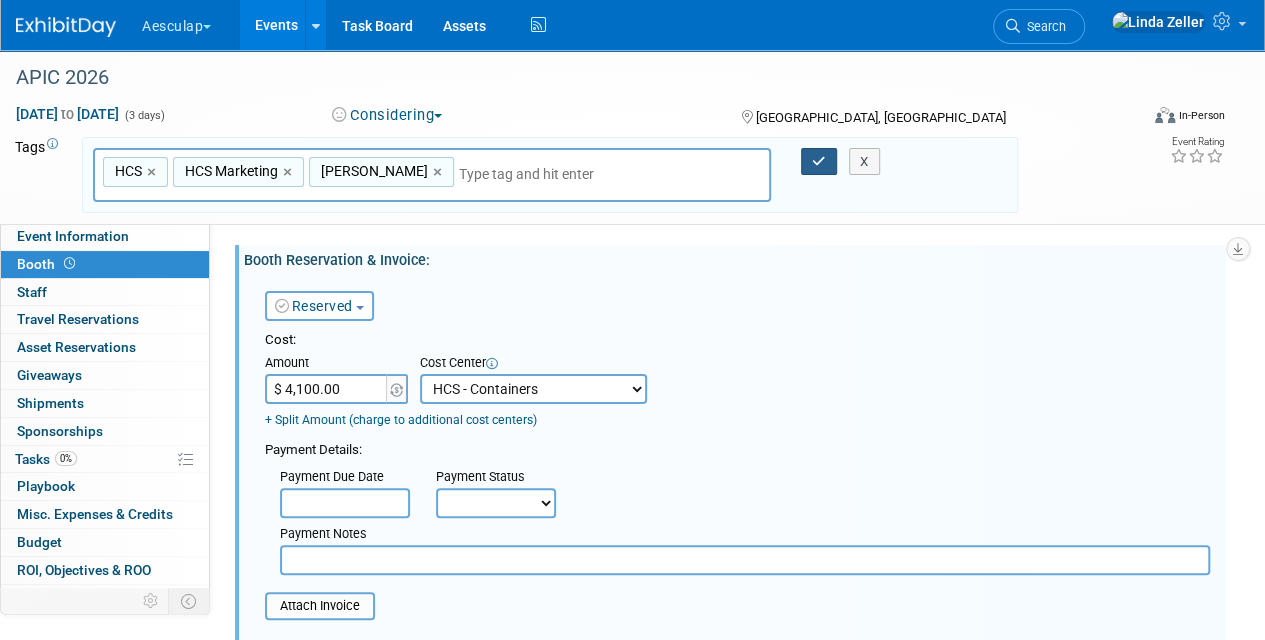 click at bounding box center [819, 162] 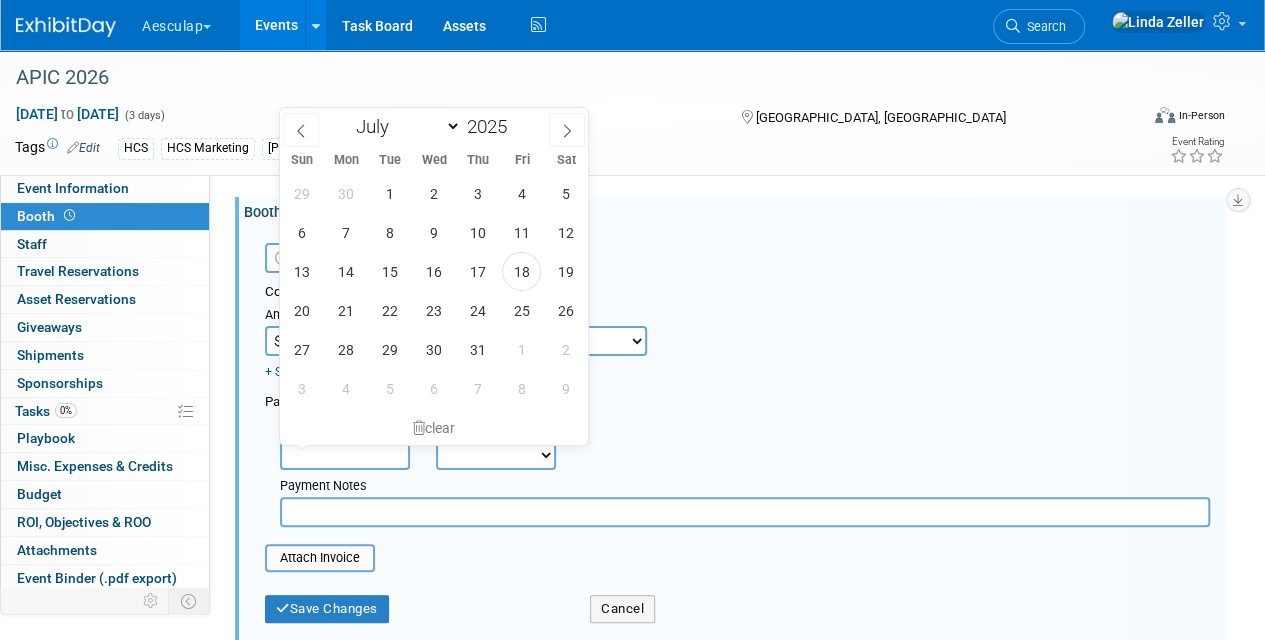 click at bounding box center [345, 455] 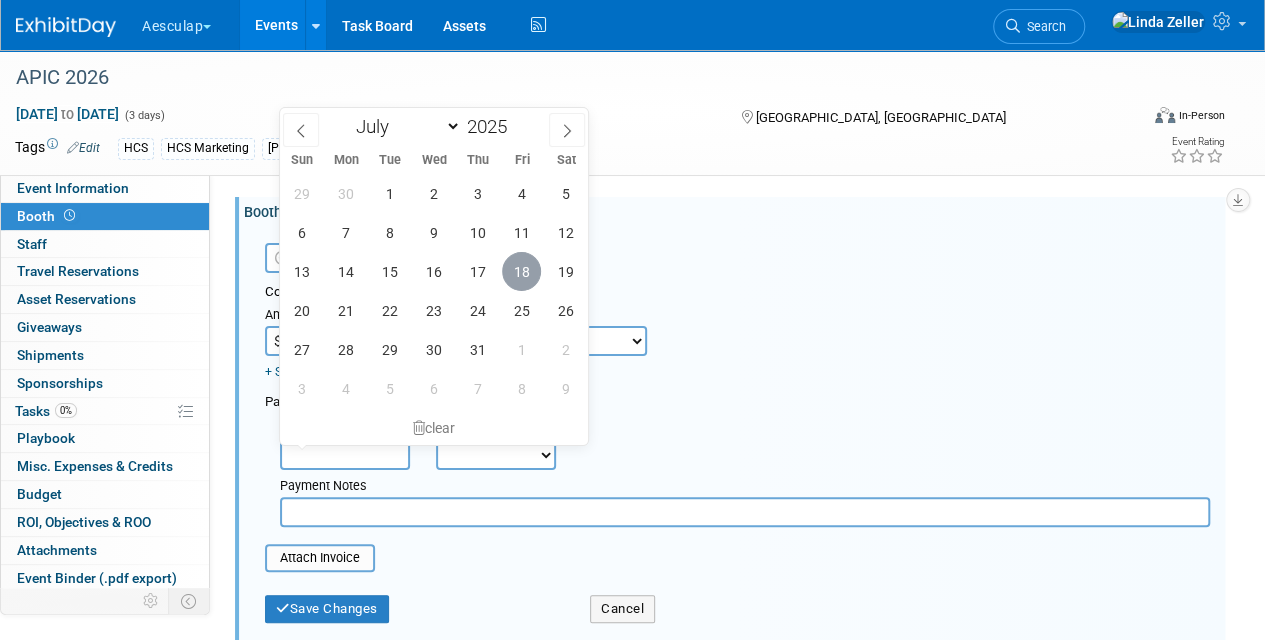 click on "18" at bounding box center (521, 271) 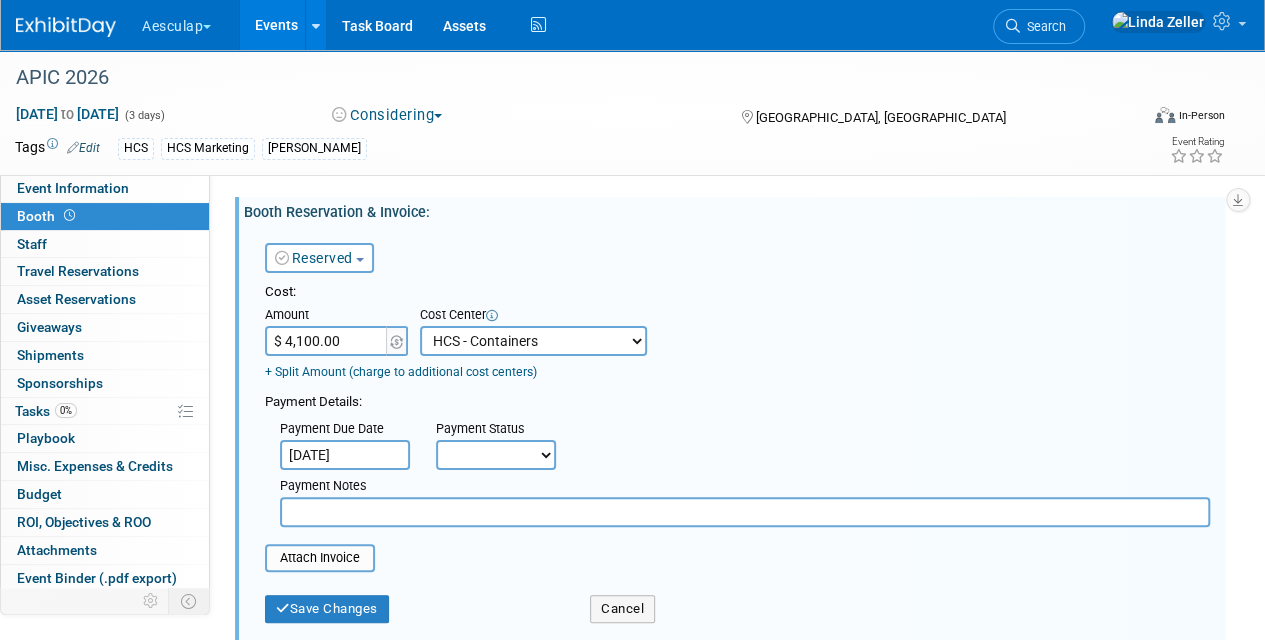 click on "Not Paid Yet
Partially Paid
Paid in Full" at bounding box center (496, 455) 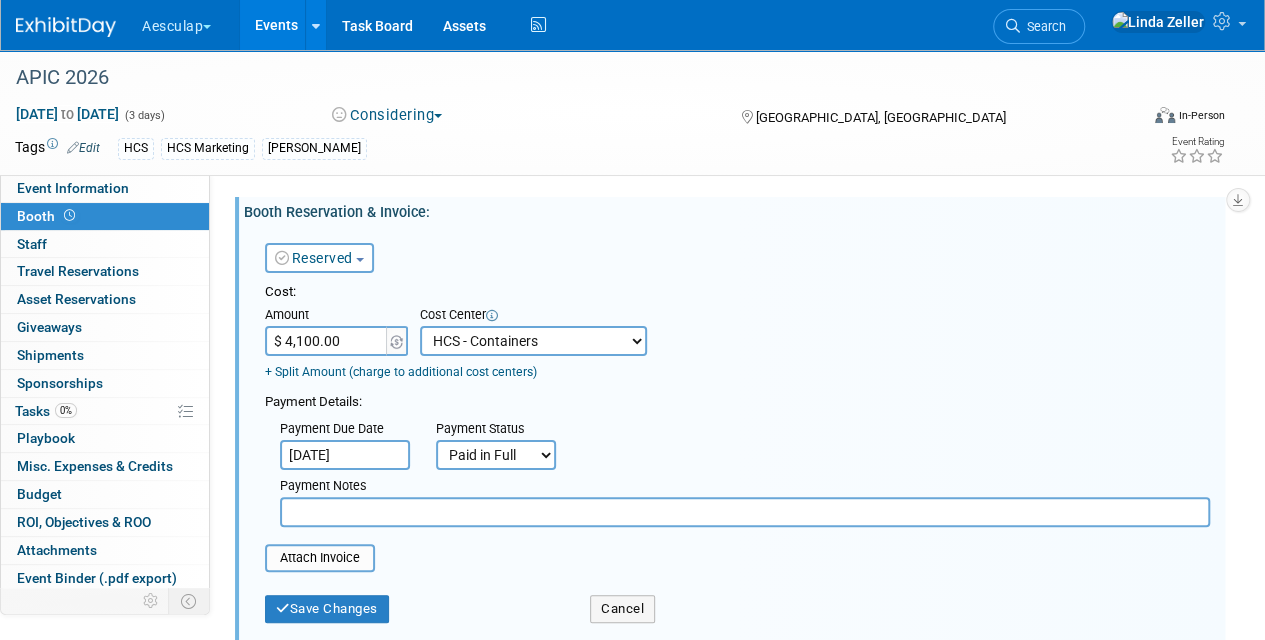 click on "Not Paid Yet
Partially Paid
Paid in Full" at bounding box center [496, 455] 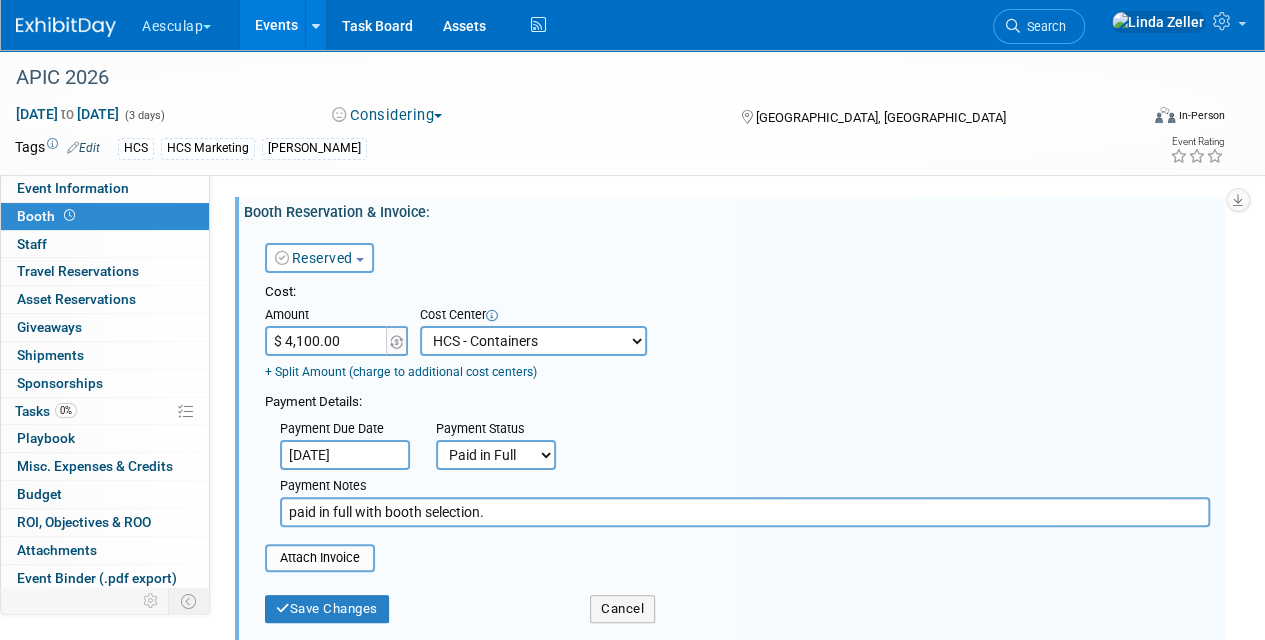 scroll, scrollTop: 100, scrollLeft: 0, axis: vertical 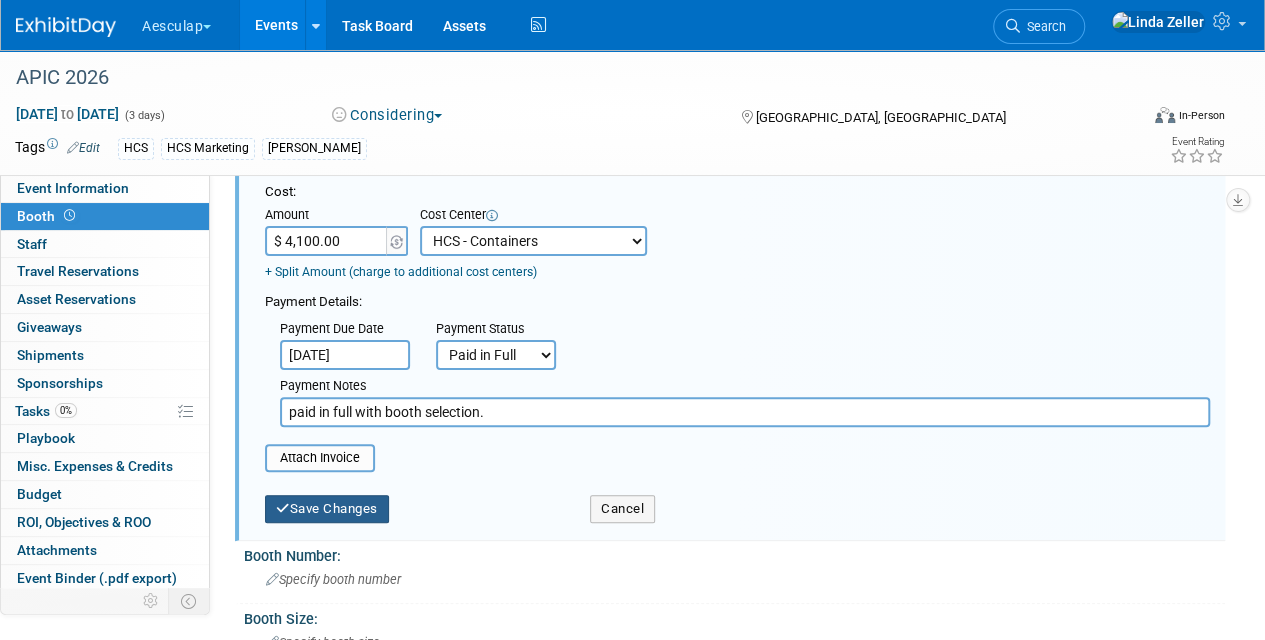 type on "paid in full with booth selection." 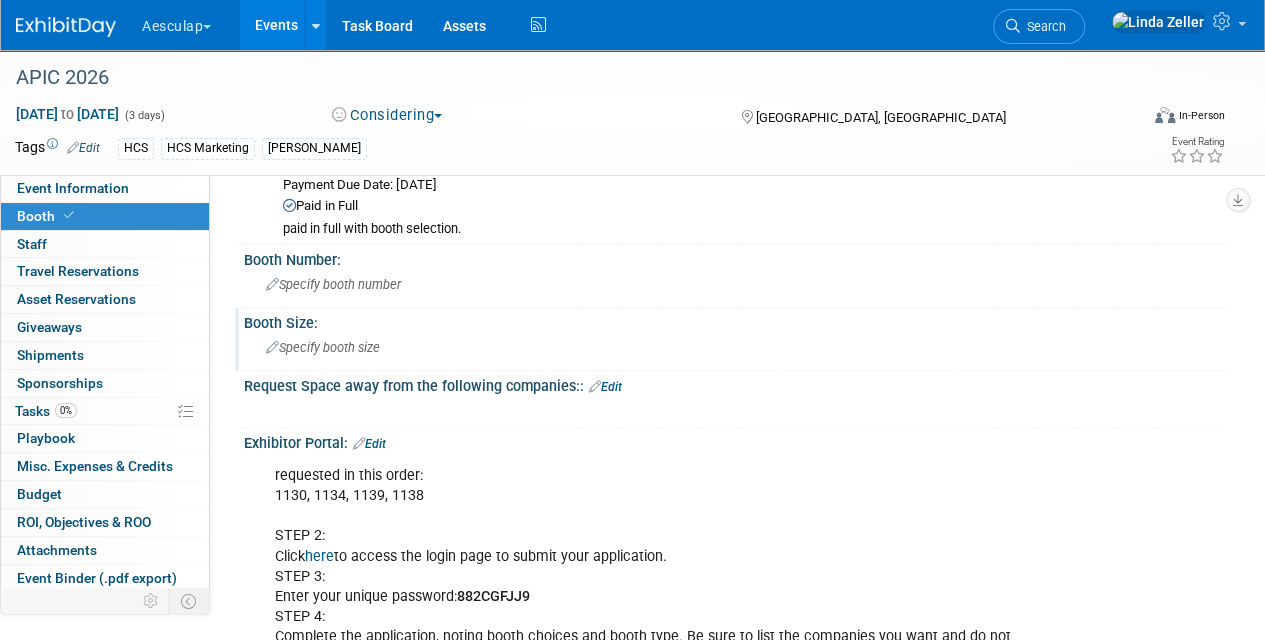 click on "Specify booth size" at bounding box center (323, 347) 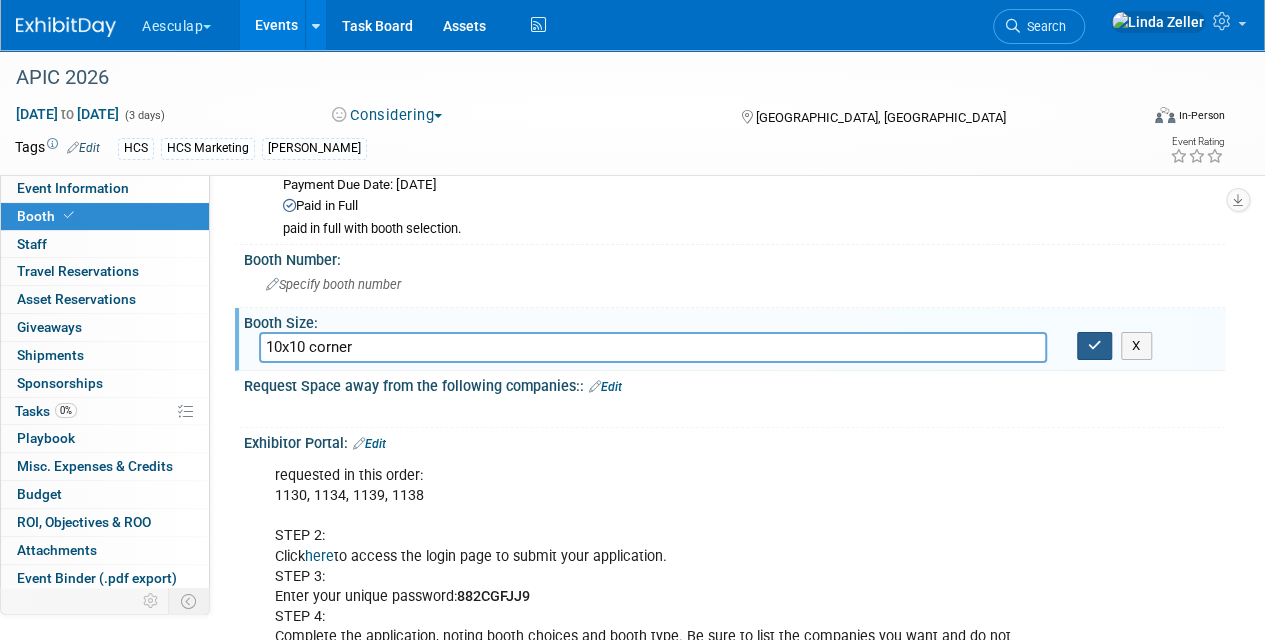 type on "10x10 corner" 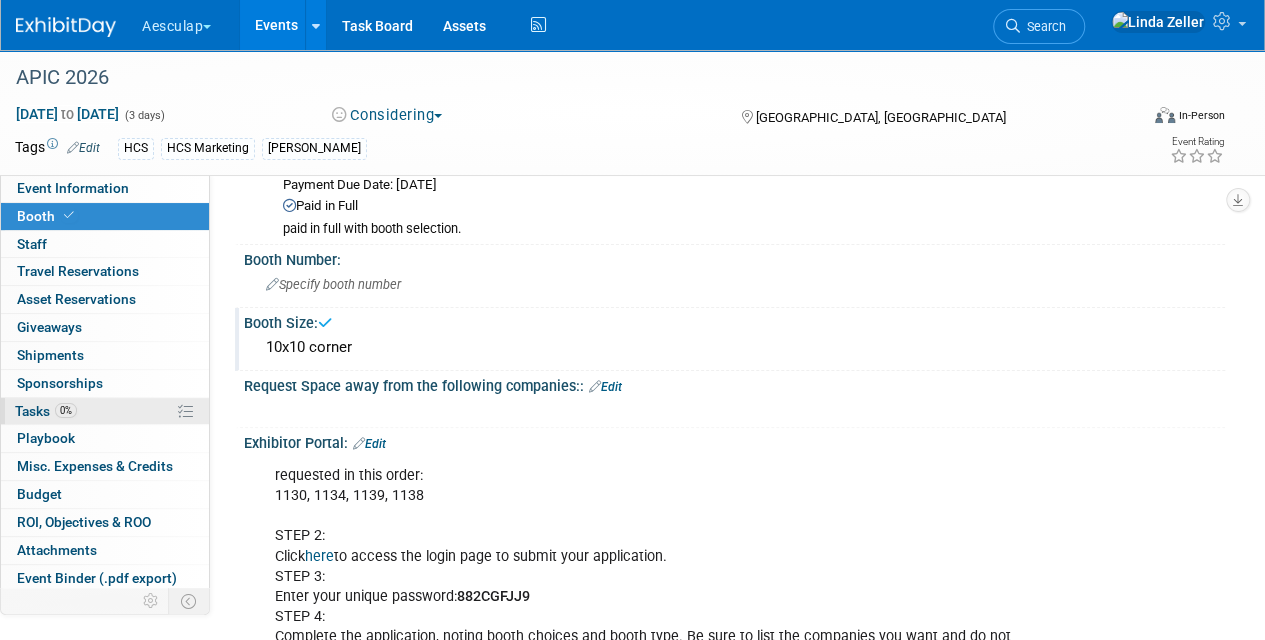 click on "Tasks 0%" at bounding box center (46, 411) 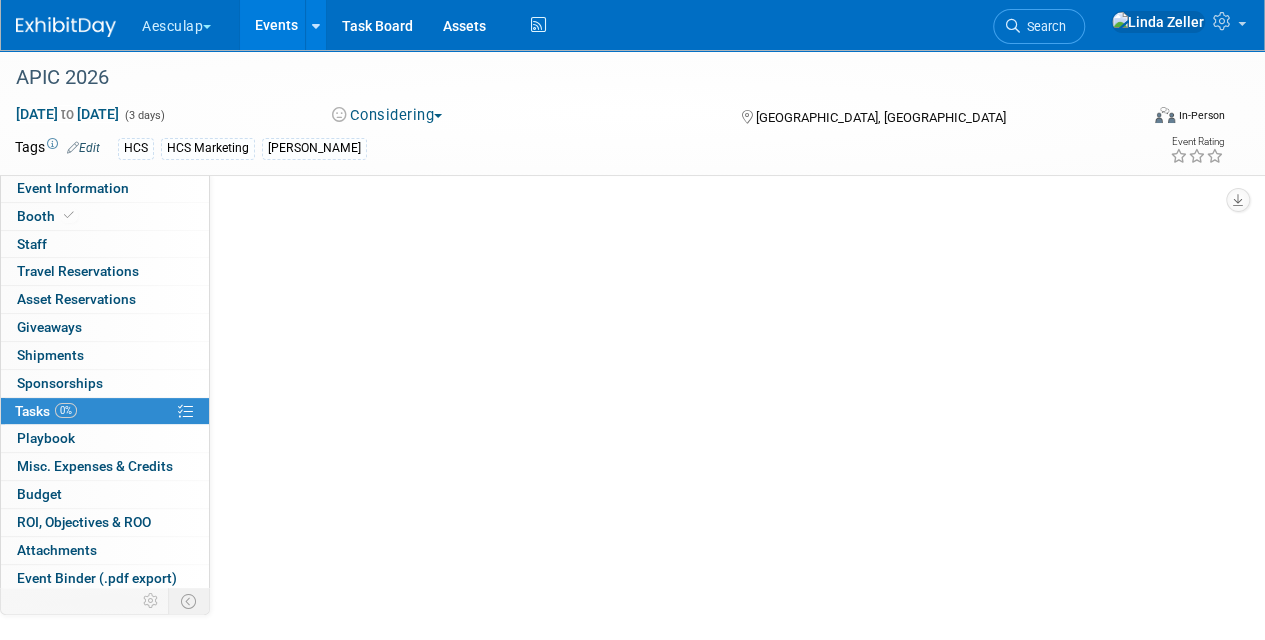 scroll, scrollTop: 0, scrollLeft: 0, axis: both 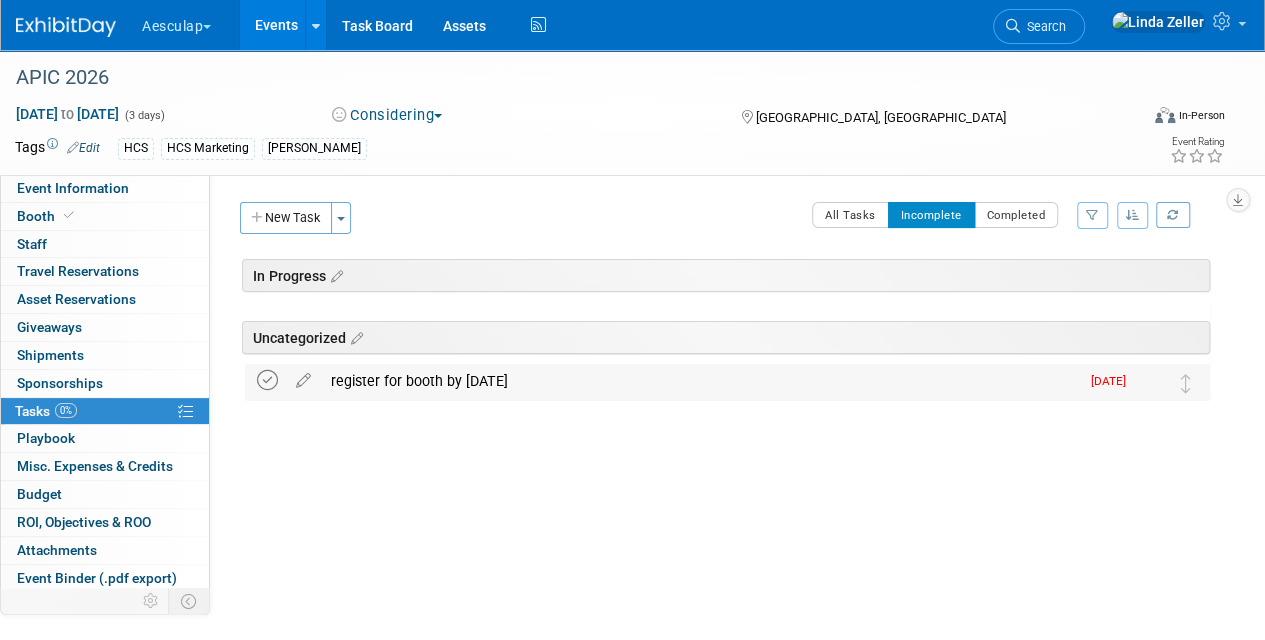 click at bounding box center [267, 380] 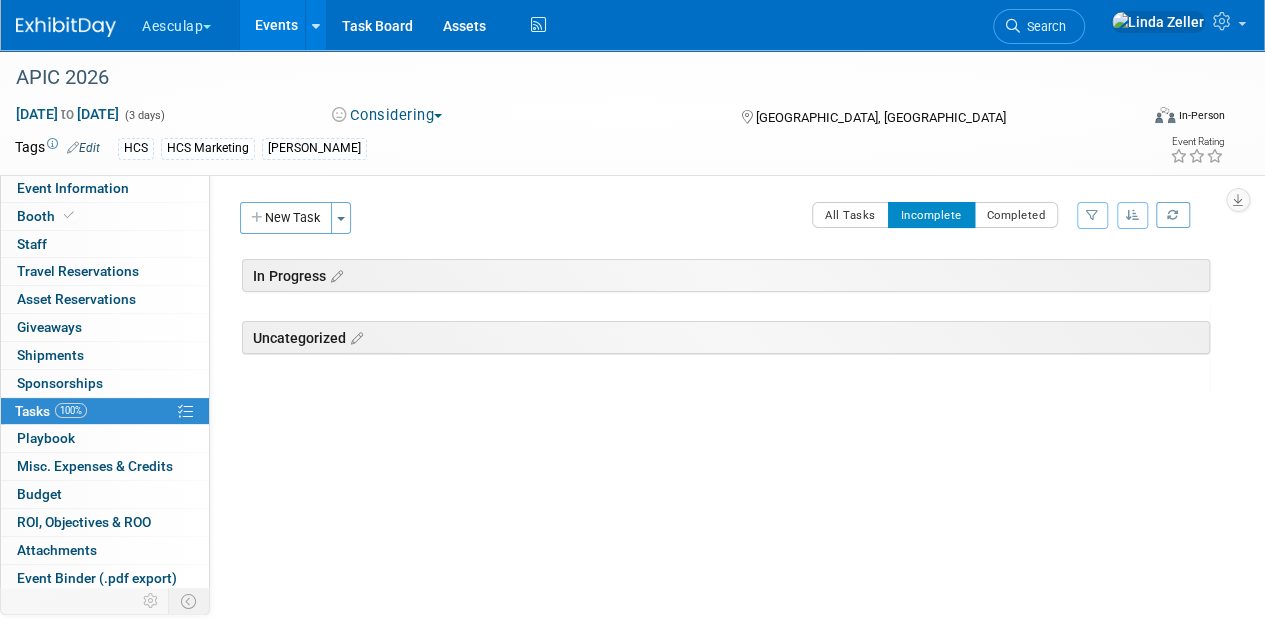 click on "Considering" at bounding box center [387, 115] 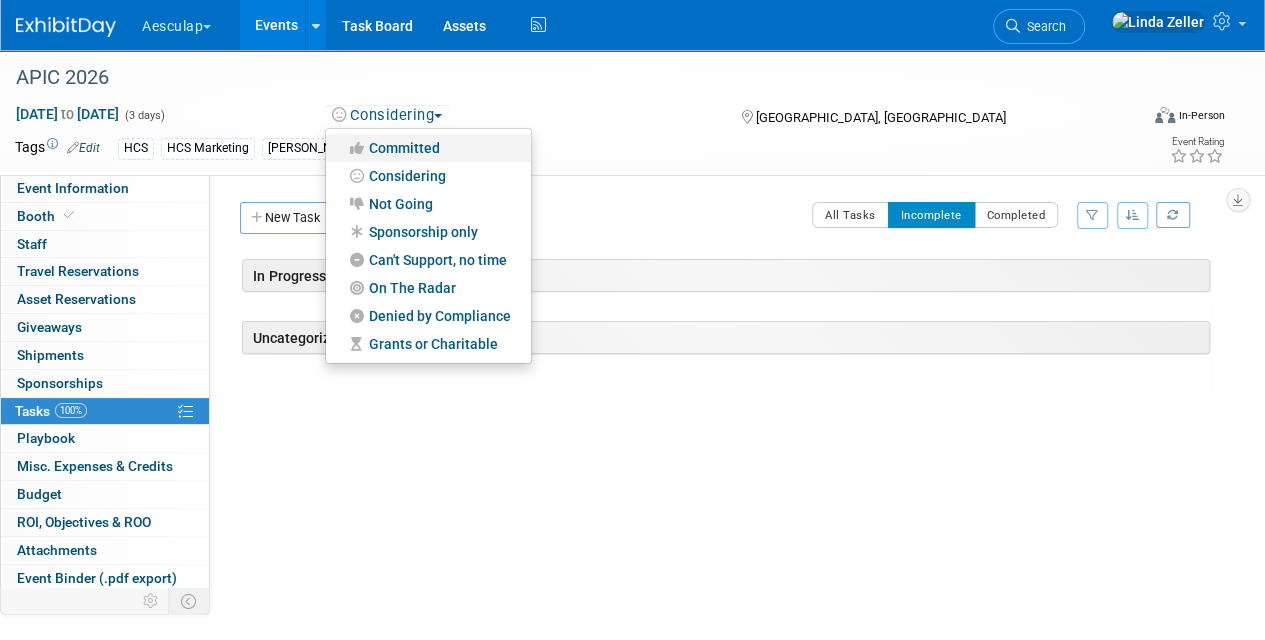 click on "Committed" at bounding box center (428, 148) 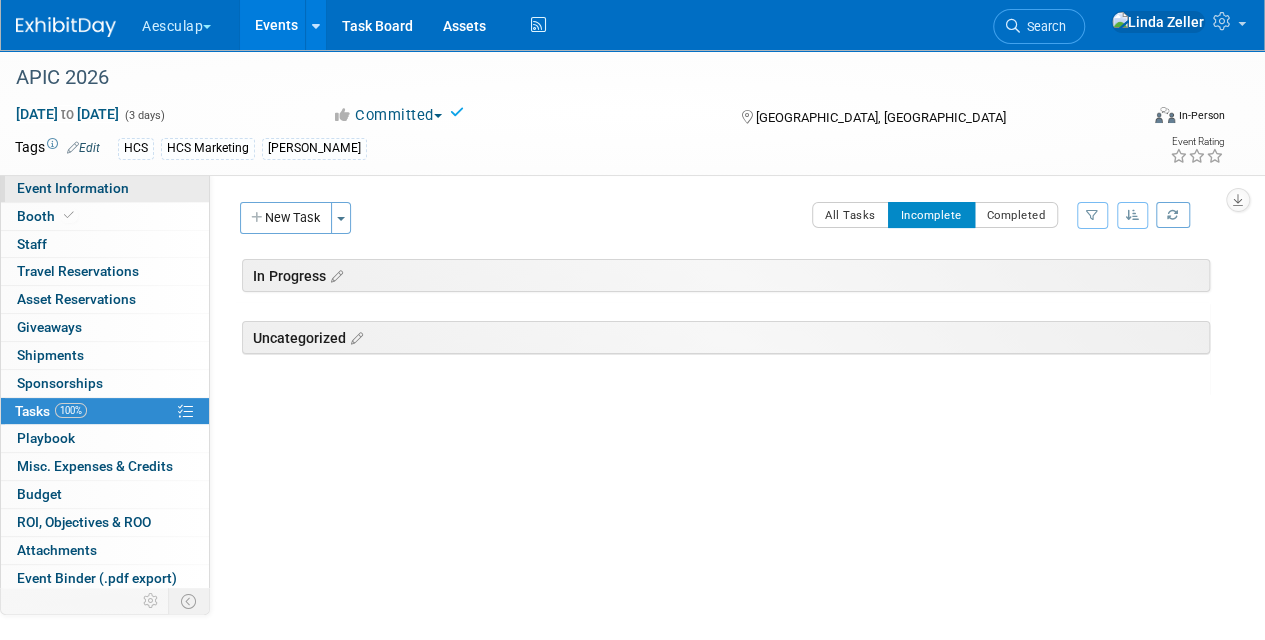 click on "Event Information" at bounding box center (73, 188) 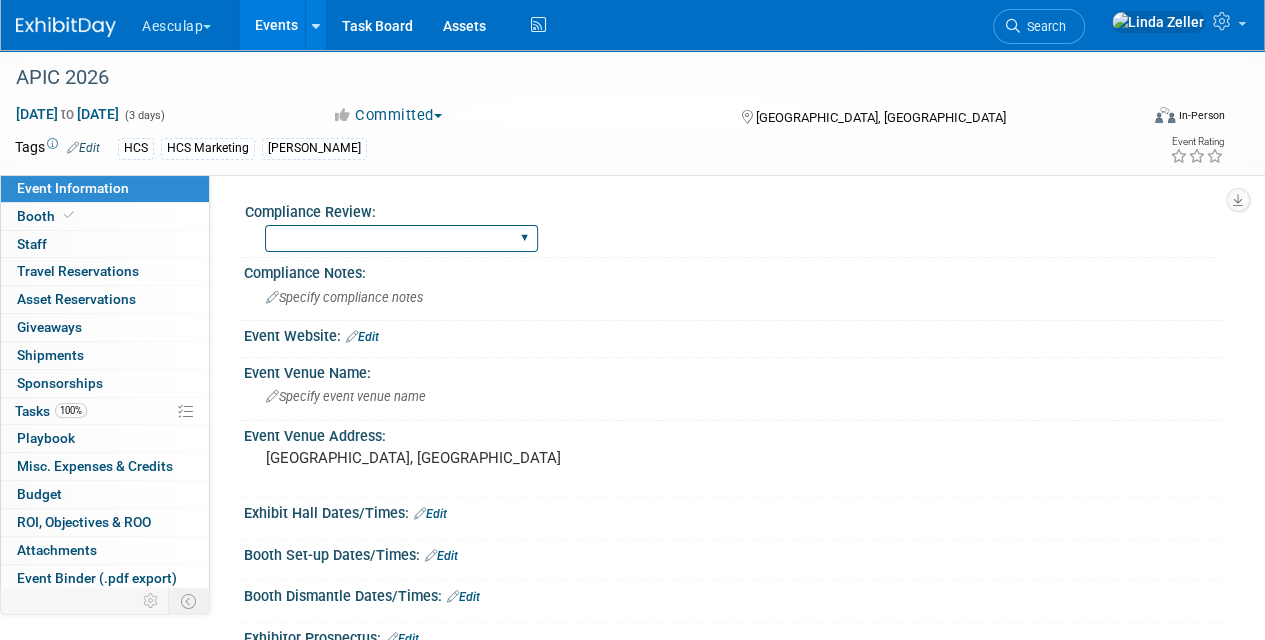 click on "Needs to be submitted to Compliance
In Review with Compliance
Approved by Compliance
Denied by Compliance
Blanket Approval w/ no changes
No Approval Needed" at bounding box center [401, 238] 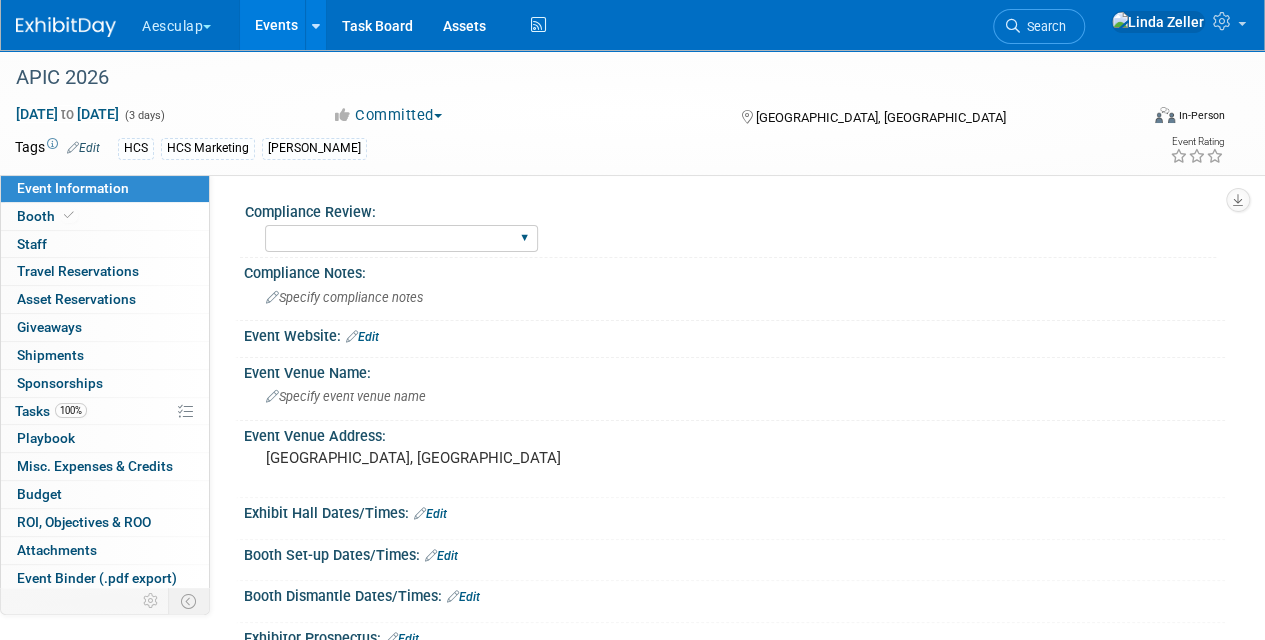 select on "No Approval Needed" 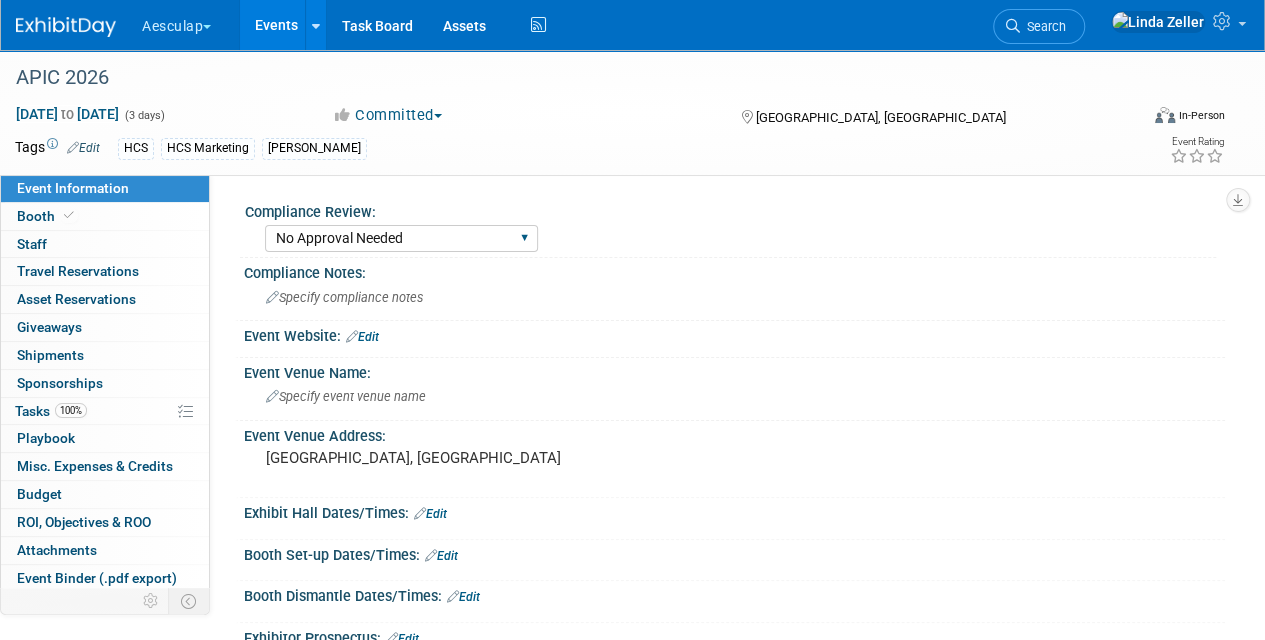 click on "Needs to be submitted to Compliance
In Review with Compliance
Approved by Compliance
Denied by Compliance
Blanket Approval w/ no changes
No Approval Needed" at bounding box center [401, 238] 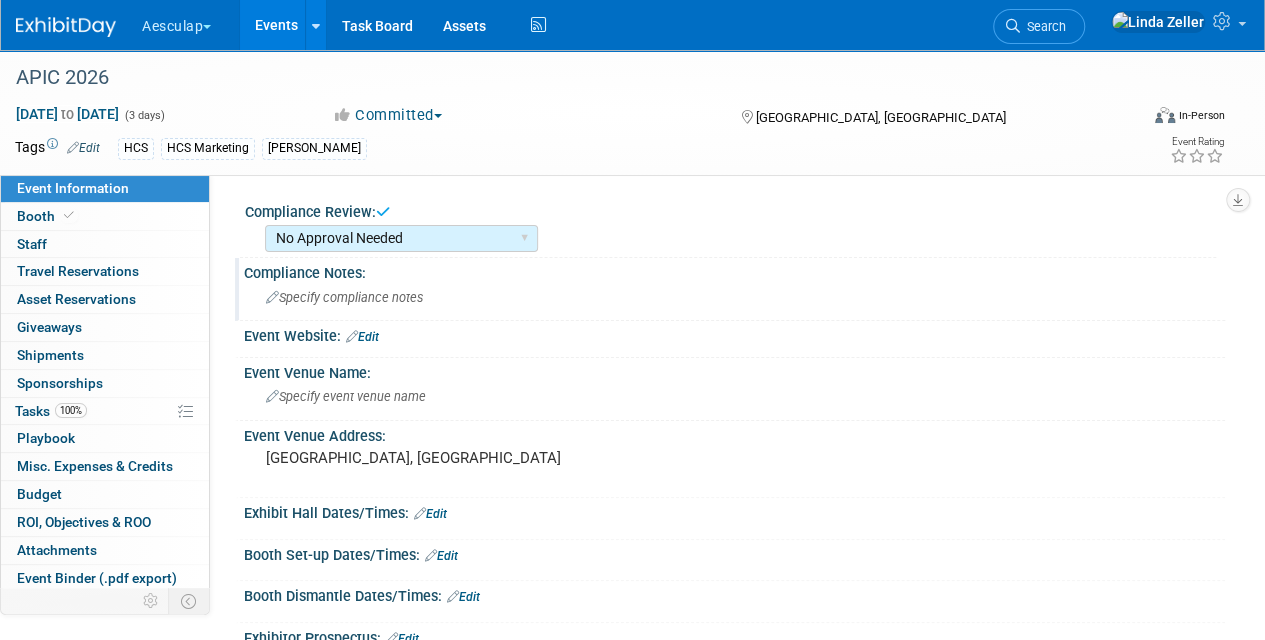 click on "Specify compliance notes" at bounding box center [344, 297] 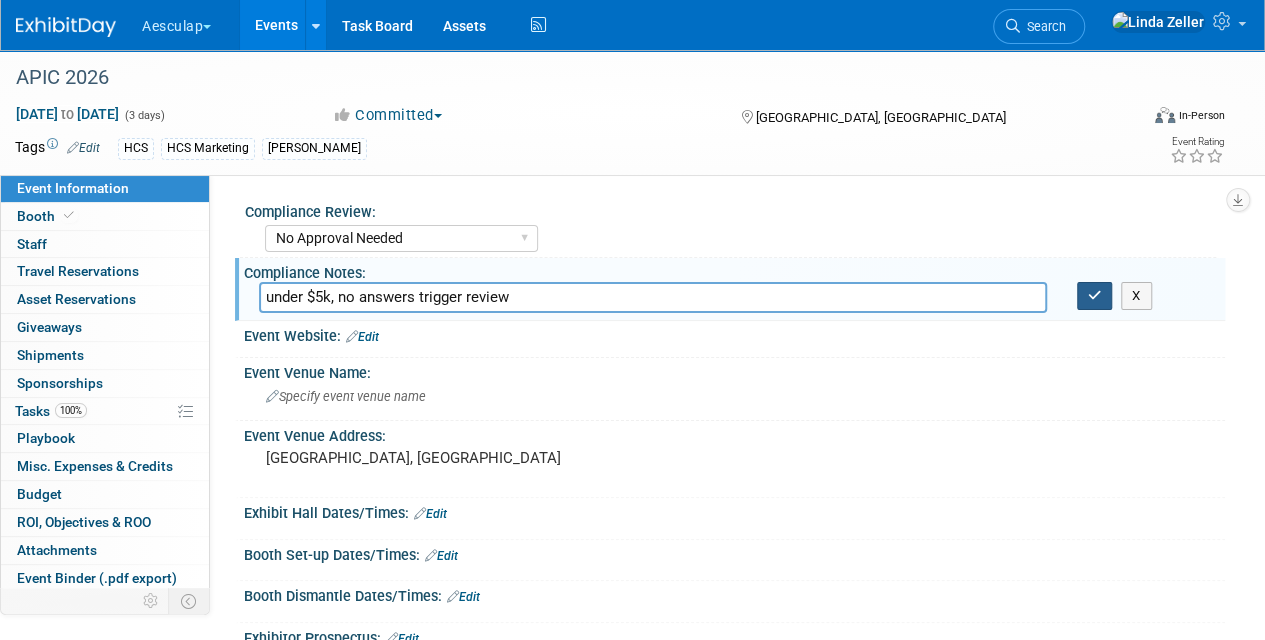 type on "under $5k, no answers trigger review" 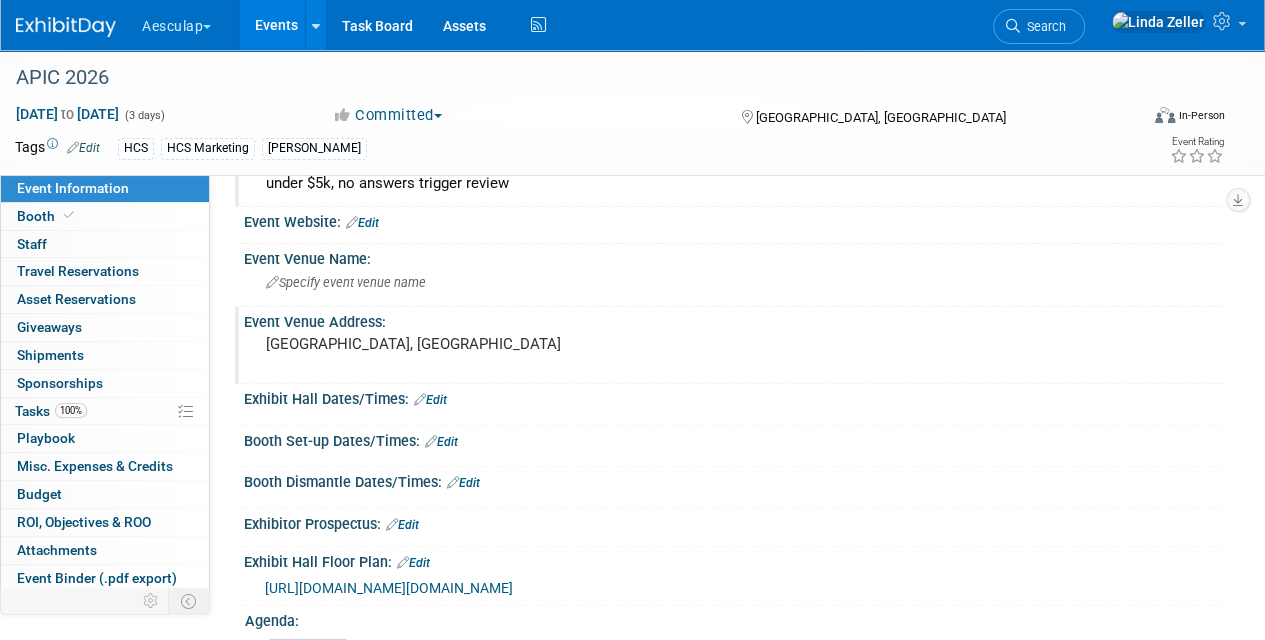 scroll, scrollTop: 0, scrollLeft: 0, axis: both 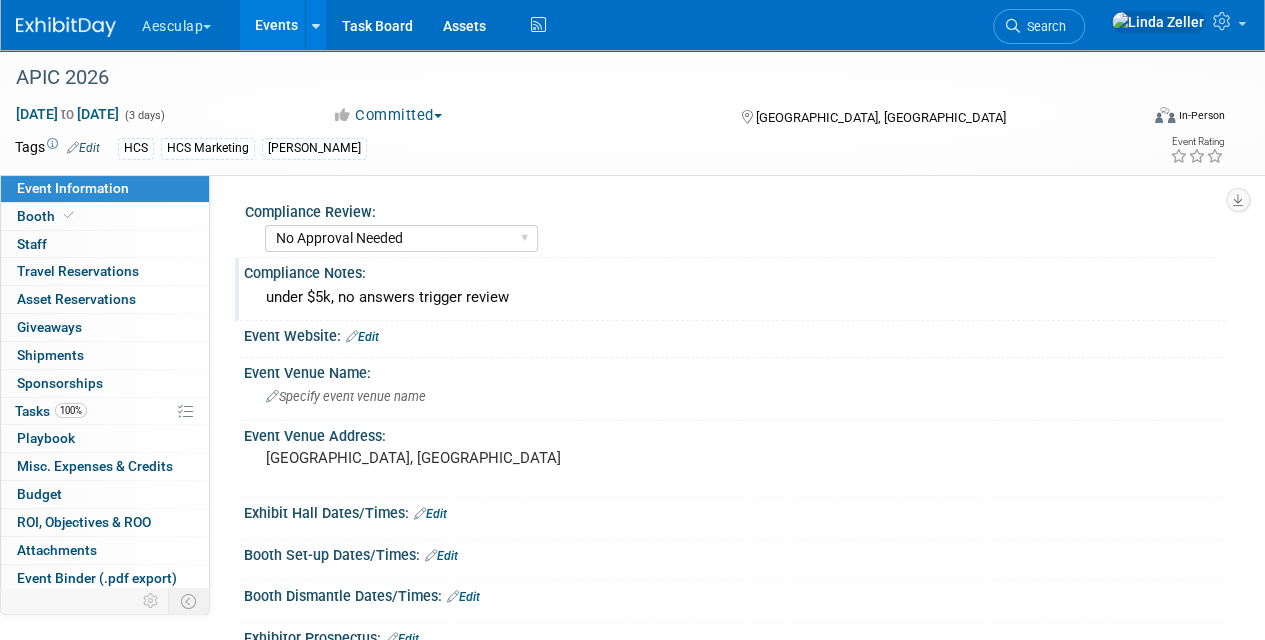 click on "Search" at bounding box center [1043, 26] 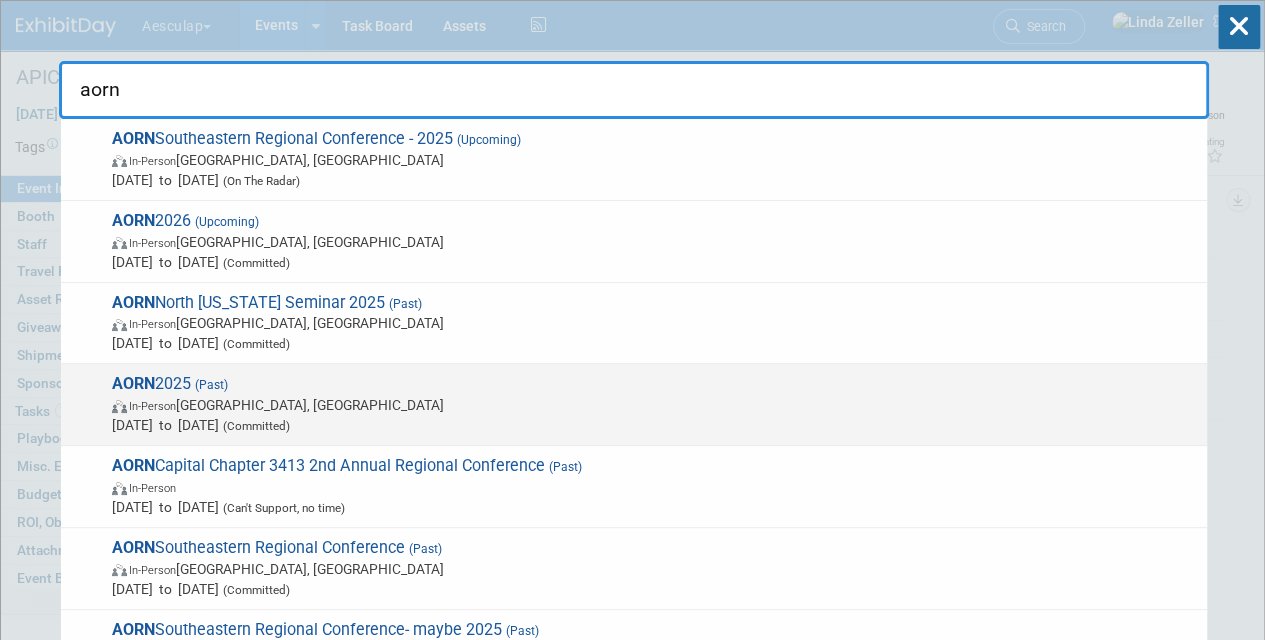 type on "aorn" 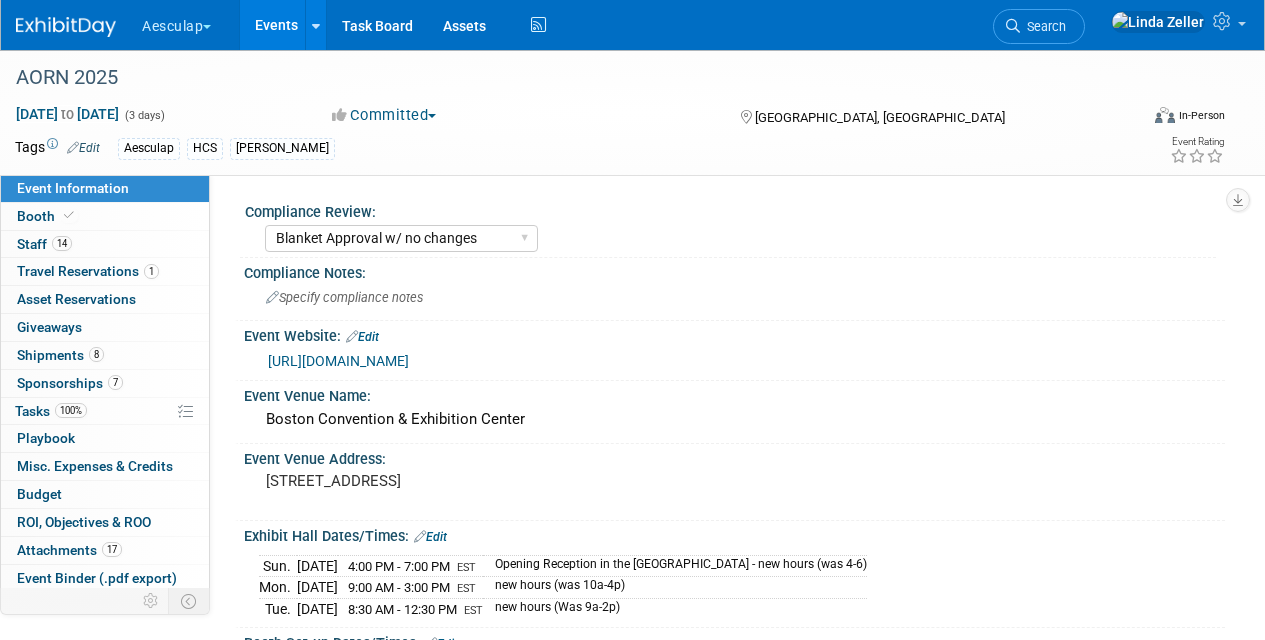 select on "Blanket Approval w/ no changes" 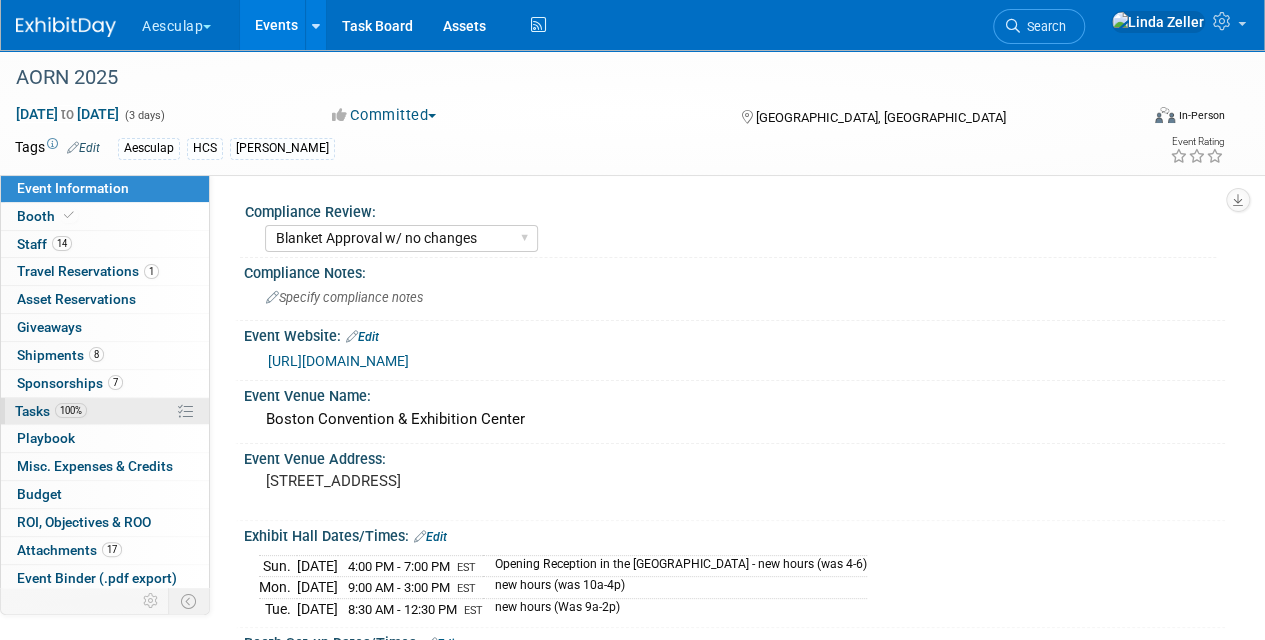 scroll, scrollTop: 0, scrollLeft: 0, axis: both 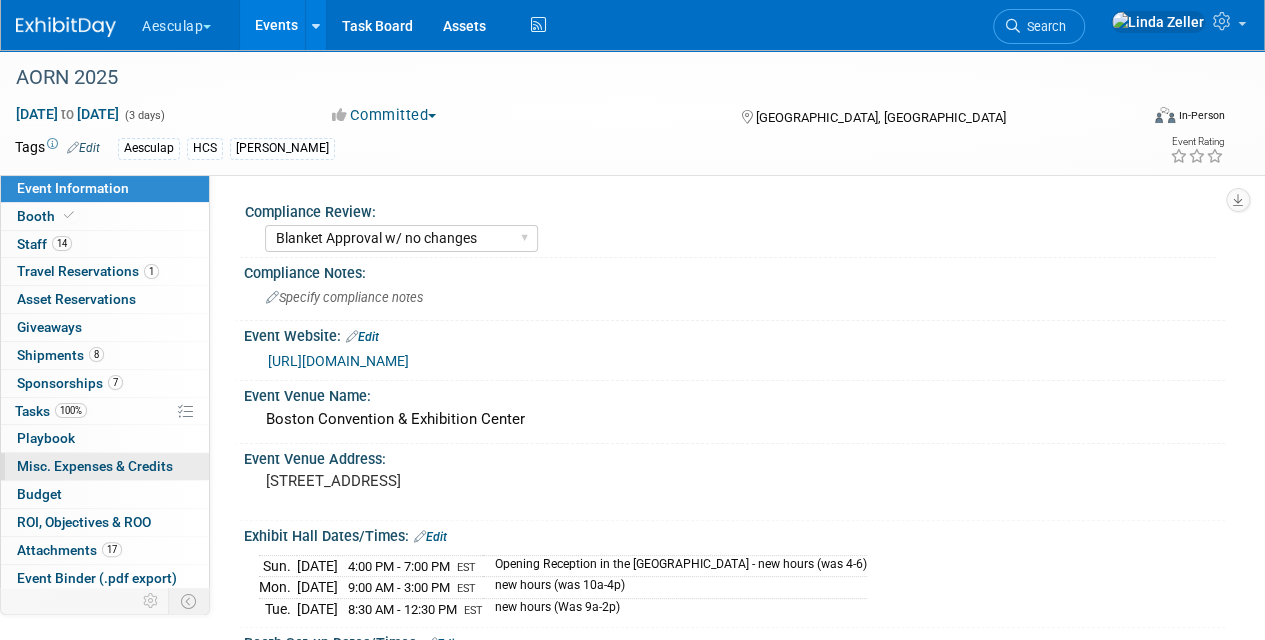 click on "Misc. Expenses & Credits 0" at bounding box center [95, 466] 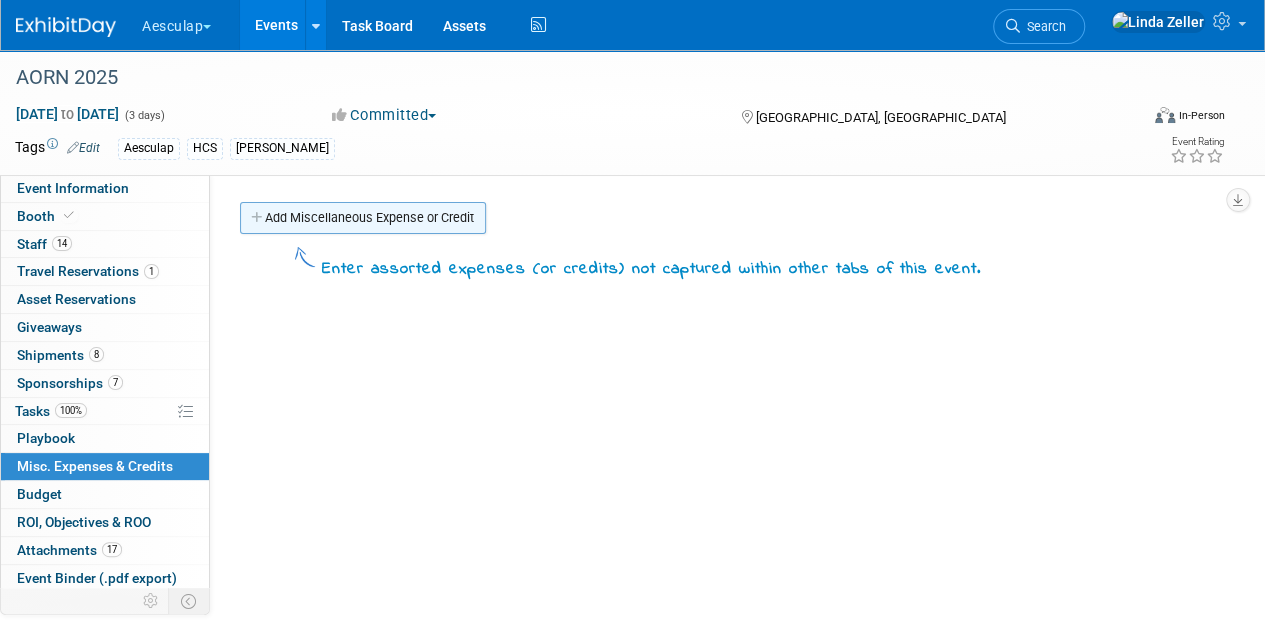 click on "Add Miscellaneous Expense or Credit" at bounding box center (363, 218) 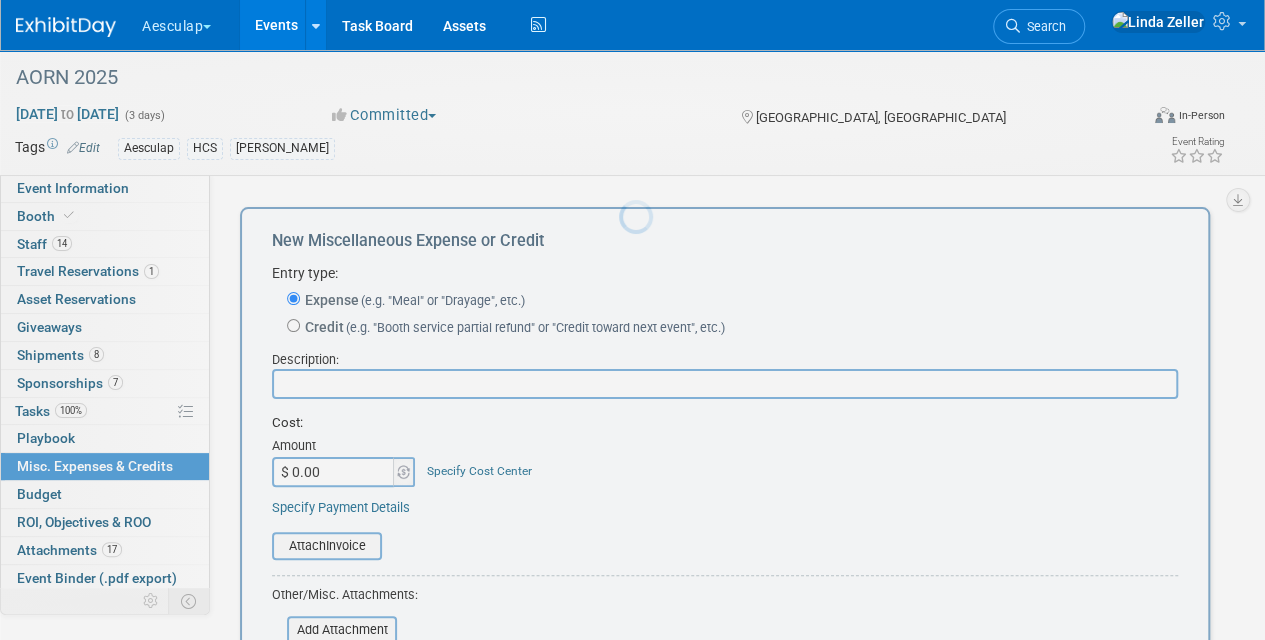 scroll, scrollTop: 0, scrollLeft: 0, axis: both 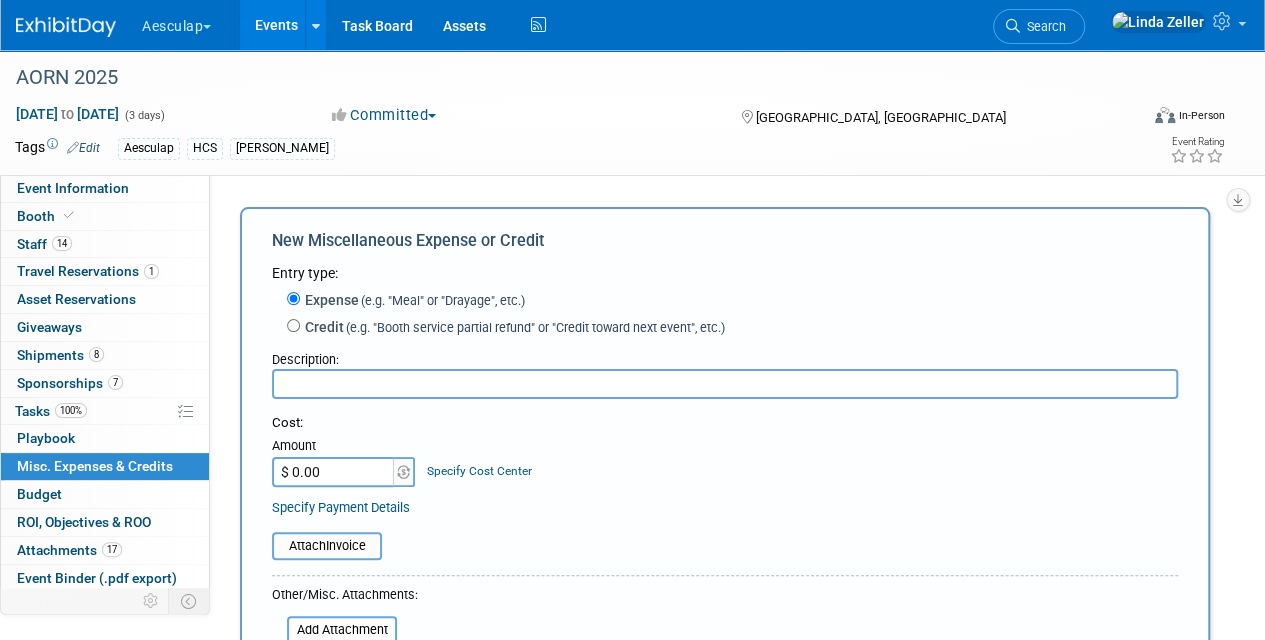 click on "$ 0.00" at bounding box center [334, 472] 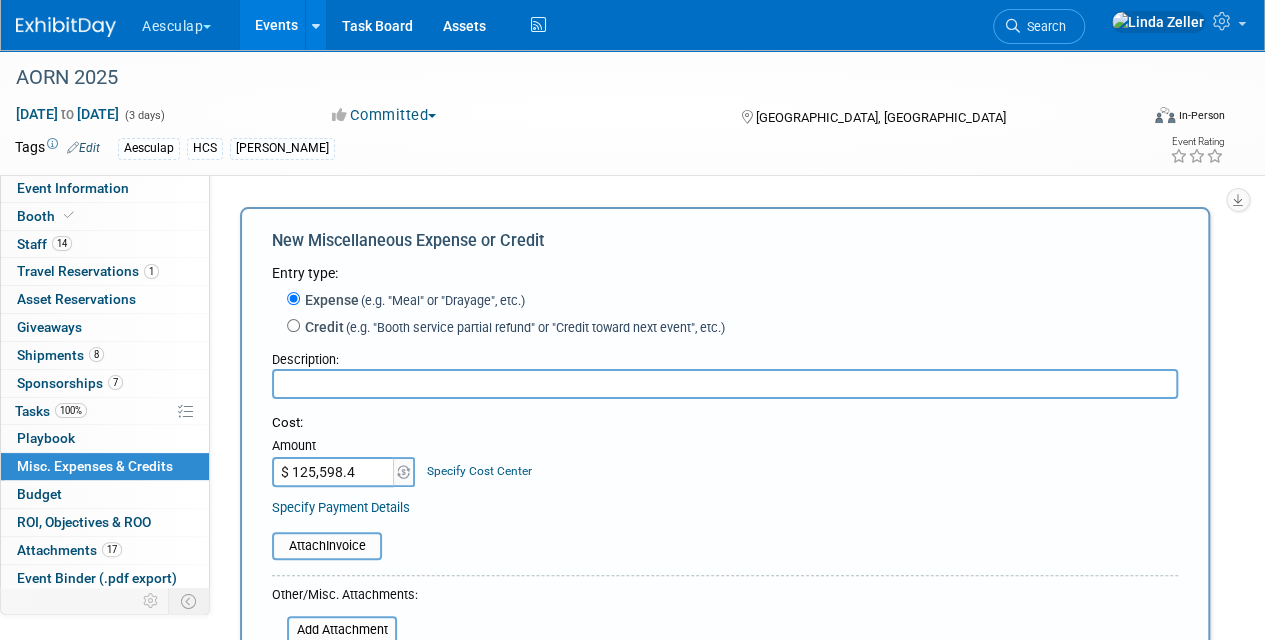 type on "$ 125,598.44" 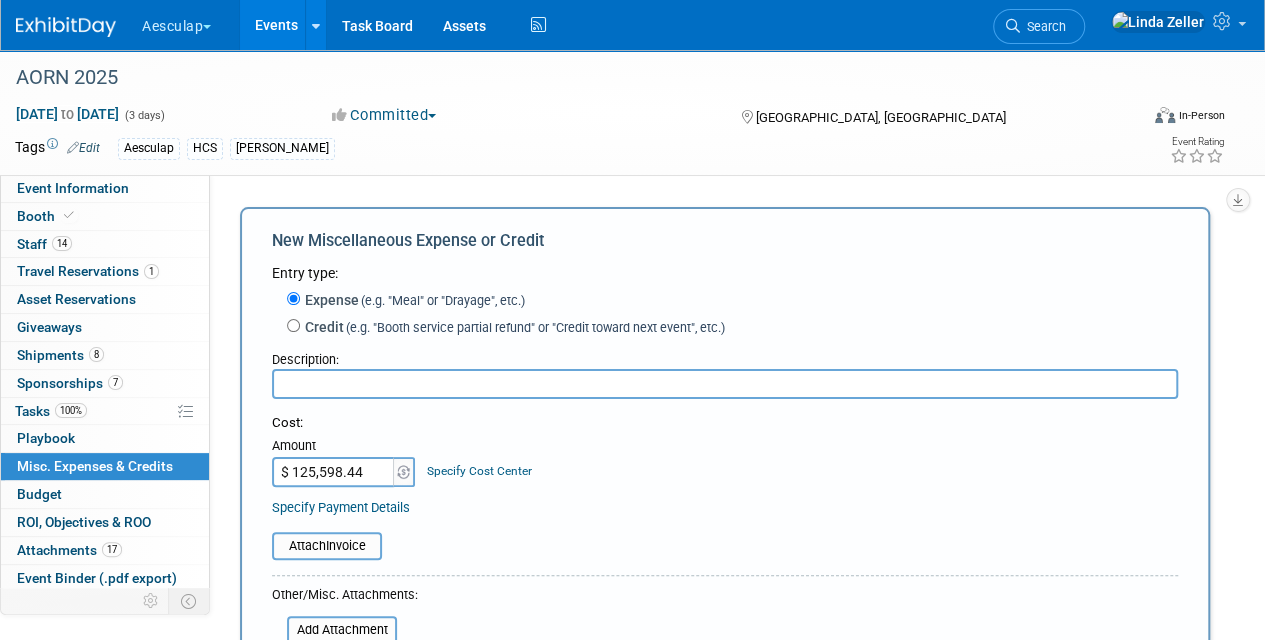 click at bounding box center (725, 384) 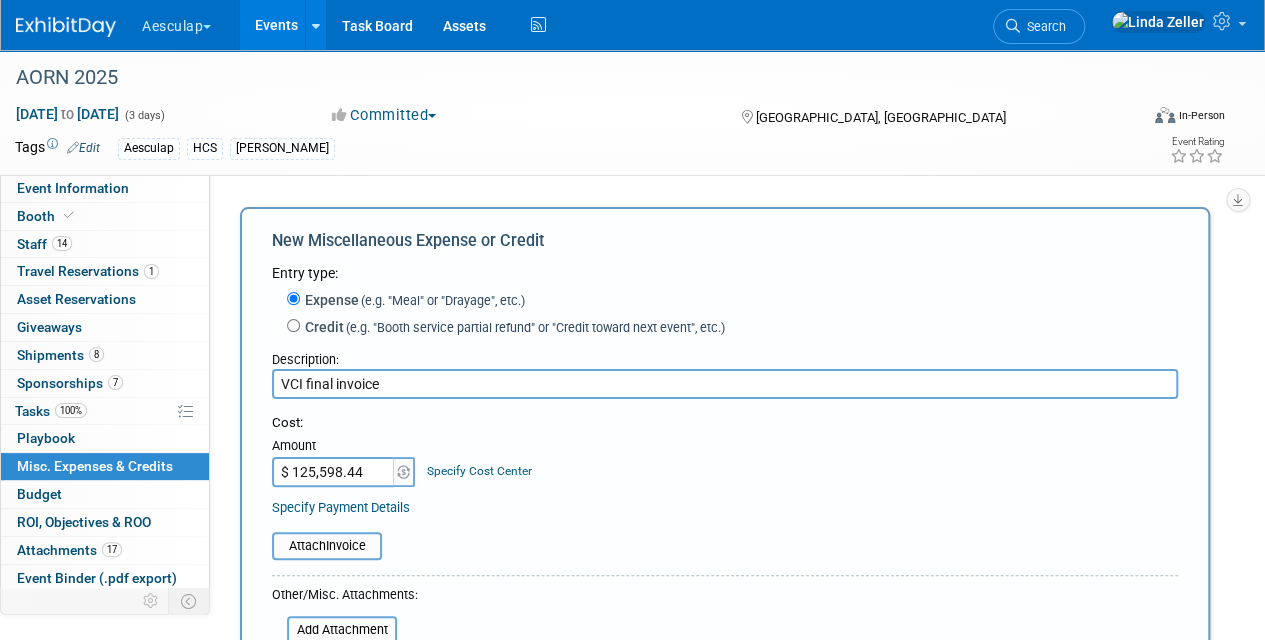 type on "VCI final invoice" 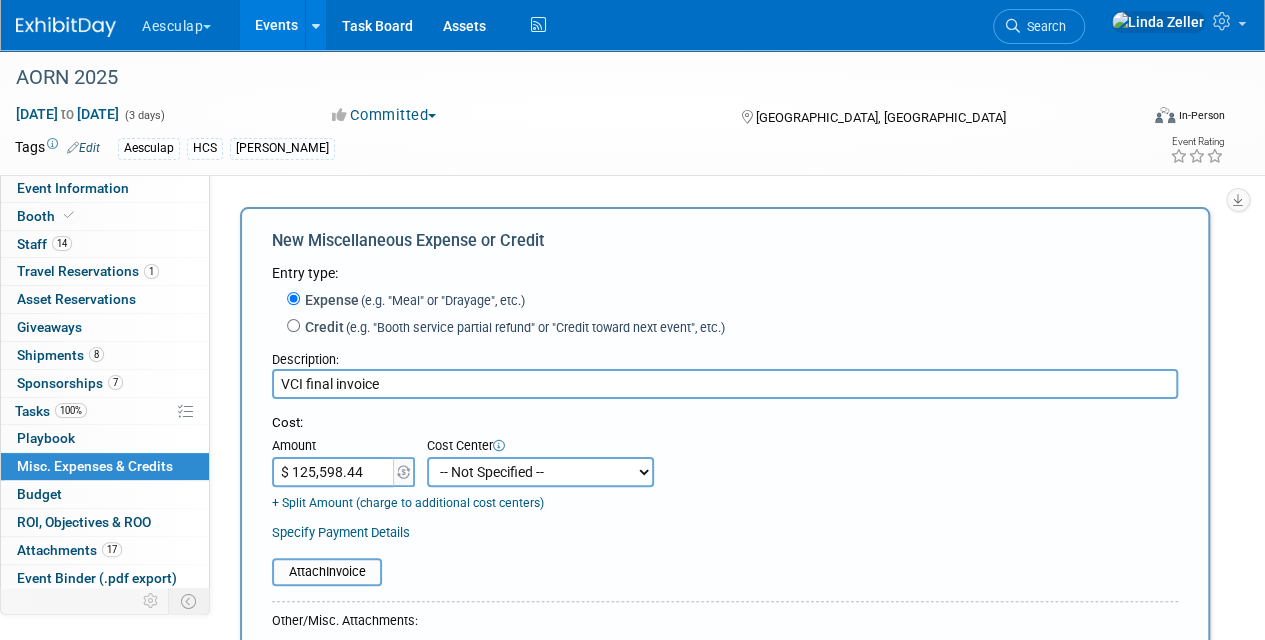click on "-- Not Specified --
AAG B2B: 102736100
AIS - Ortho
AIS -Spine
Atlantic Neuro
[PERSON_NAME] - 331008516
Central Mountain Neuro
Central Neuro
HCS - Containers
HCS B2B
HCS Great Lakes
HCS [PERSON_NAME]
HCS Mid- Atlantic
HCS Midwest
HCS Mountain
HCS New England
HCS Northeast
HCS Northwest
HCS Southeast
HCS Western
[MEDICAL_DATA]
National HCS
National Neuro
Pacific Neuro
Piedmont Neuro [US_STATE] Neuro" at bounding box center (540, 472) 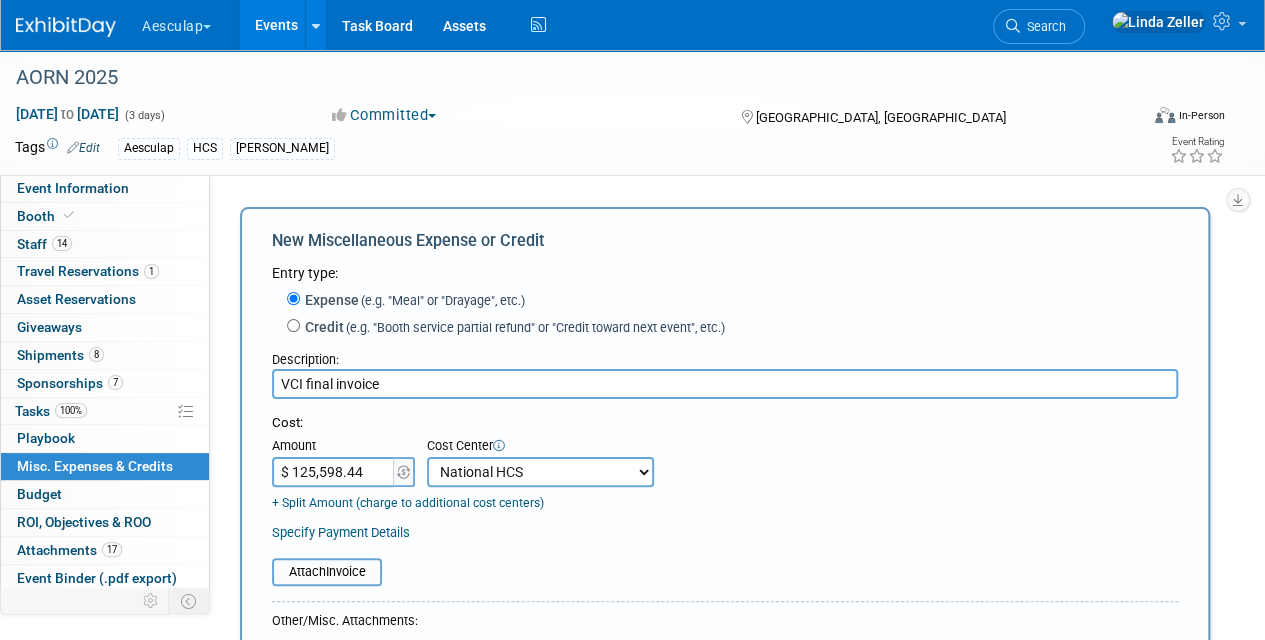 click on "-- Not Specified --
AAG B2B: 102736100
AIS - Ortho
AIS -Spine
Atlantic Neuro
[PERSON_NAME] - 331008516
Central Mountain Neuro
Central Neuro
HCS - Containers
HCS B2B
HCS Great Lakes
HCS [PERSON_NAME]
HCS Mid- Atlantic
HCS Midwest
HCS Mountain
HCS New England
HCS Northeast
HCS Northwest
HCS Southeast
HCS Western
[MEDICAL_DATA]
National HCS
National Neuro
Pacific Neuro
Piedmont Neuro [US_STATE] Neuro" at bounding box center (540, 472) 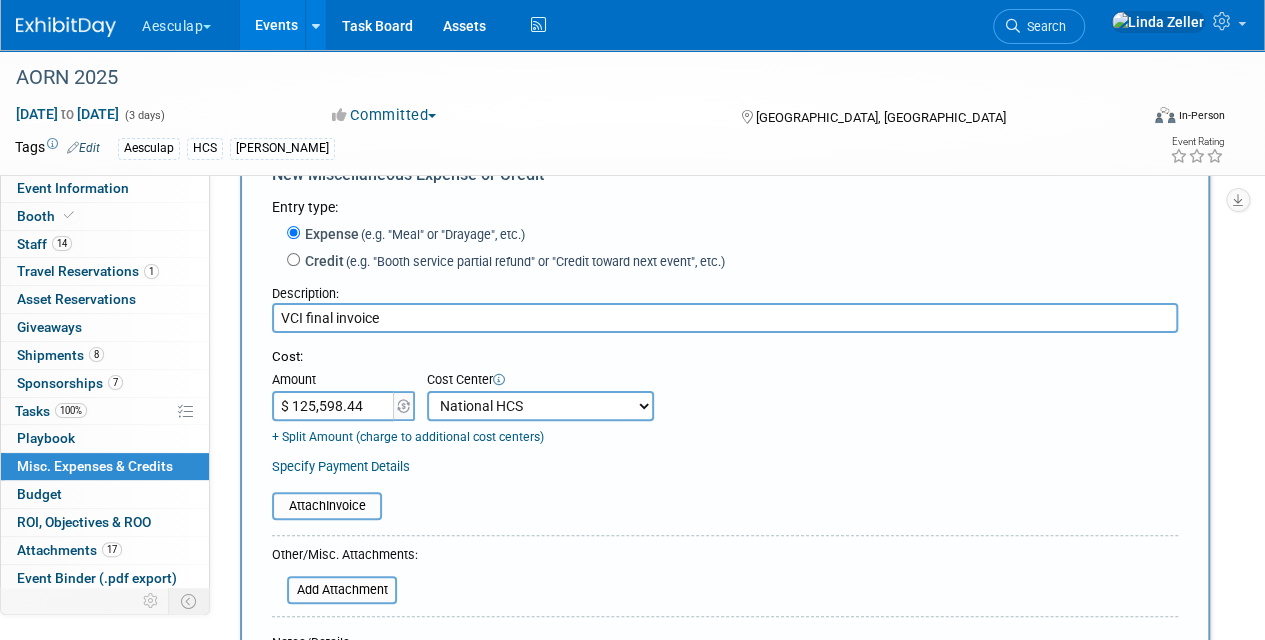 scroll, scrollTop: 100, scrollLeft: 0, axis: vertical 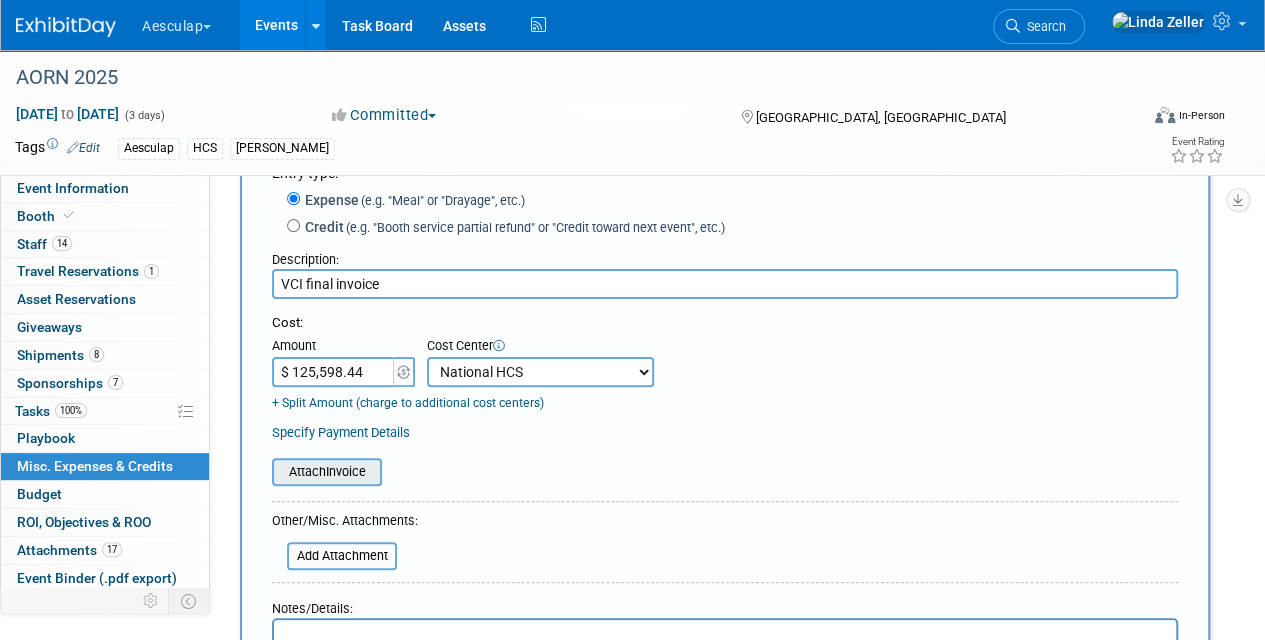 click at bounding box center (261, 472) 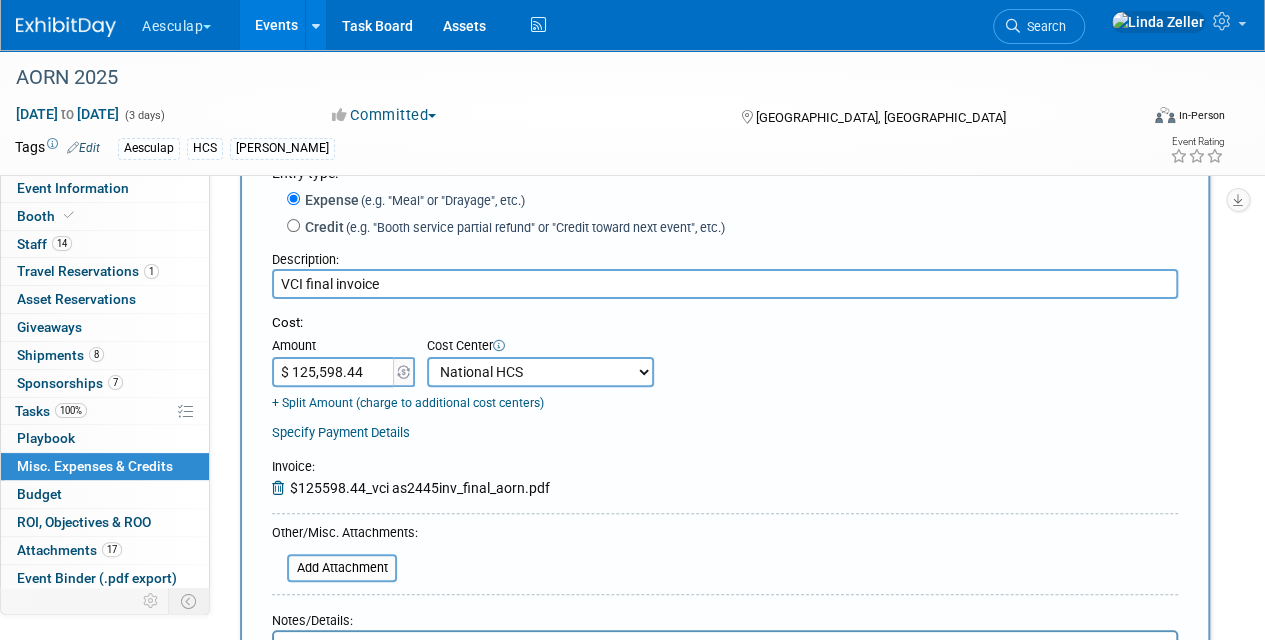 scroll, scrollTop: 400, scrollLeft: 0, axis: vertical 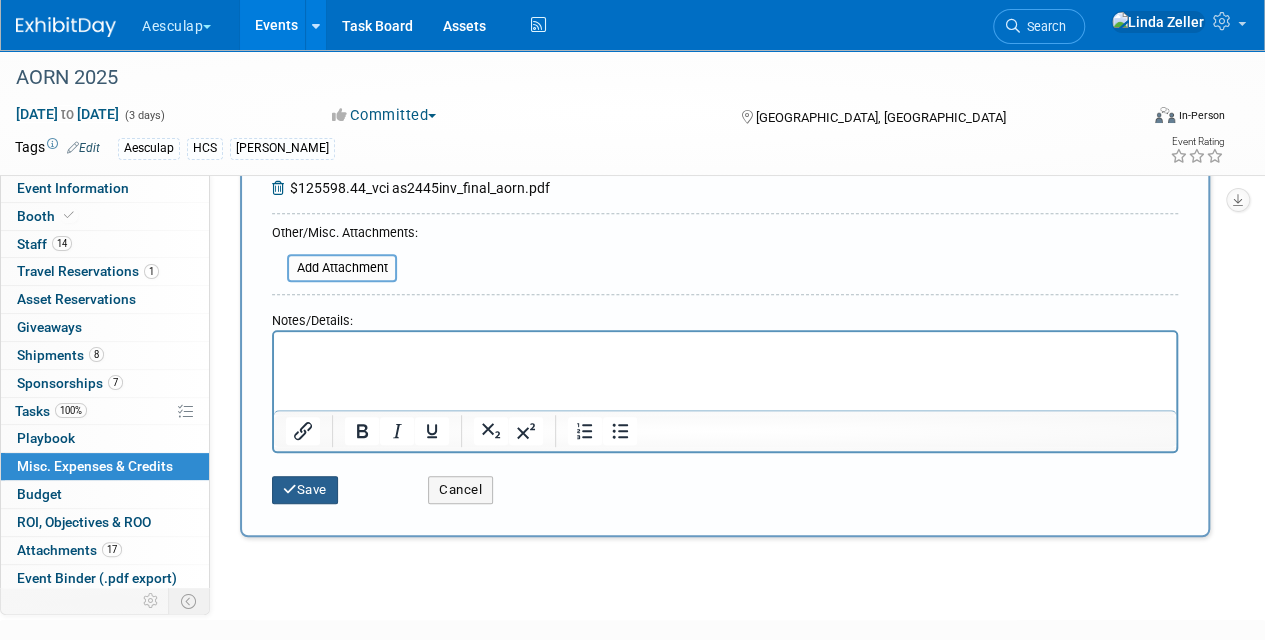 click on "Save" at bounding box center (305, 490) 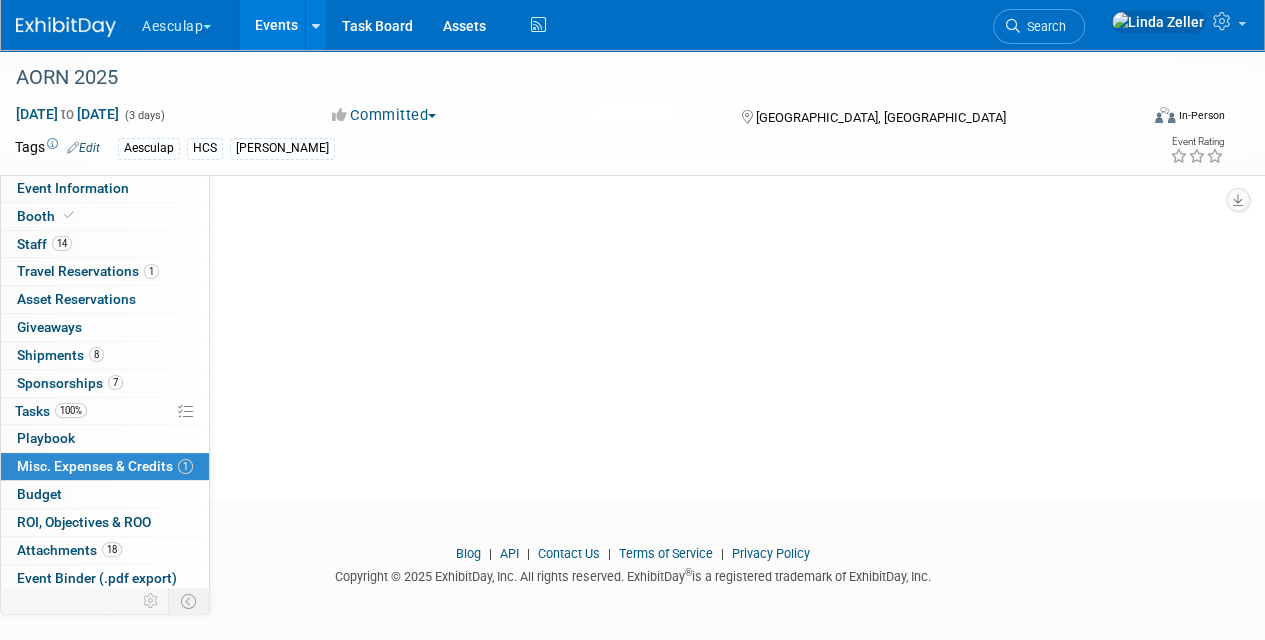 scroll, scrollTop: 44, scrollLeft: 0, axis: vertical 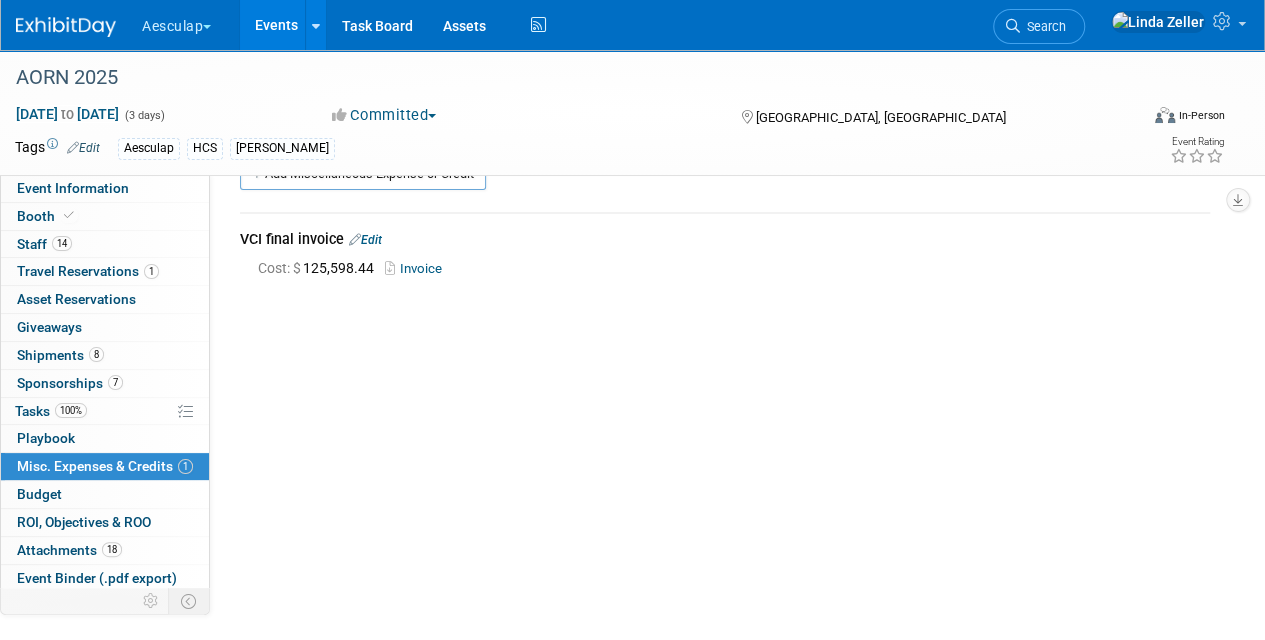 click on "Search" at bounding box center (1043, 26) 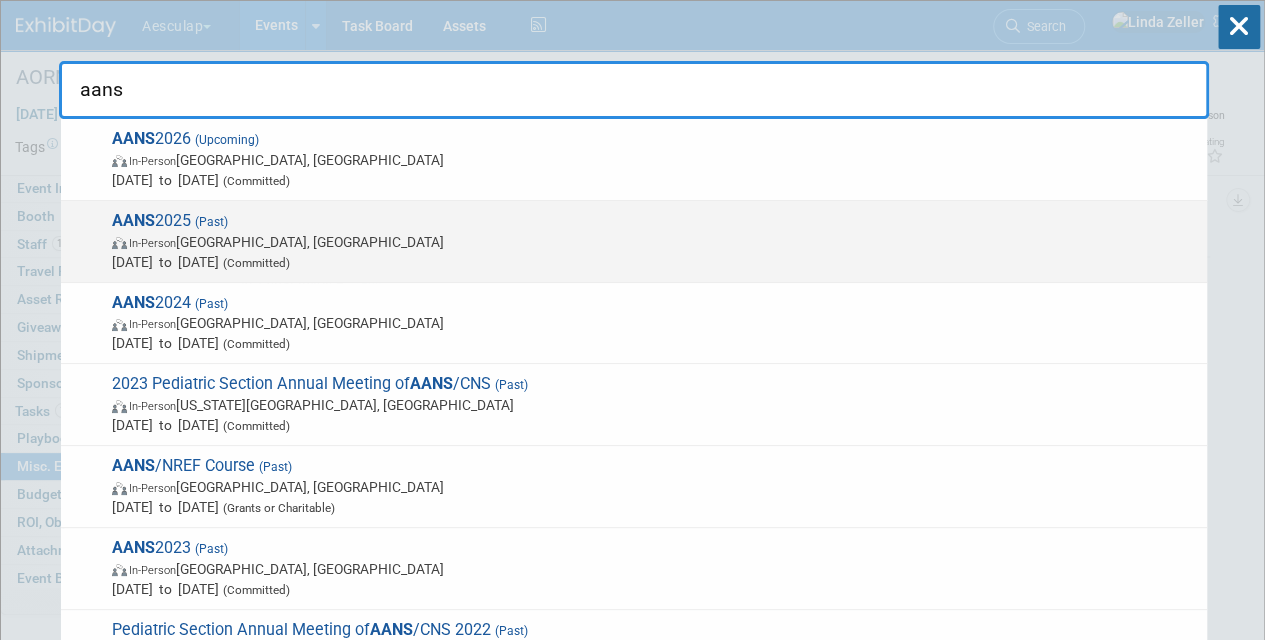 type on "aans" 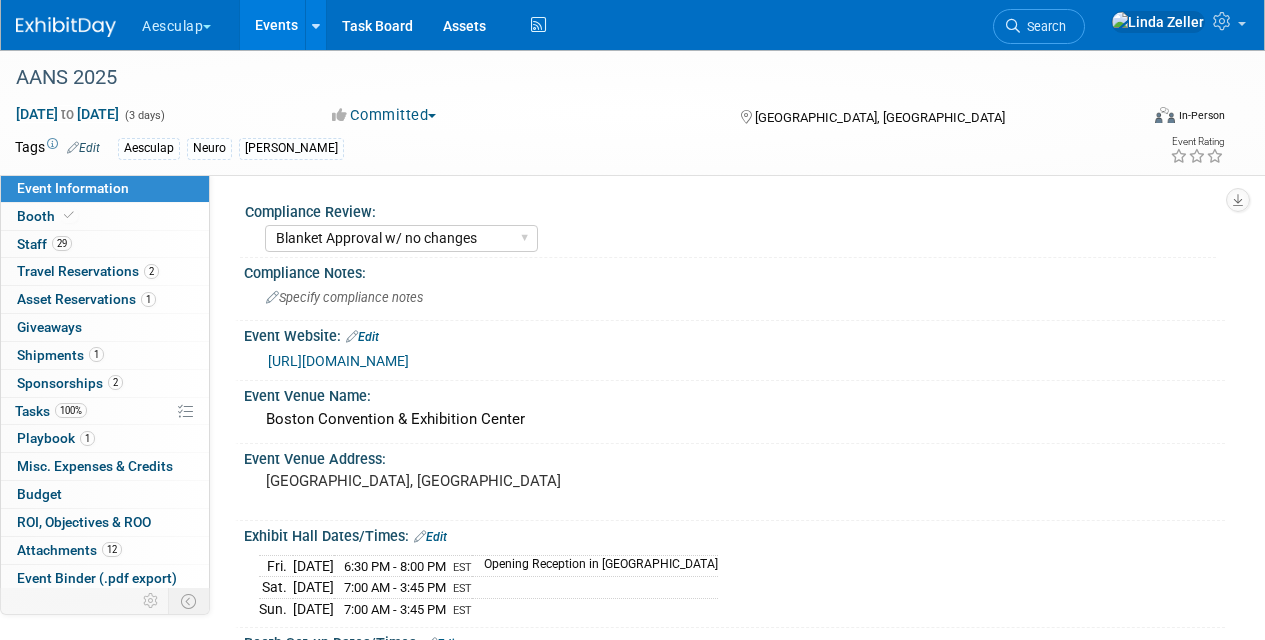 select on "Blanket Approval w/ no changes" 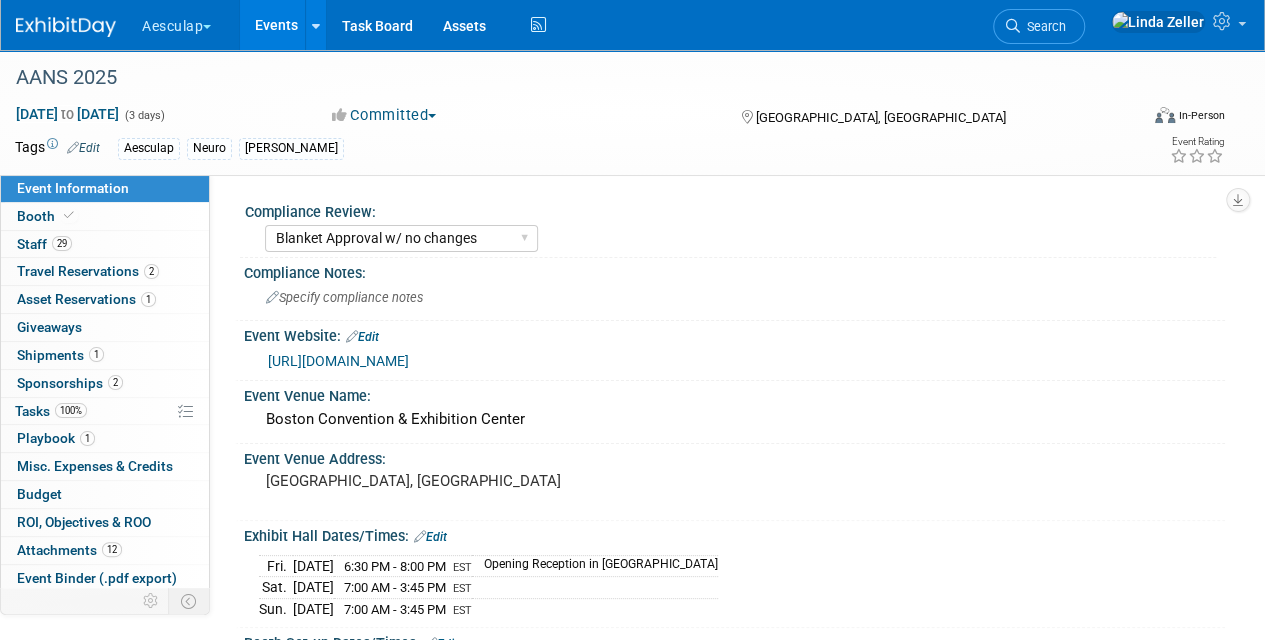 scroll, scrollTop: 0, scrollLeft: 0, axis: both 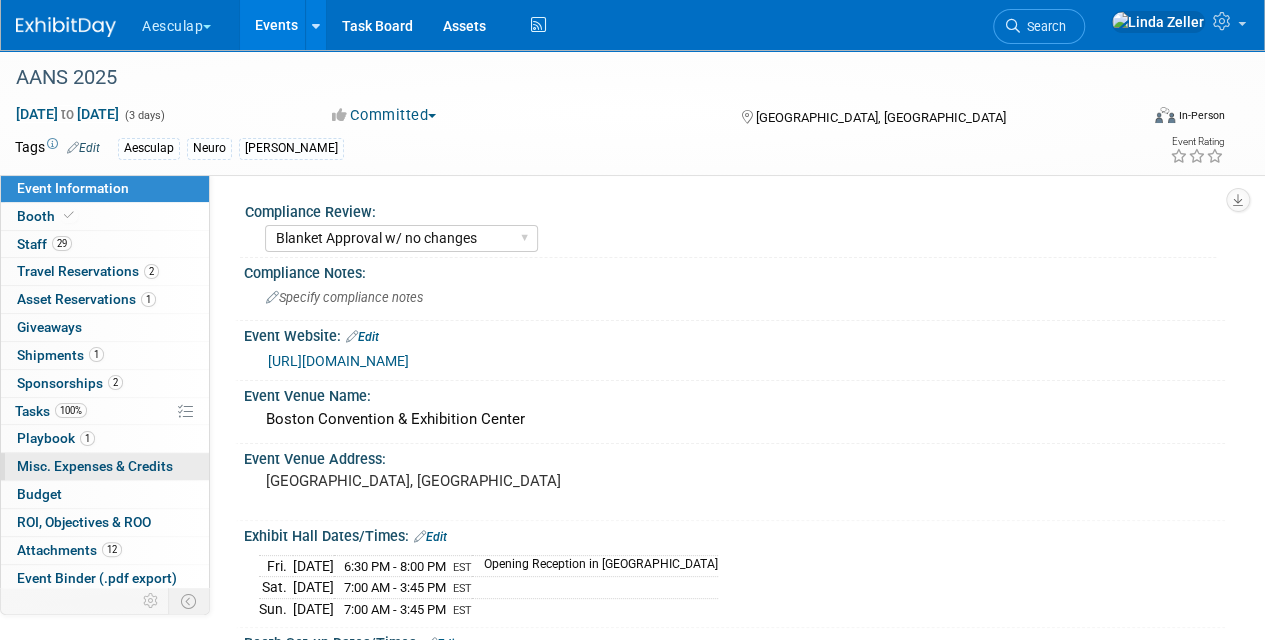 click on "Misc. Expenses & Credits 0" at bounding box center (95, 466) 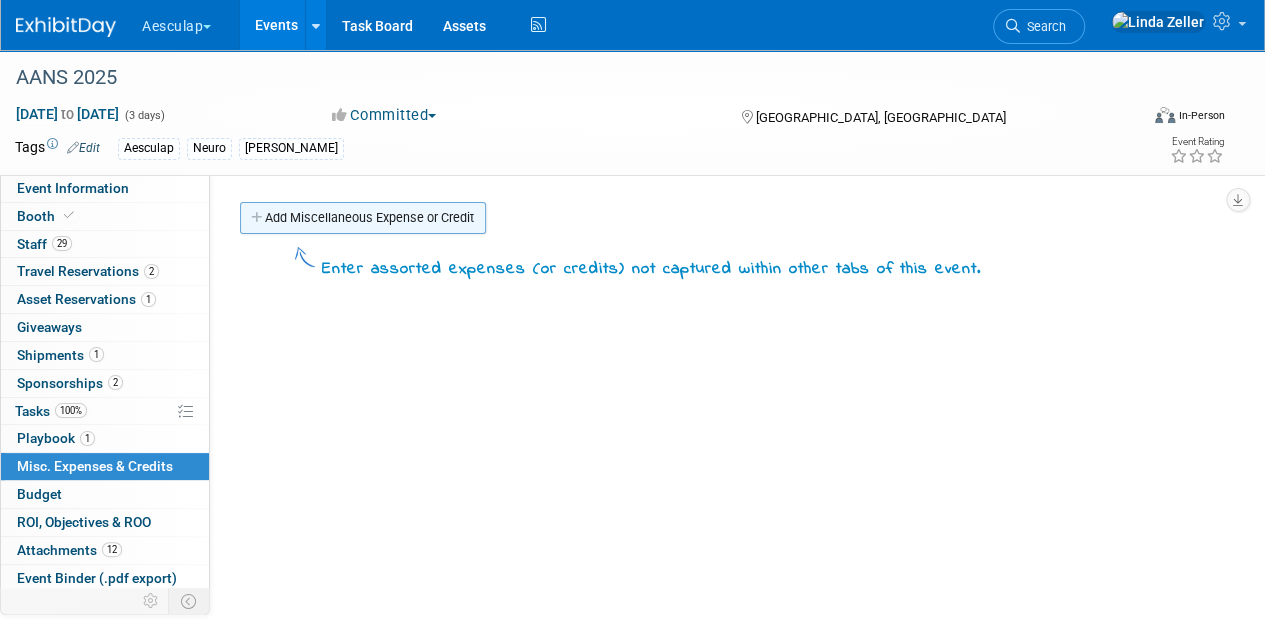 click on "Add Miscellaneous Expense or Credit" at bounding box center [363, 218] 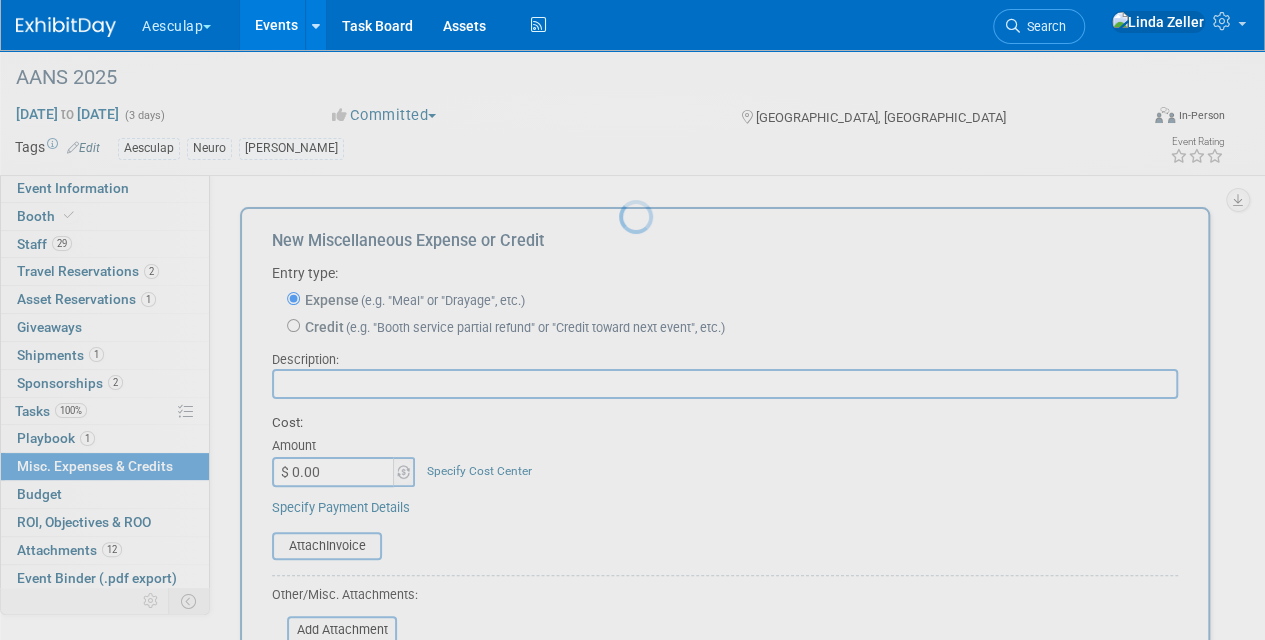 scroll, scrollTop: 0, scrollLeft: 0, axis: both 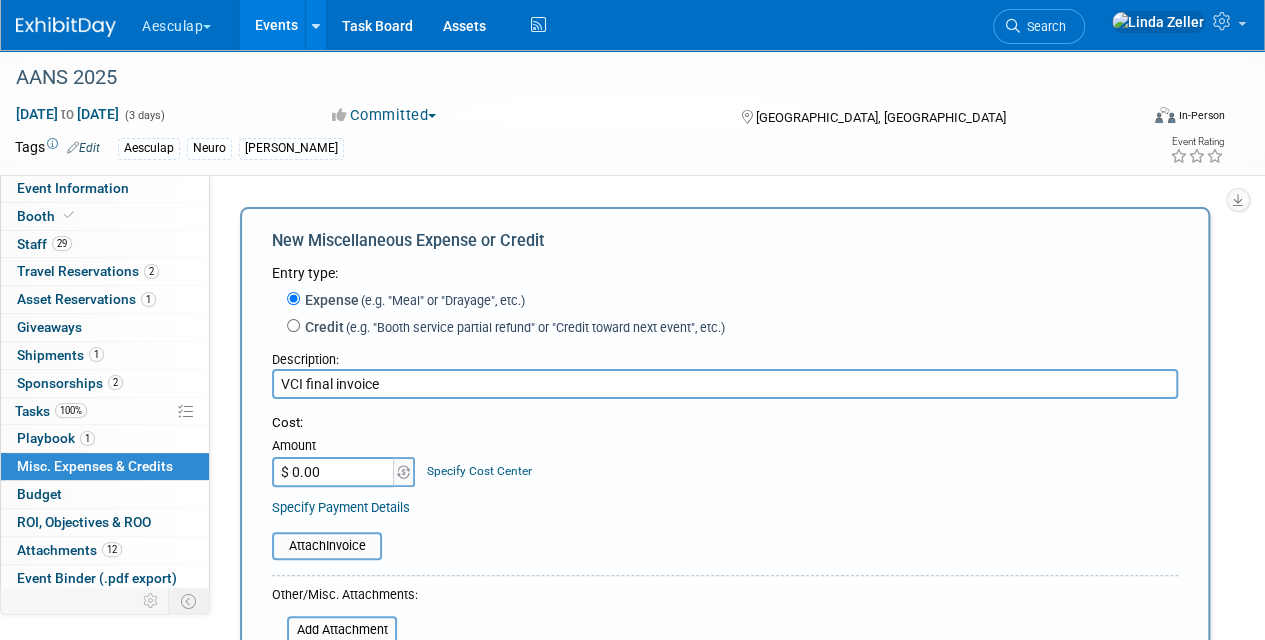 type on "VCI final invoice" 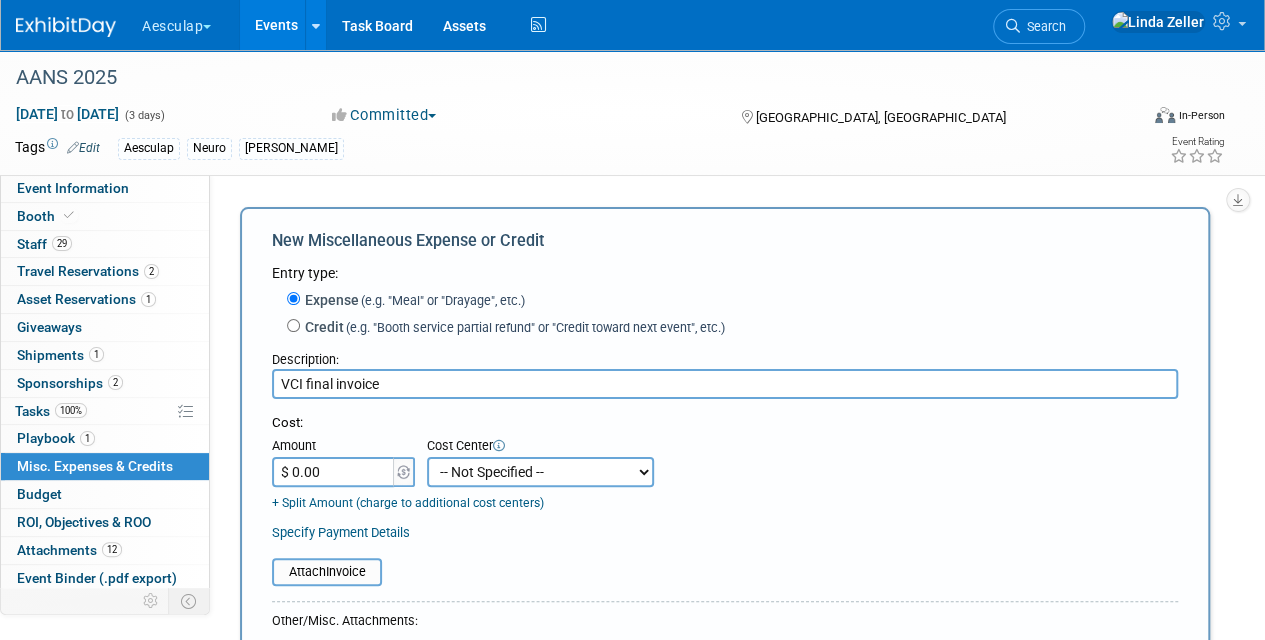 click on "-- Not Specified --
AAG B2B: 102736100
AIS - Ortho
AIS -Spine
Atlantic Neuro
[PERSON_NAME] - 331008516
Central Mountain Neuro
Central Neuro
HCS - Containers
HCS B2B
HCS Great Lakes
HCS [PERSON_NAME]
HCS Mid- Atlantic
HCS Midwest
HCS Mountain
HCS New England
HCS Northeast
HCS Northwest
HCS Southeast
HCS Western
[MEDICAL_DATA]
National HCS
National Neuro
Pacific Neuro
Piedmont Neuro [US_STATE] Neuro" at bounding box center [540, 472] 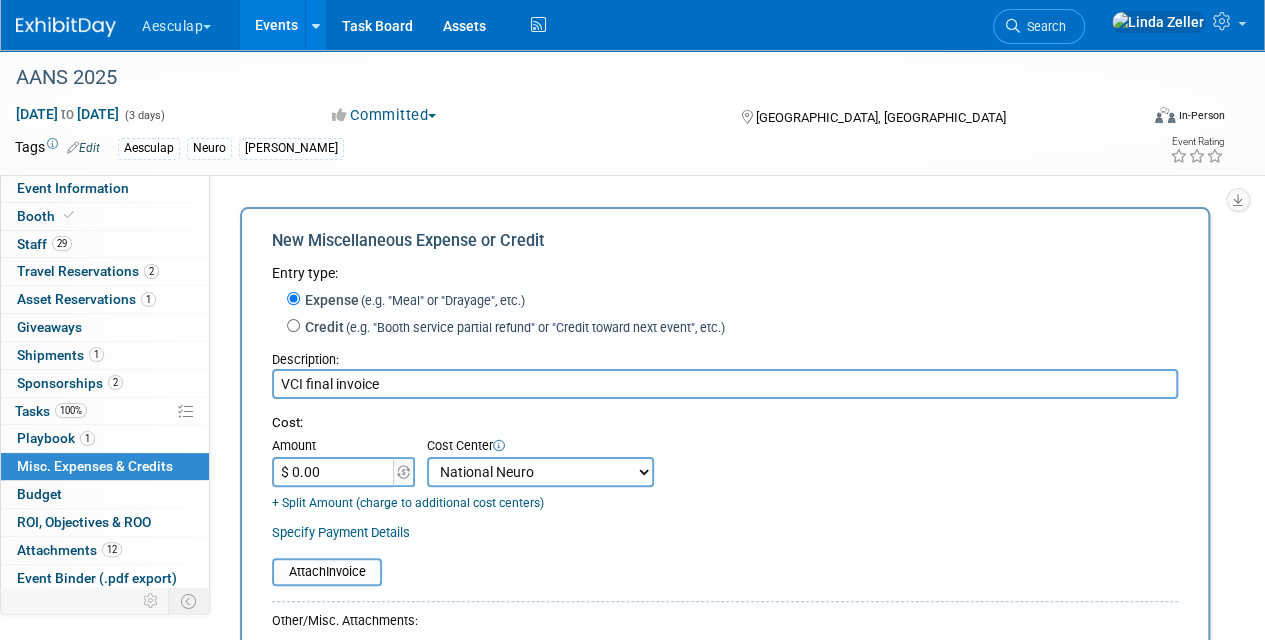 click on "-- Not Specified --
AAG B2B: 102736100
AIS - Ortho
AIS -Spine
Atlantic Neuro
[PERSON_NAME] - 331008516
Central Mountain Neuro
Central Neuro
HCS - Containers
HCS B2B
HCS Great Lakes
HCS [PERSON_NAME]
HCS Mid- Atlantic
HCS Midwest
HCS Mountain
HCS New England
HCS Northeast
HCS Northwest
HCS Southeast
HCS Western
[MEDICAL_DATA]
National HCS
National Neuro
Pacific Neuro
Piedmont Neuro [US_STATE] Neuro" at bounding box center [540, 472] 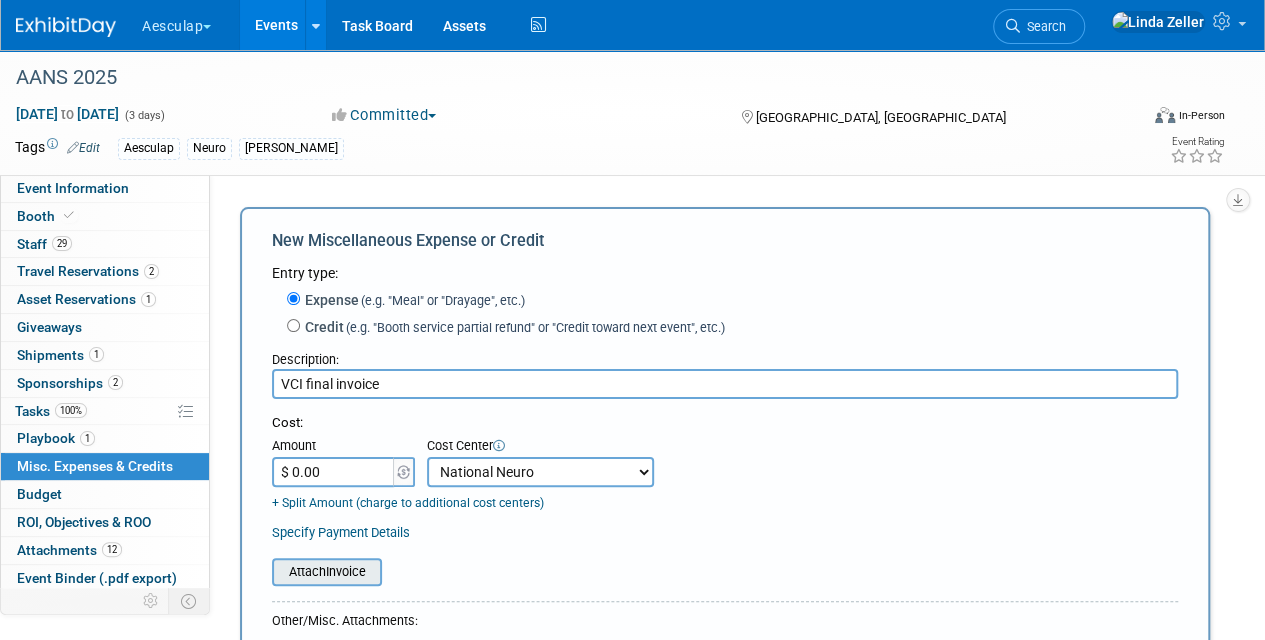 click at bounding box center [261, 572] 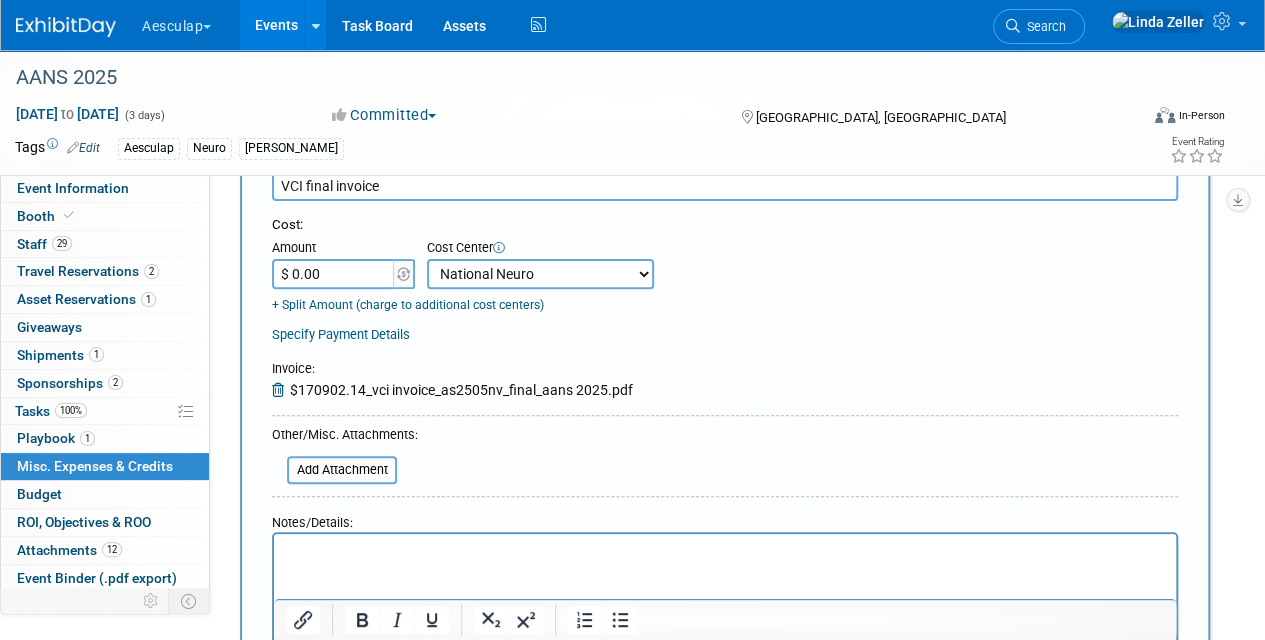 scroll, scrollTop: 200, scrollLeft: 0, axis: vertical 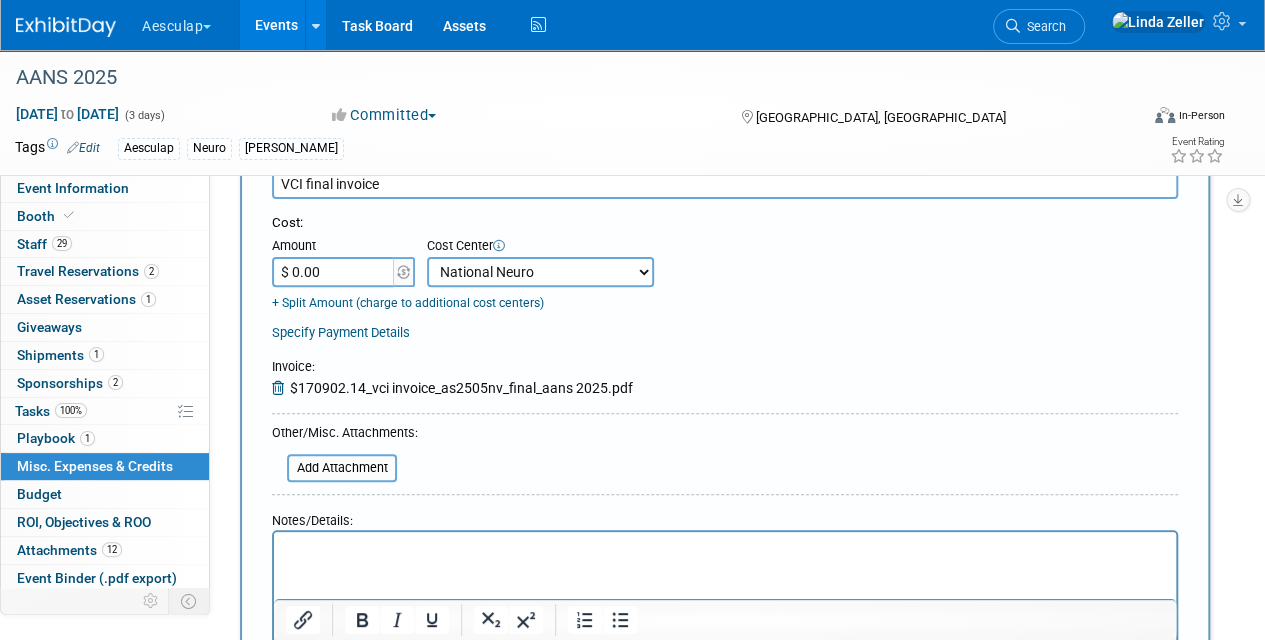 click on "Amount" at bounding box center (344, 247) 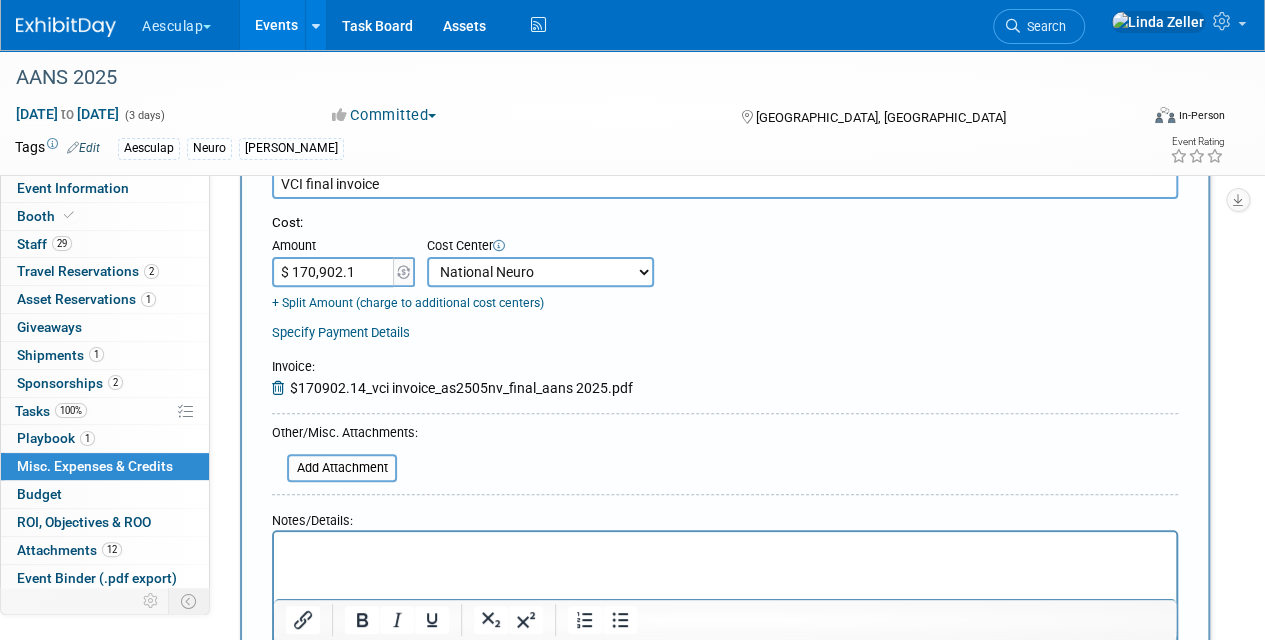 type on "$ 170,902.14" 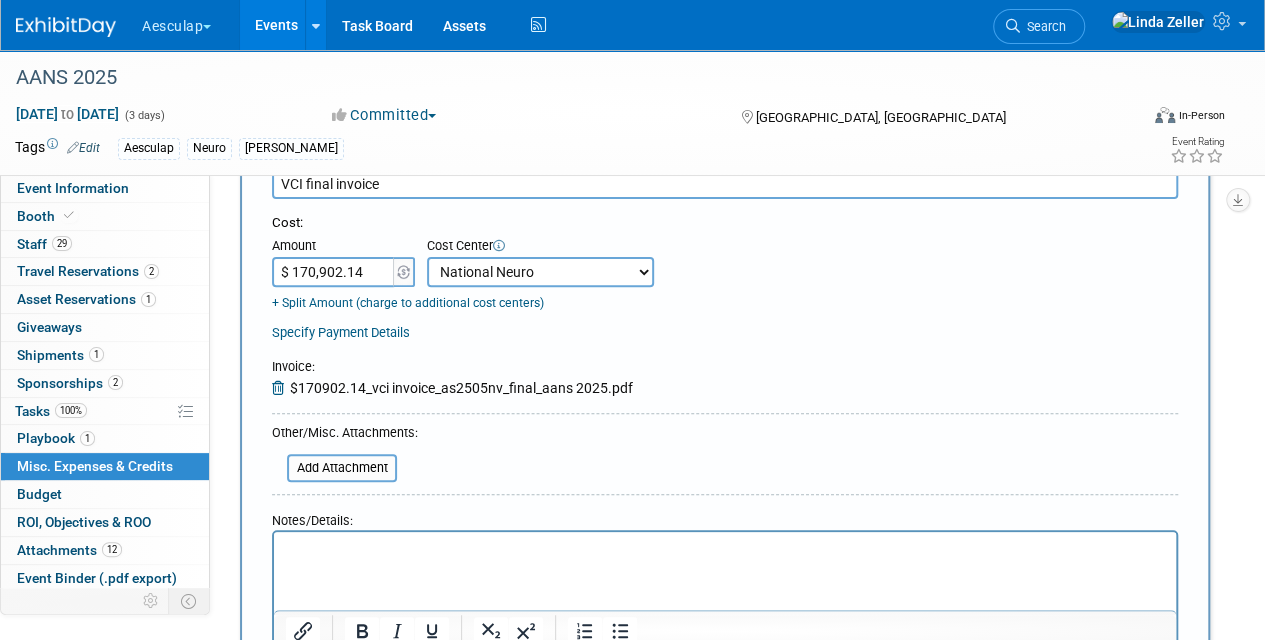 scroll, scrollTop: 400, scrollLeft: 0, axis: vertical 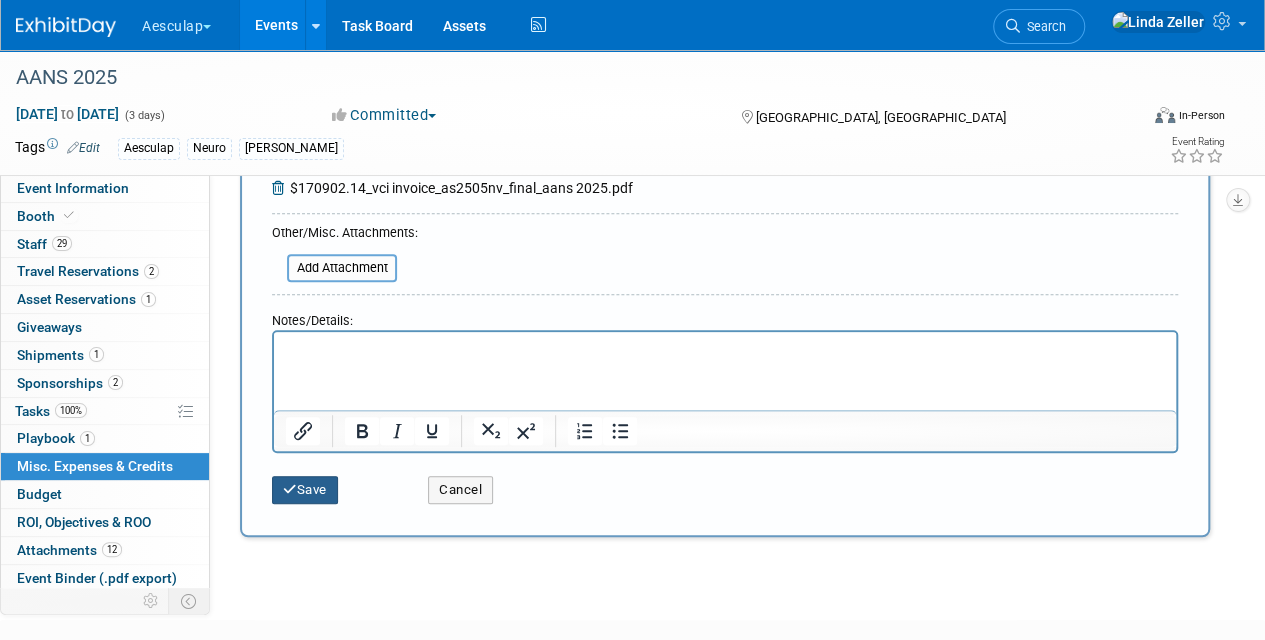 click at bounding box center (290, 489) 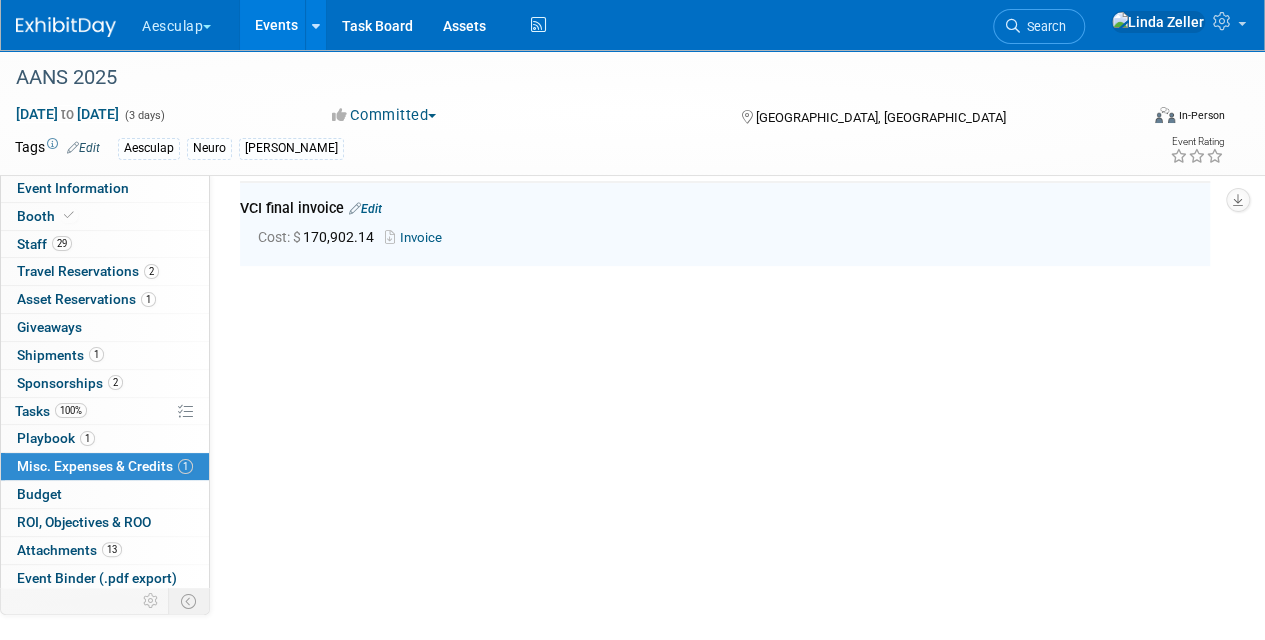 scroll, scrollTop: 44, scrollLeft: 0, axis: vertical 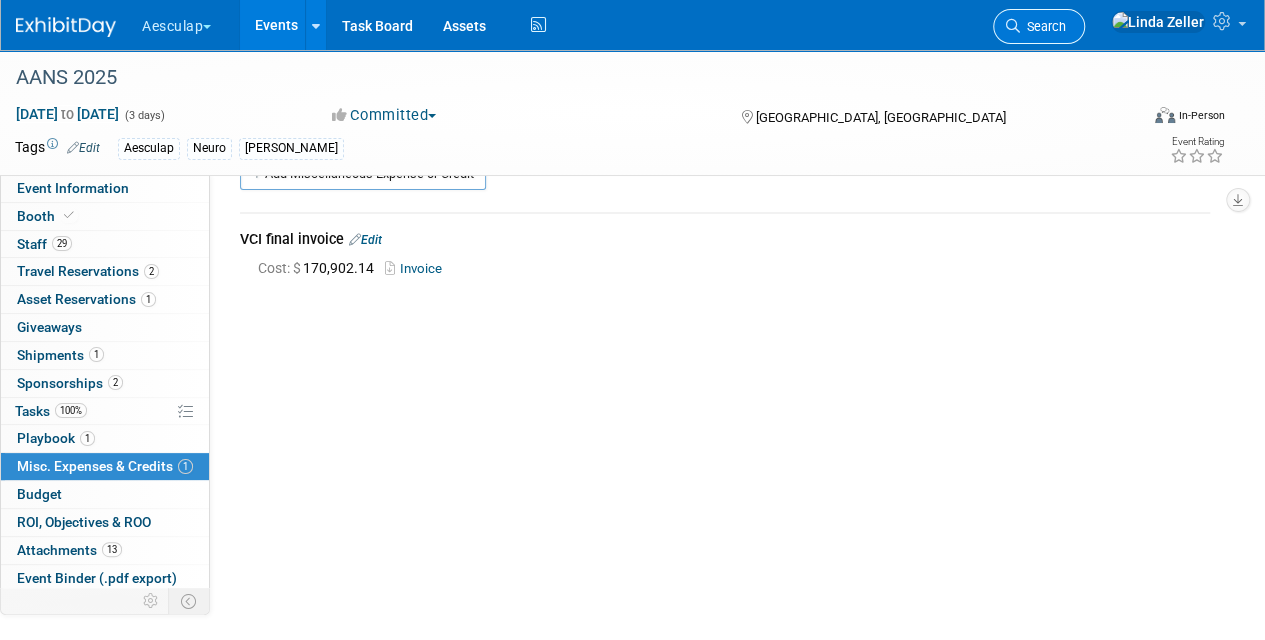 click on "Search" at bounding box center [1043, 26] 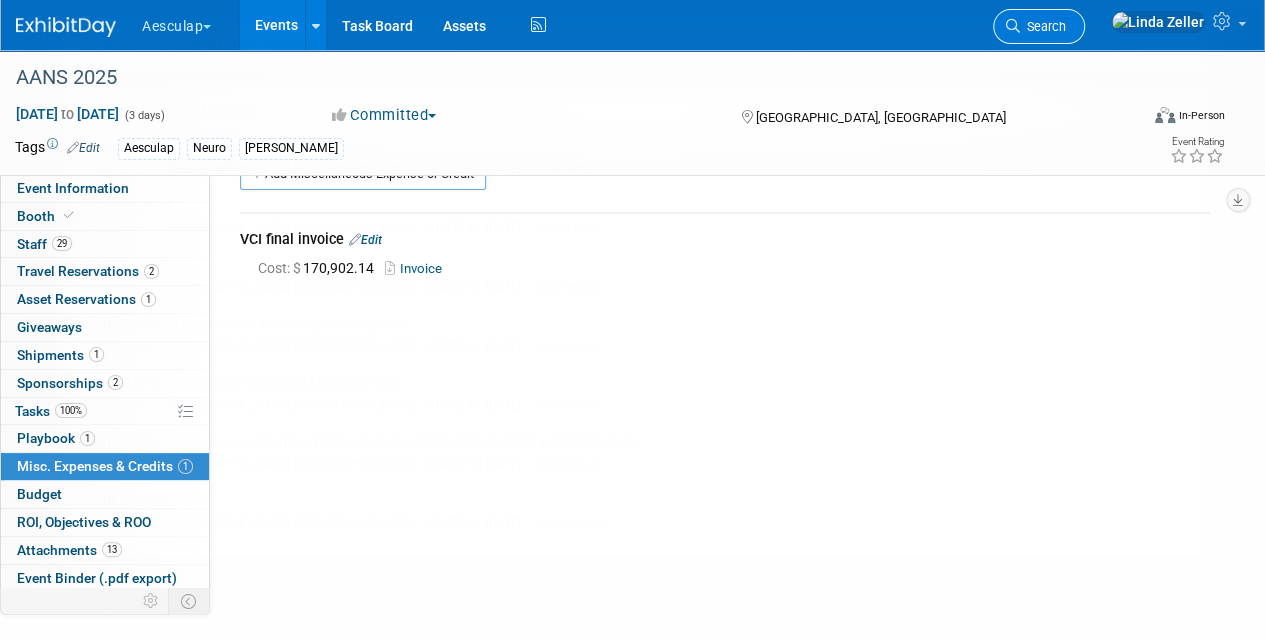 scroll, scrollTop: 0, scrollLeft: 0, axis: both 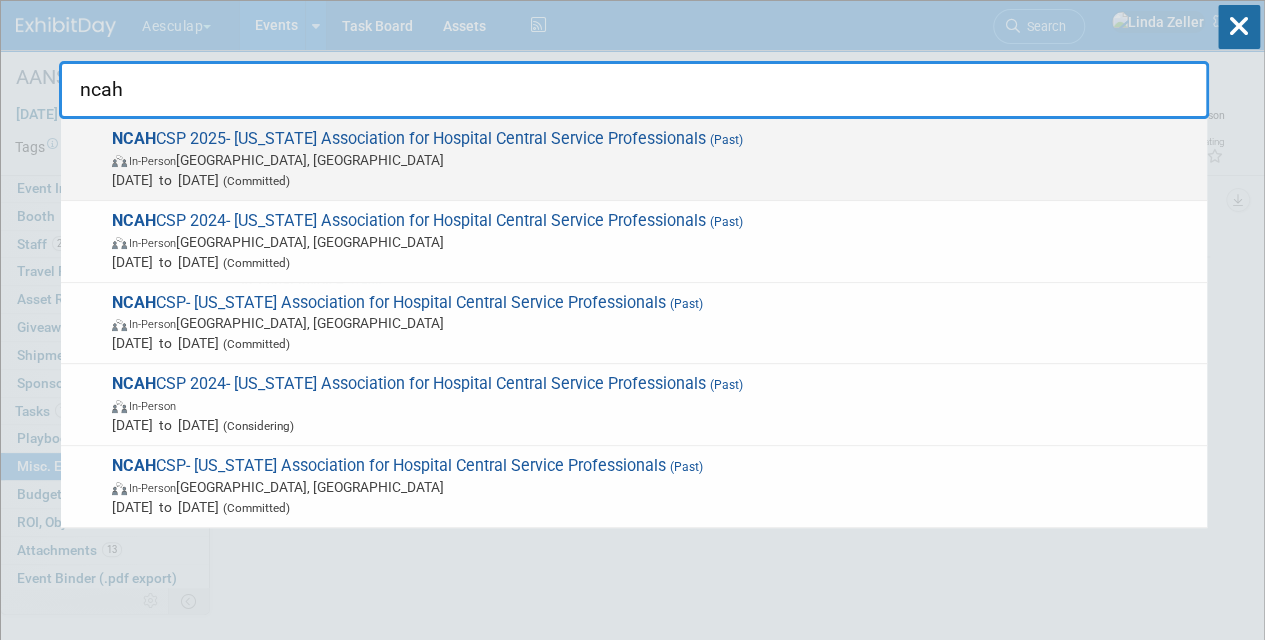 type on "ncah" 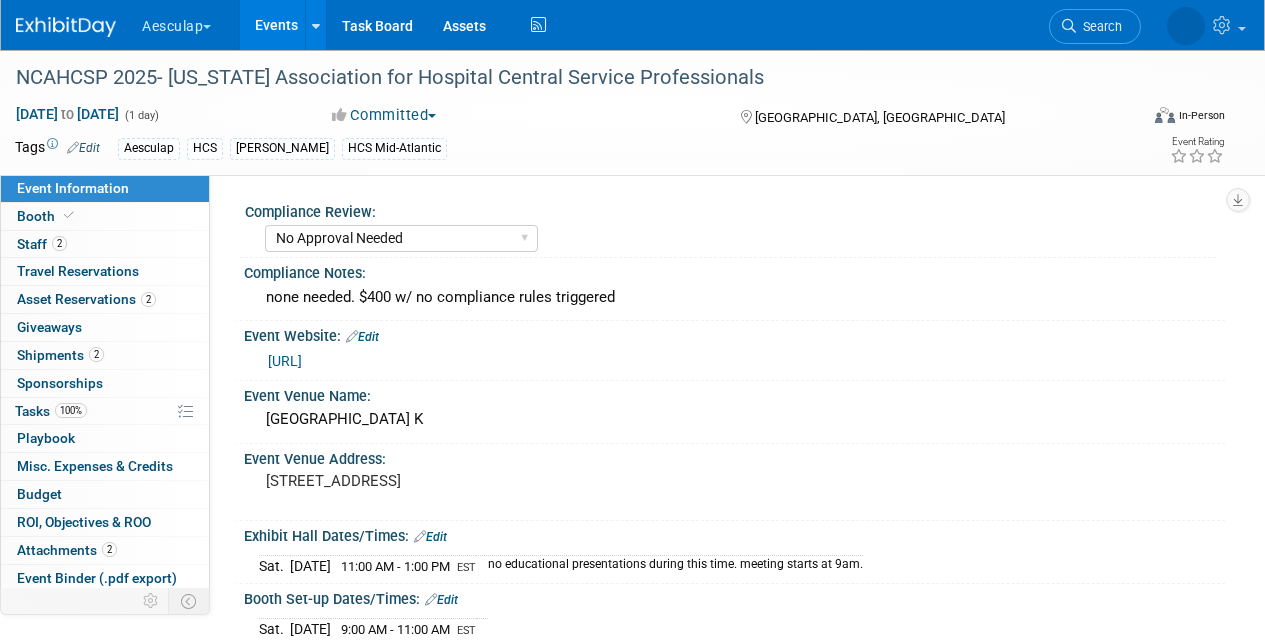 select on "No Approval Needed" 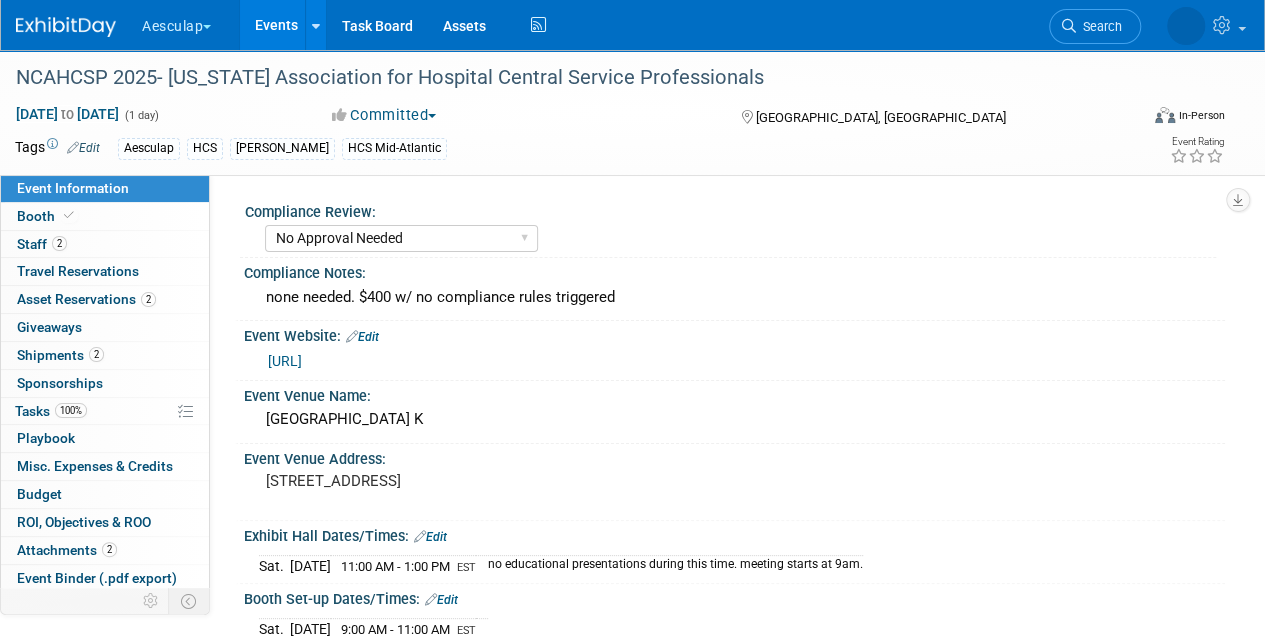 scroll, scrollTop: 0, scrollLeft: 0, axis: both 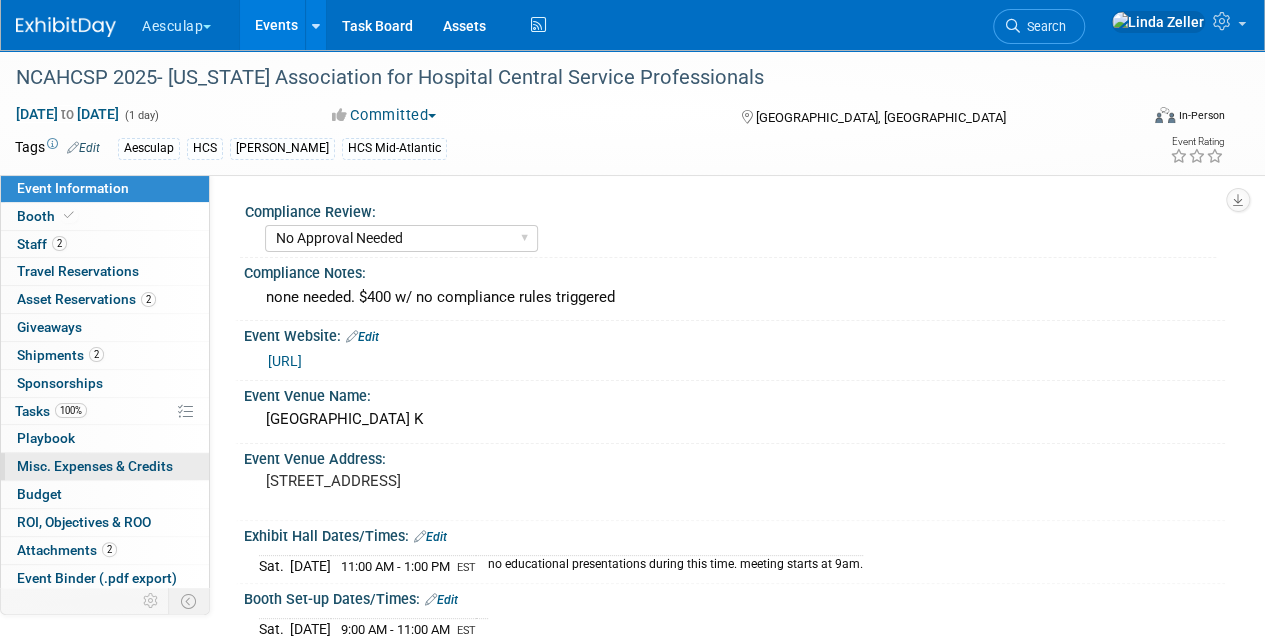 click on "Misc. Expenses & Credits 0" at bounding box center (95, 466) 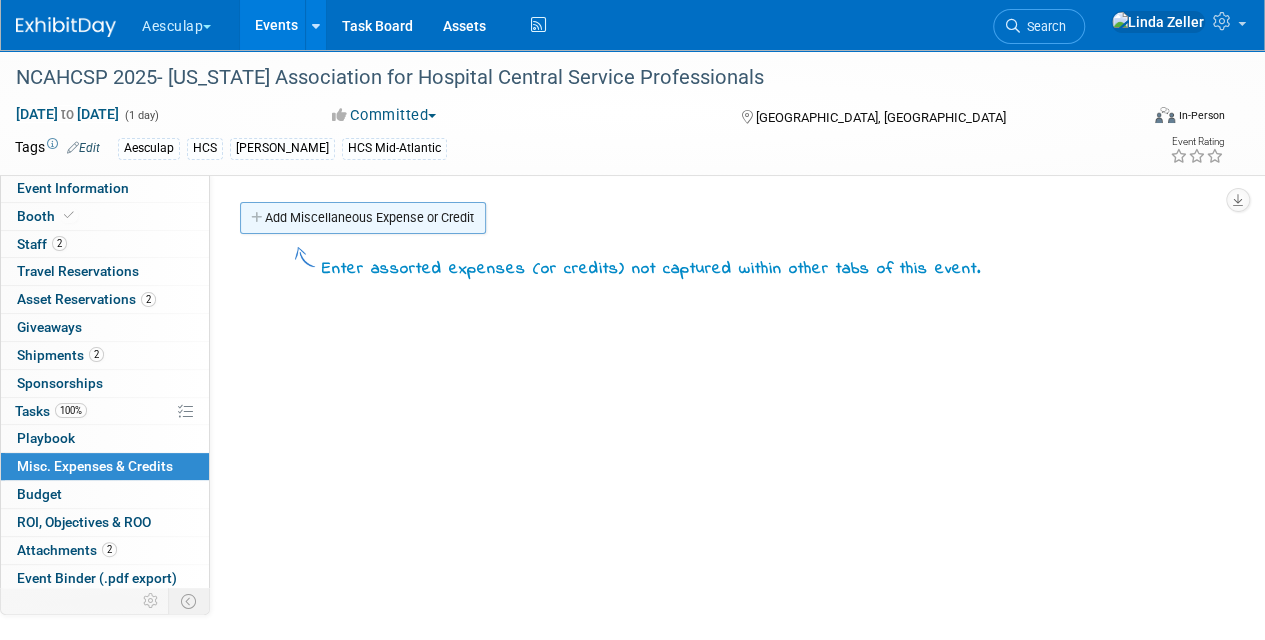 click on "Add Miscellaneous Expense or Credit" at bounding box center (363, 218) 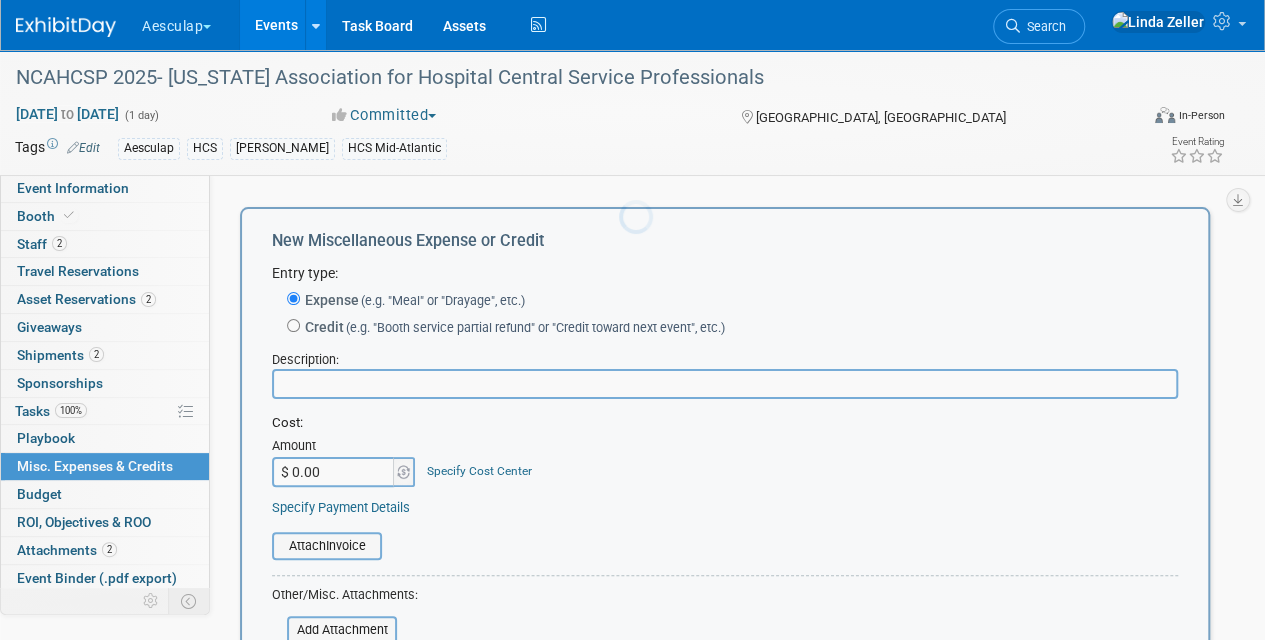 scroll, scrollTop: 0, scrollLeft: 0, axis: both 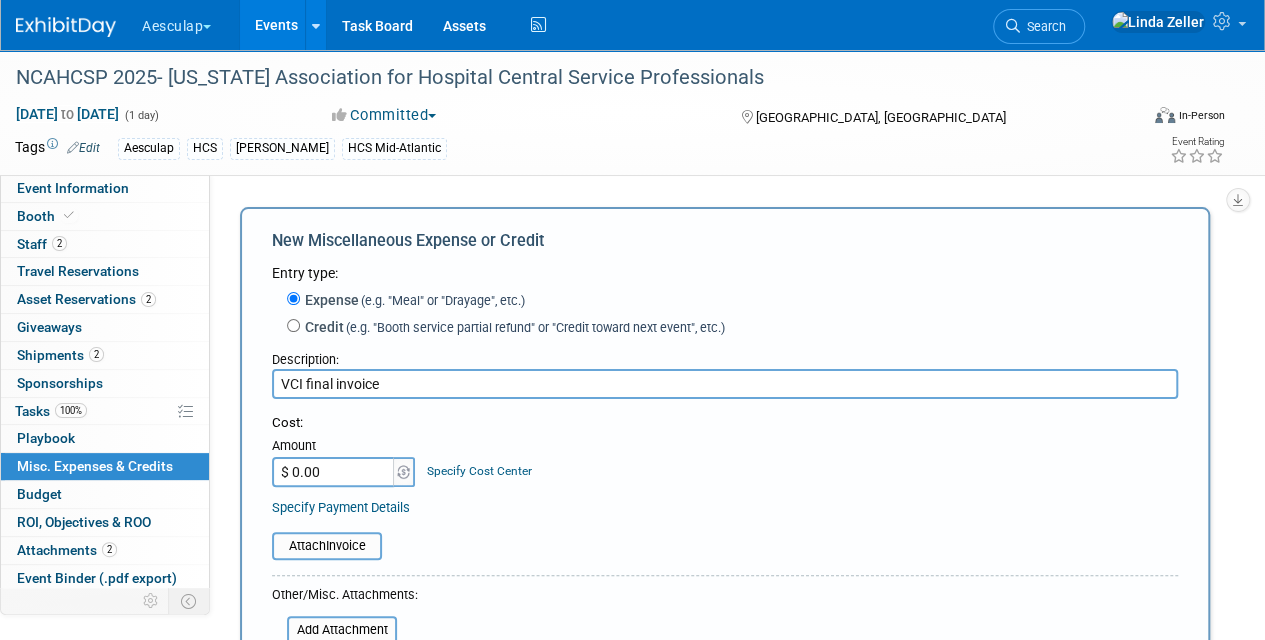 type on "VCI final invoice" 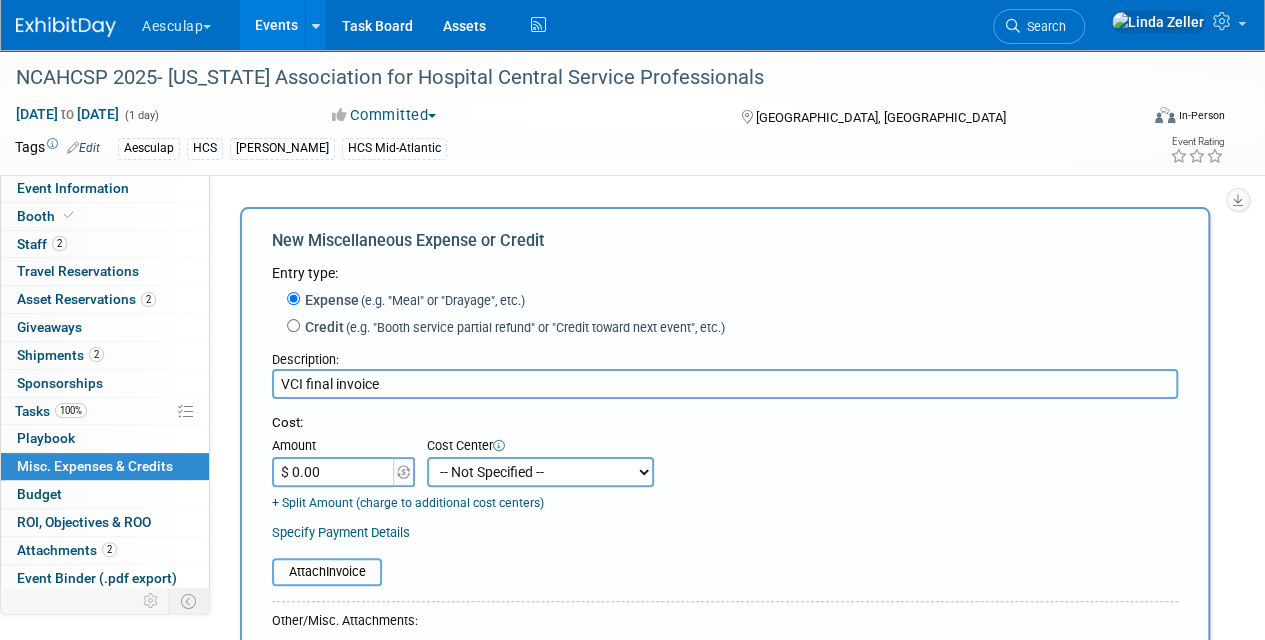 click on "-- Not Specified --
AAG B2B: 102736100
AIS - Ortho
AIS -Spine
Atlantic Neuro
[PERSON_NAME] - 331008516
Central Mountain Neuro
Central Neuro
HCS - Containers
HCS B2B
HCS Great Lakes
HCS [PERSON_NAME]
HCS Mid- Atlantic
HCS Midwest
HCS Mountain
HCS New England
HCS Northeast
HCS Northwest
HCS Southeast
HCS Western
[MEDICAL_DATA]
National HCS
National Neuro
Pacific Neuro
Piedmont Neuro [US_STATE] Neuro" at bounding box center (540, 472) 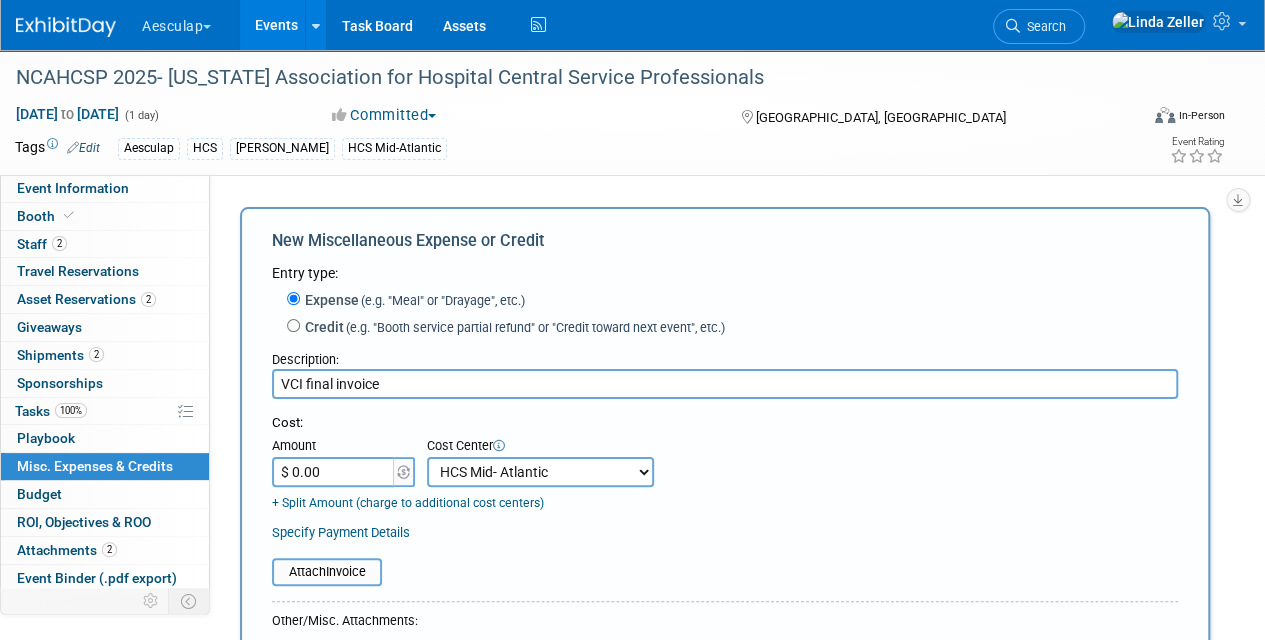 click on "-- Not Specified --
AAG B2B: 102736100
AIS - Ortho
AIS -Spine
Atlantic Neuro
[PERSON_NAME] - 331008516
Central Mountain Neuro
Central Neuro
HCS - Containers
HCS B2B
HCS Great Lakes
HCS [PERSON_NAME]
HCS Mid- Atlantic
HCS Midwest
HCS Mountain
HCS New England
HCS Northeast
HCS Northwest
HCS Southeast
HCS Western
[MEDICAL_DATA]
National HCS
National Neuro
Pacific Neuro
Piedmont Neuro [US_STATE] Neuro" at bounding box center [540, 472] 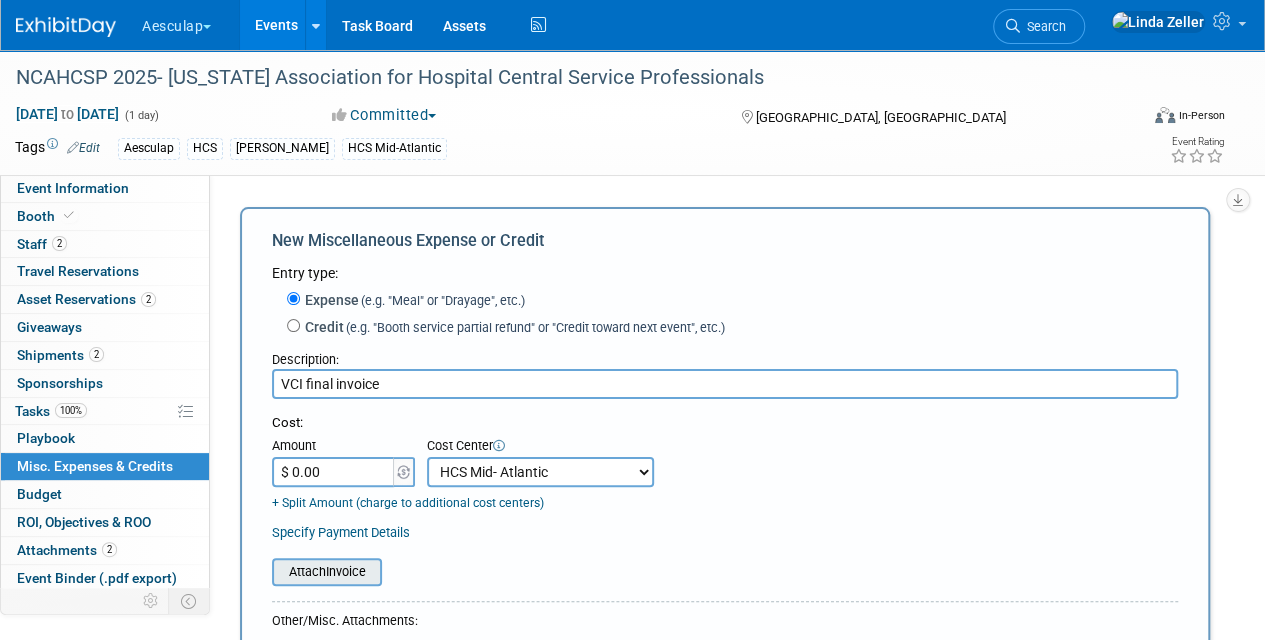 click at bounding box center (261, 572) 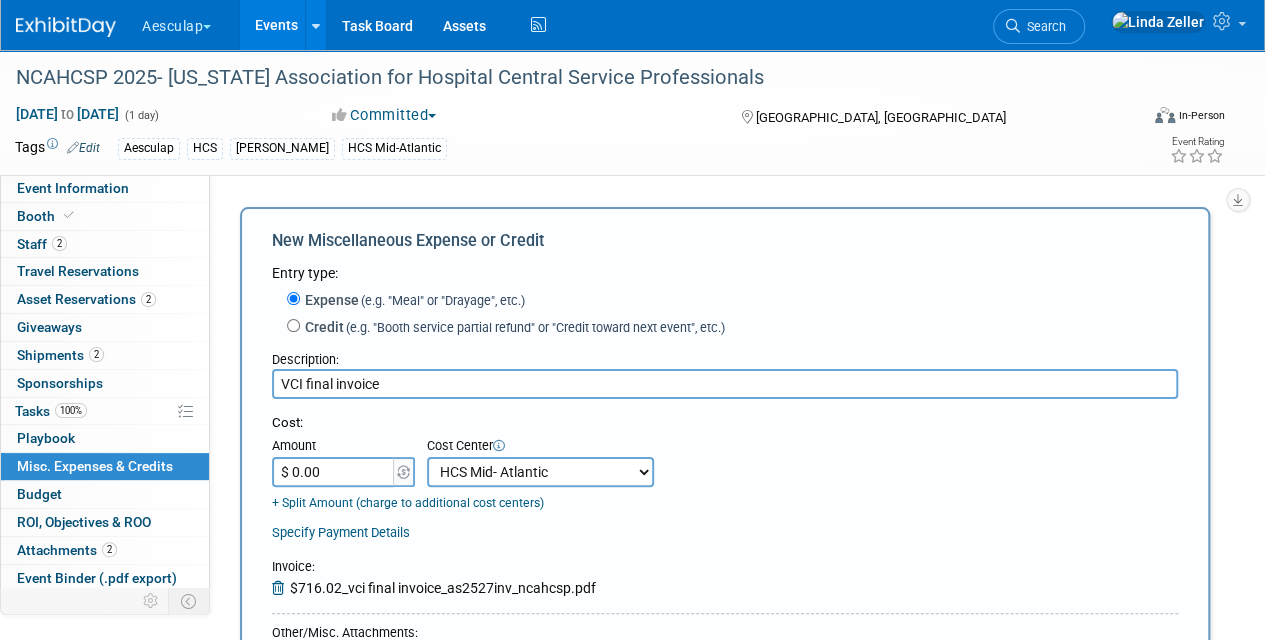 click on "$ 0.00" at bounding box center [334, 472] 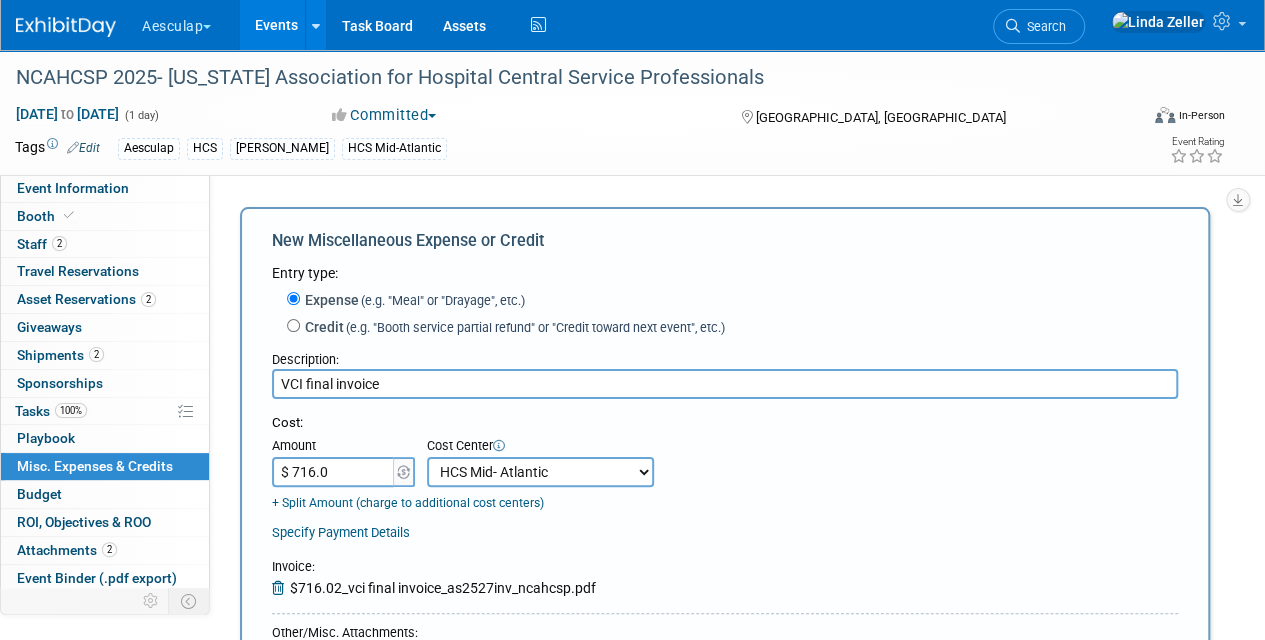 type on "$ 716.02" 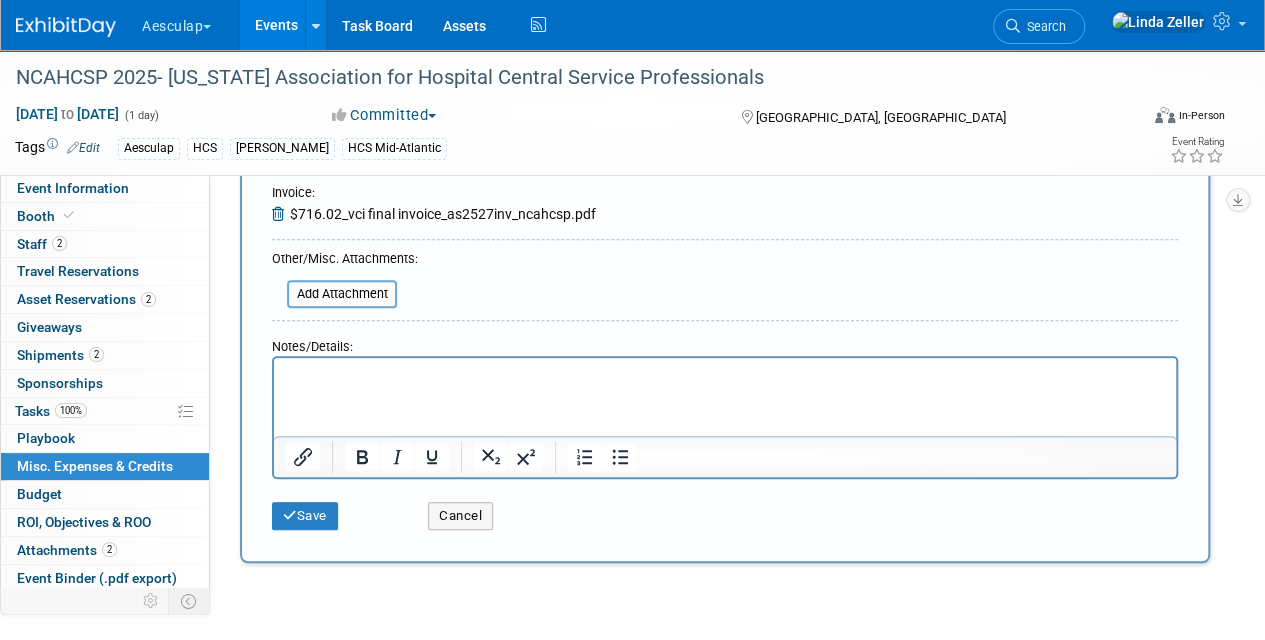 scroll, scrollTop: 400, scrollLeft: 0, axis: vertical 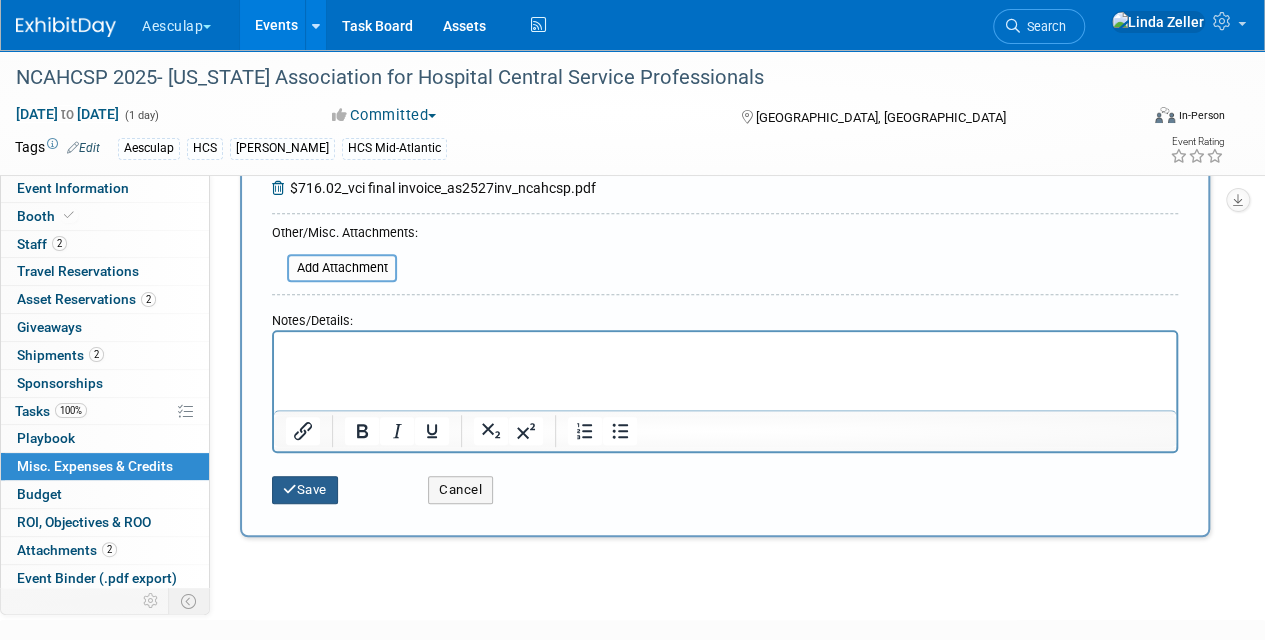 click on "Save" at bounding box center [305, 490] 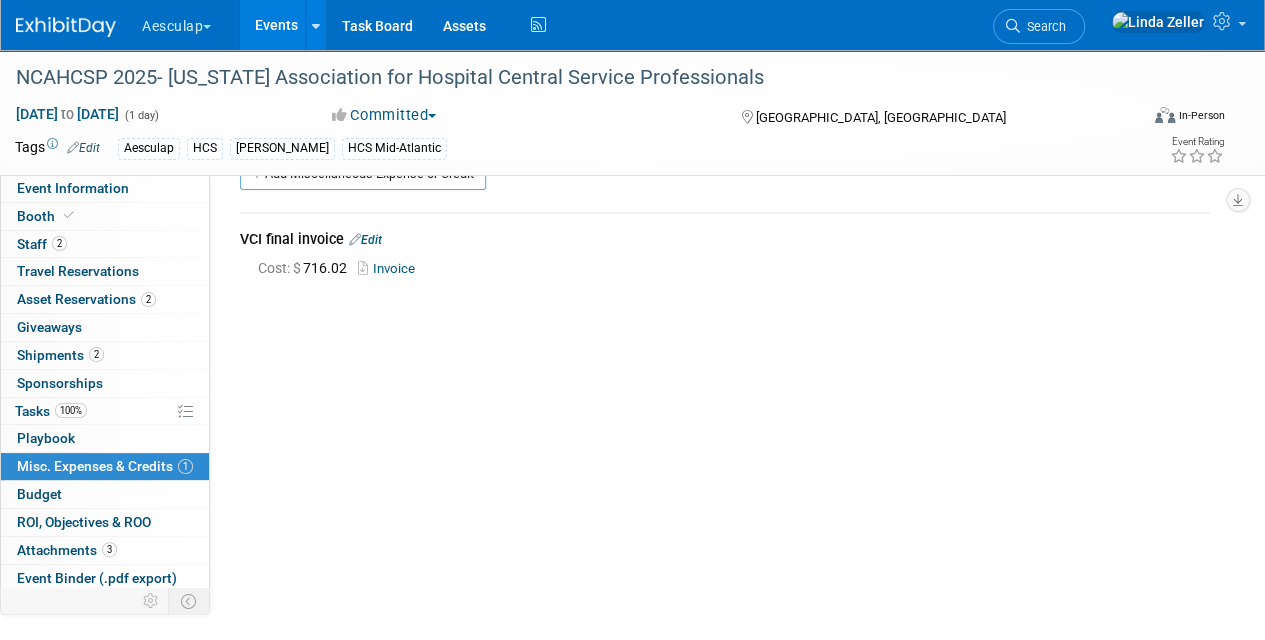 scroll, scrollTop: 0, scrollLeft: 0, axis: both 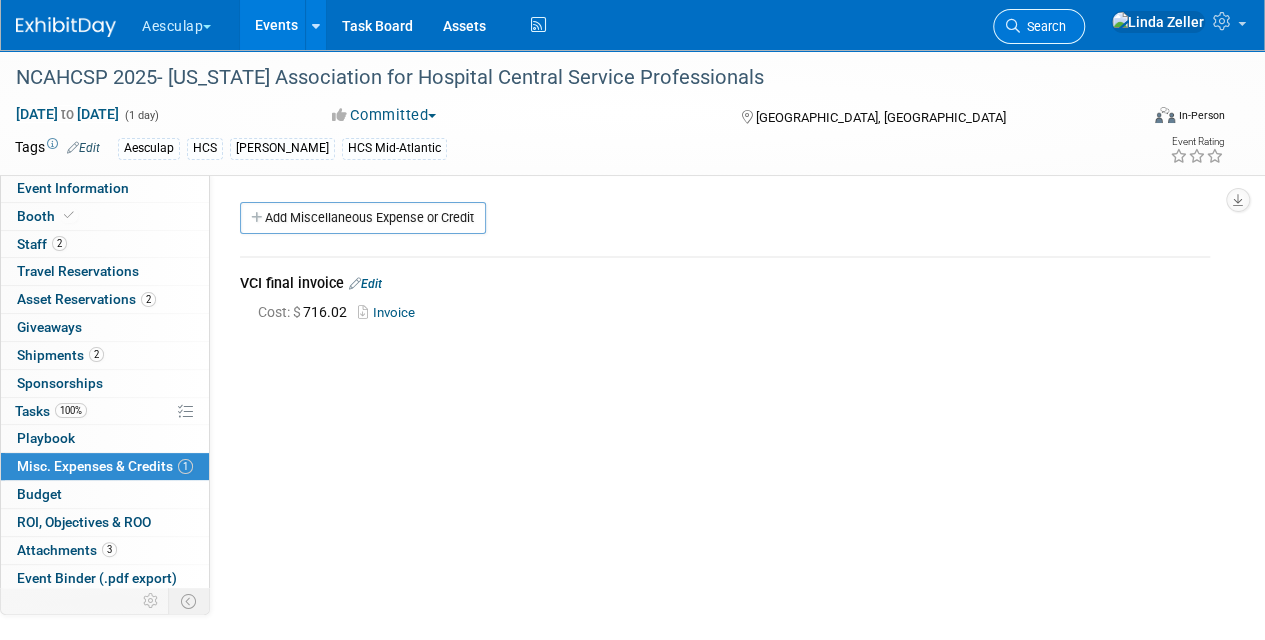 click on "Search" at bounding box center (1043, 26) 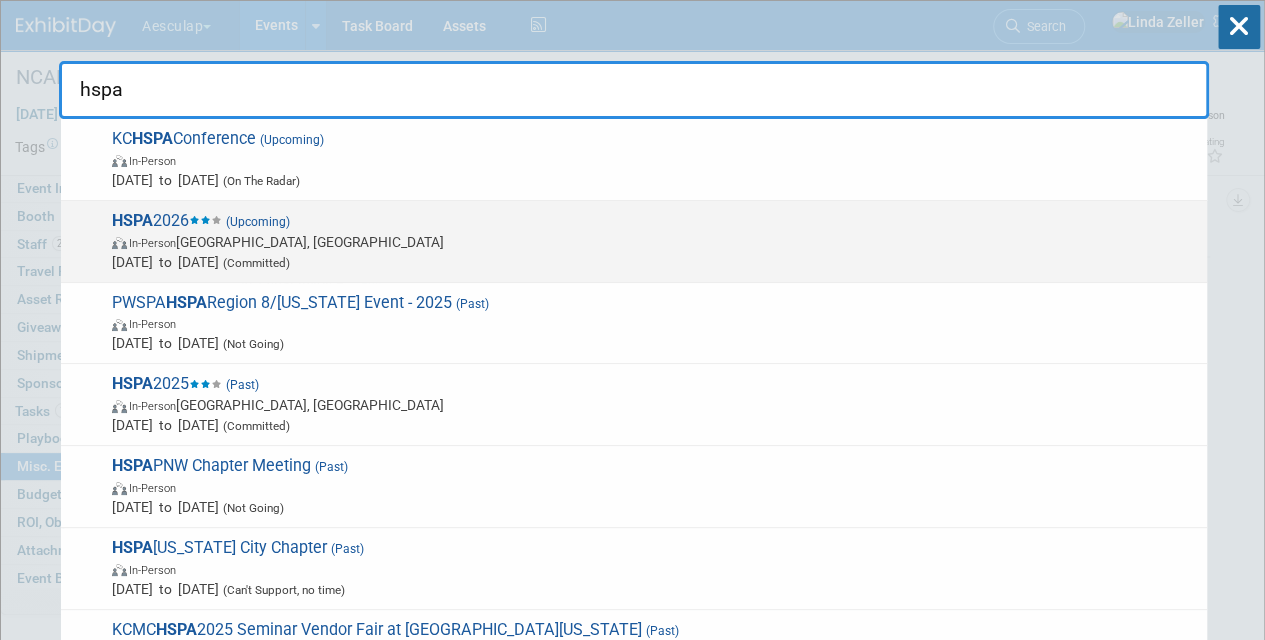 type on "hspa" 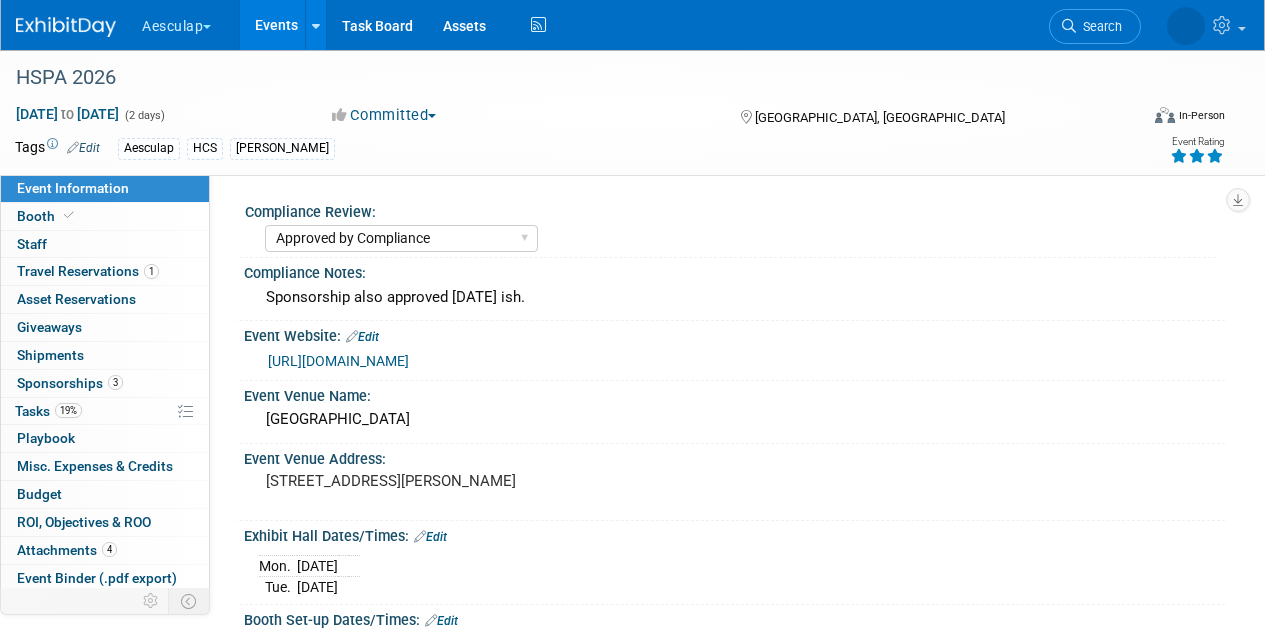 select on "Approved by Compliance" 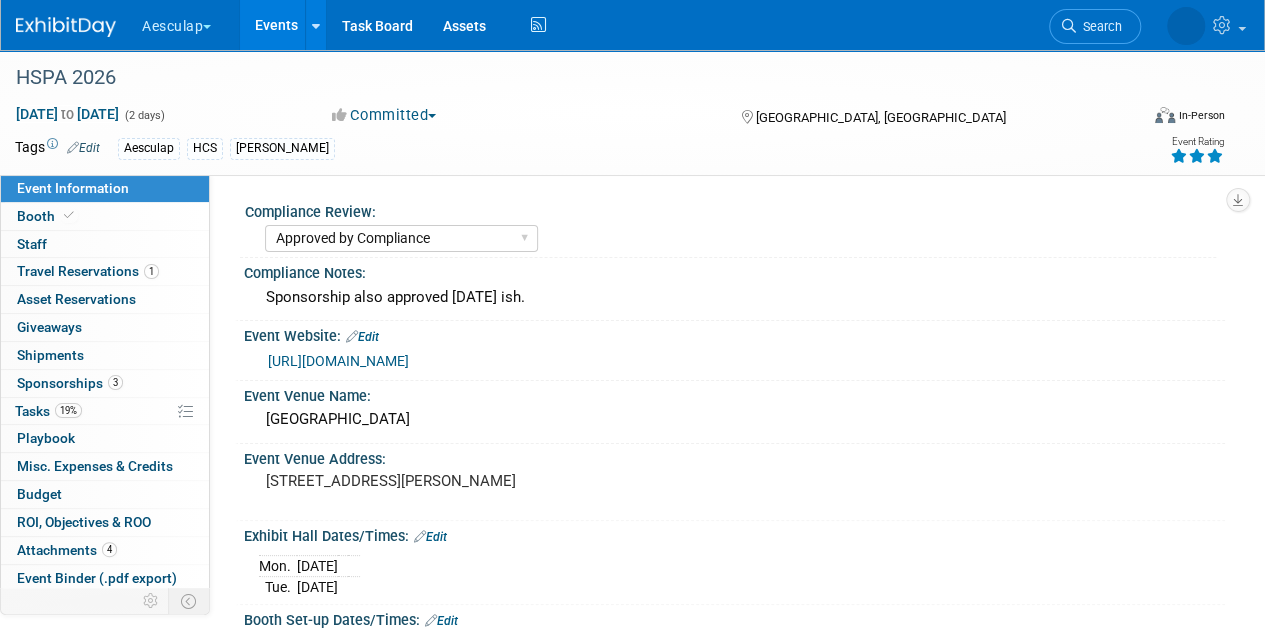 scroll, scrollTop: 0, scrollLeft: 0, axis: both 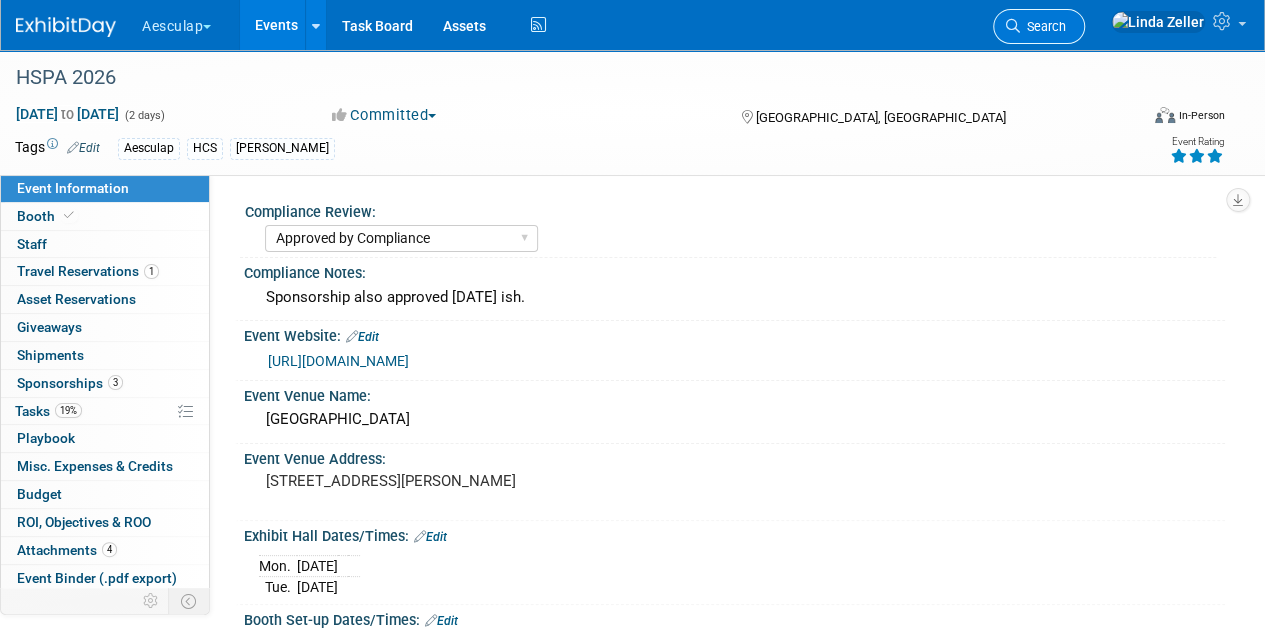 click on "Search" at bounding box center (1043, 26) 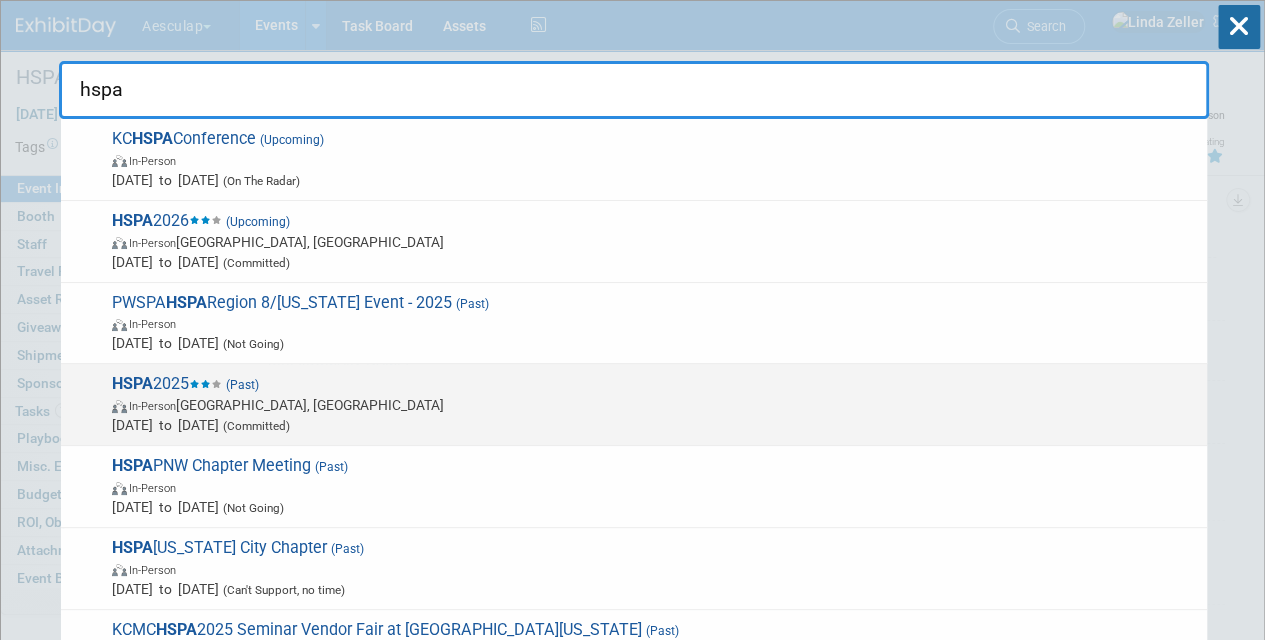 type on "hspa" 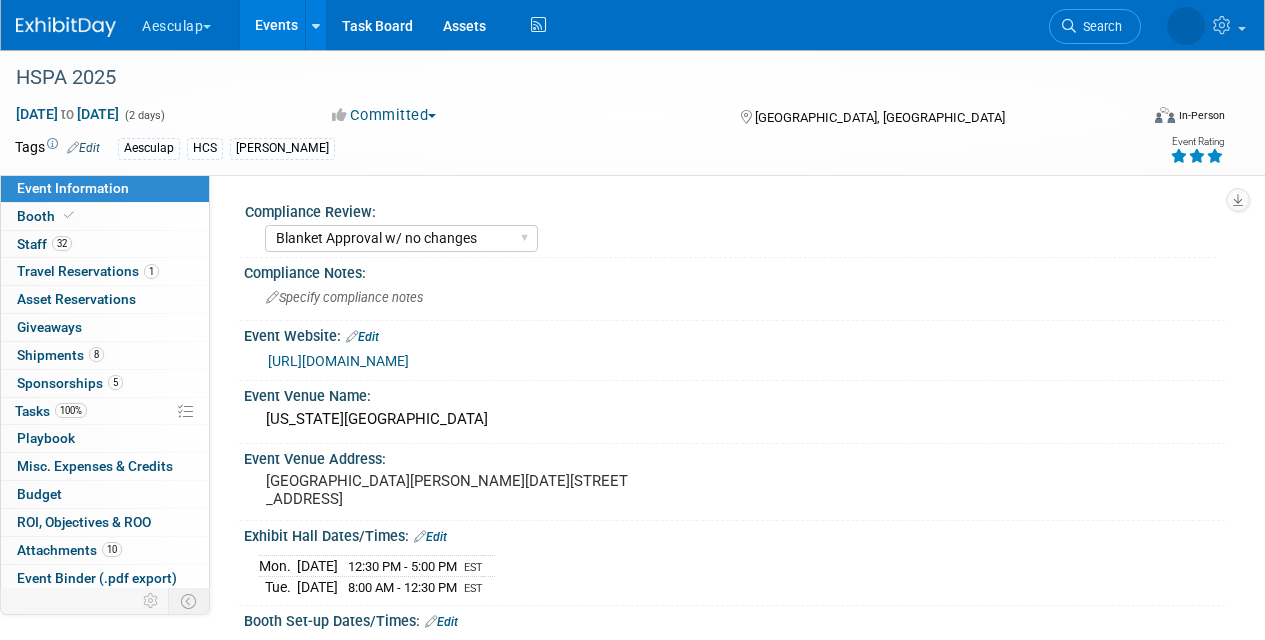 select on "Blanket Approval w/ no changes" 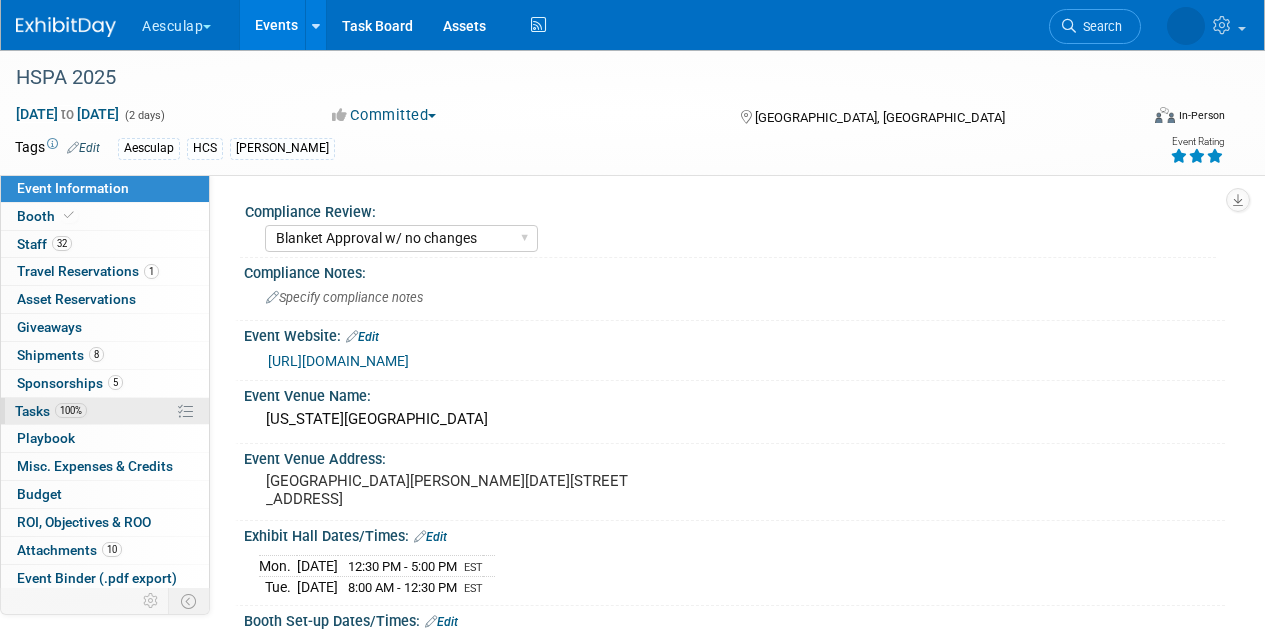 scroll, scrollTop: 0, scrollLeft: 0, axis: both 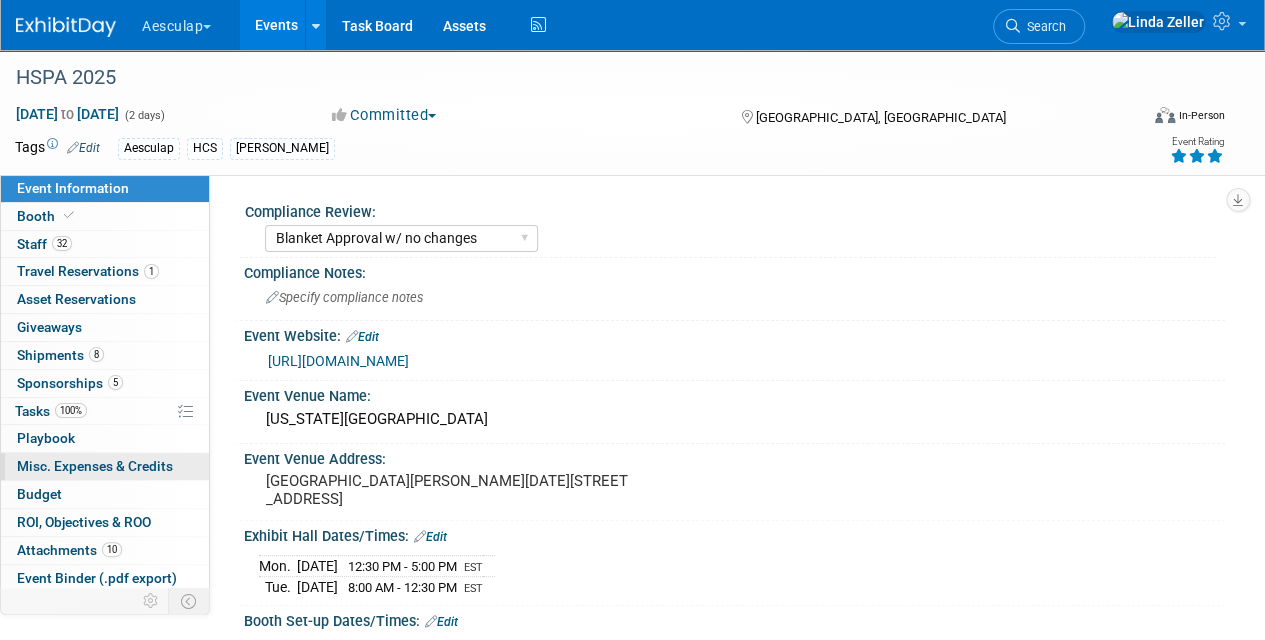 click on "Misc. Expenses & Credits 0" at bounding box center [95, 466] 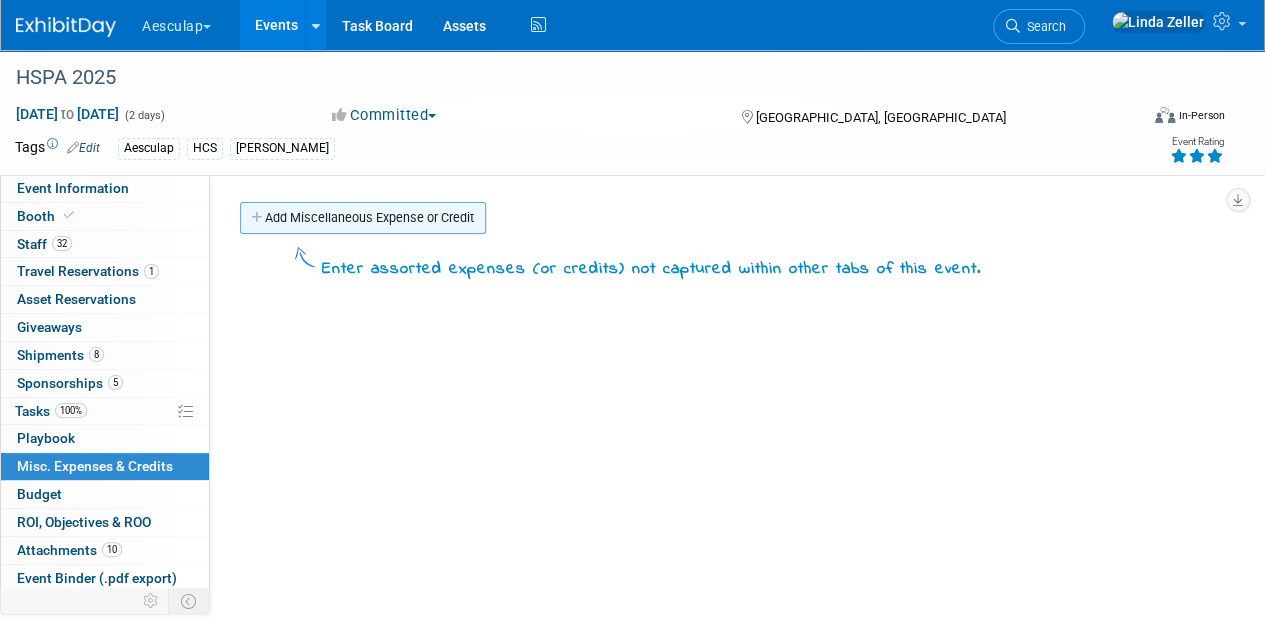 click on "Add Miscellaneous Expense or Credit" at bounding box center (363, 218) 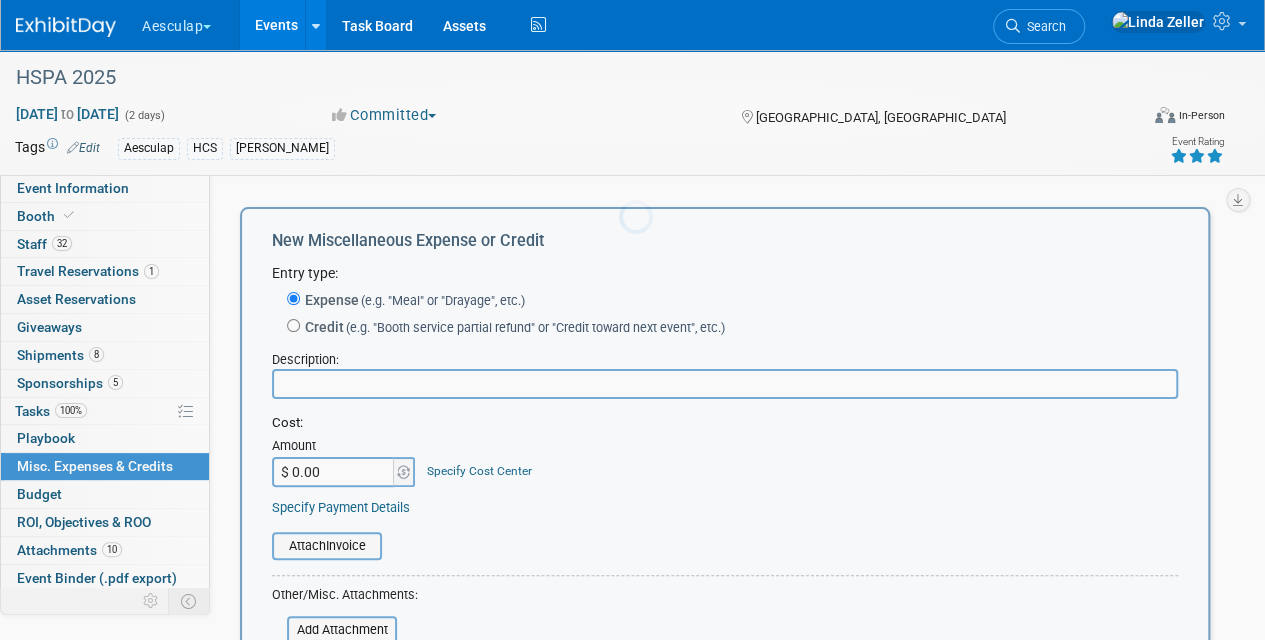 scroll, scrollTop: 0, scrollLeft: 0, axis: both 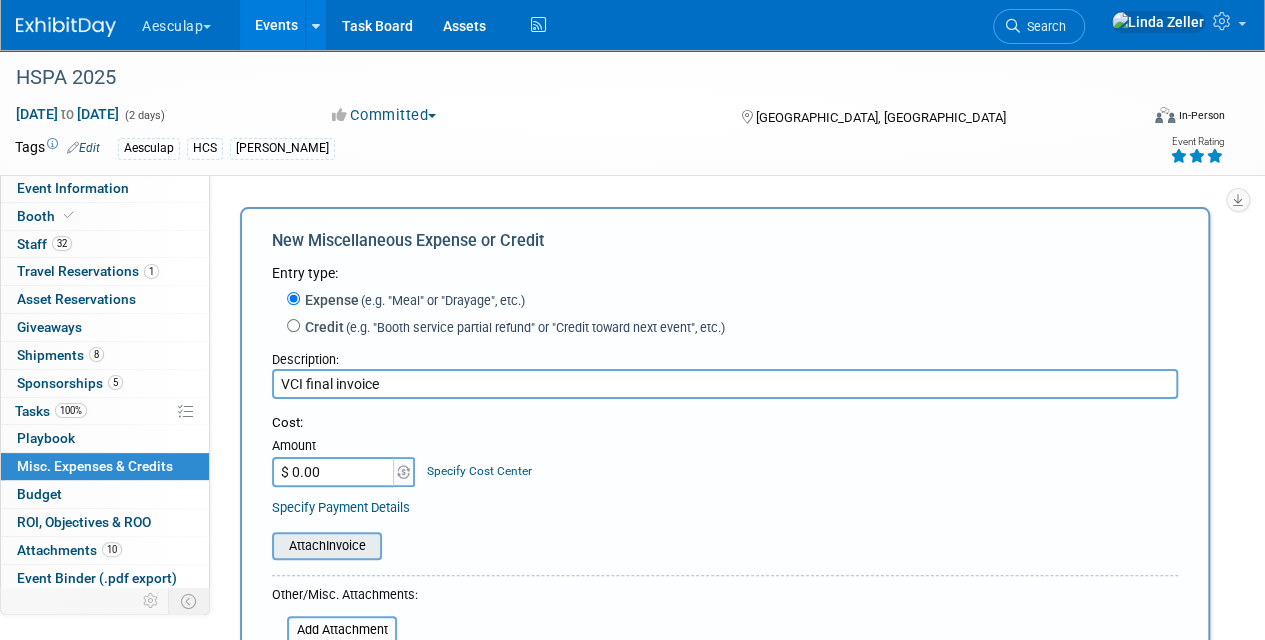 type on "VCI final invoice" 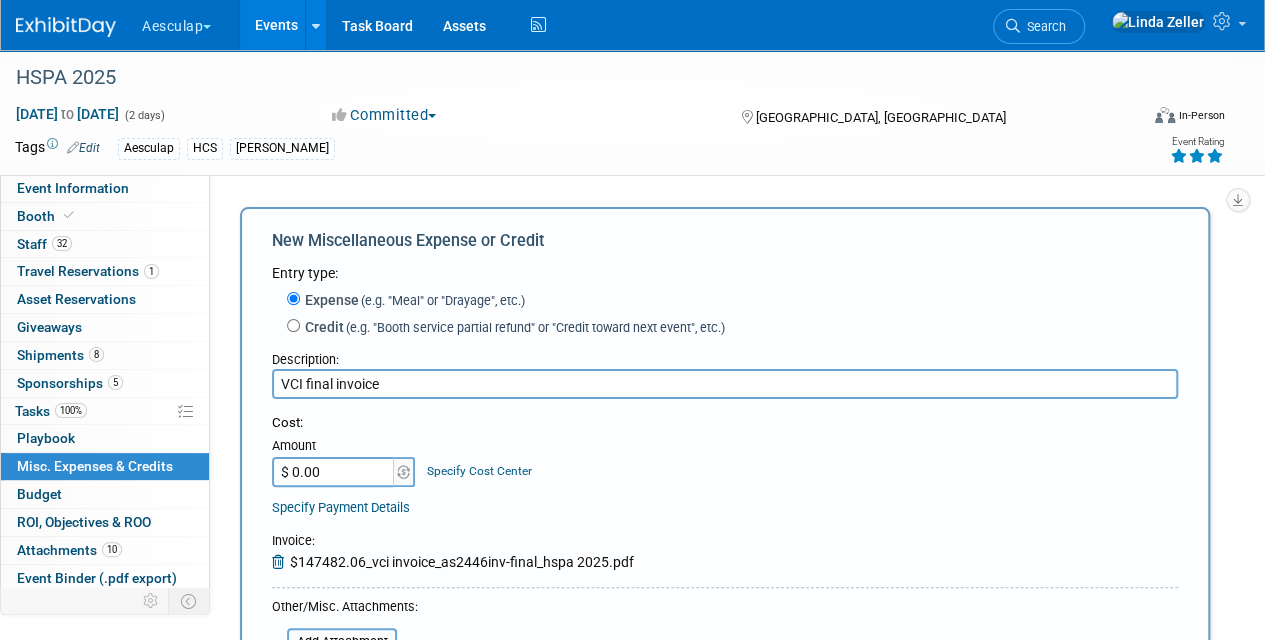 click on "$ 0.00" at bounding box center [334, 472] 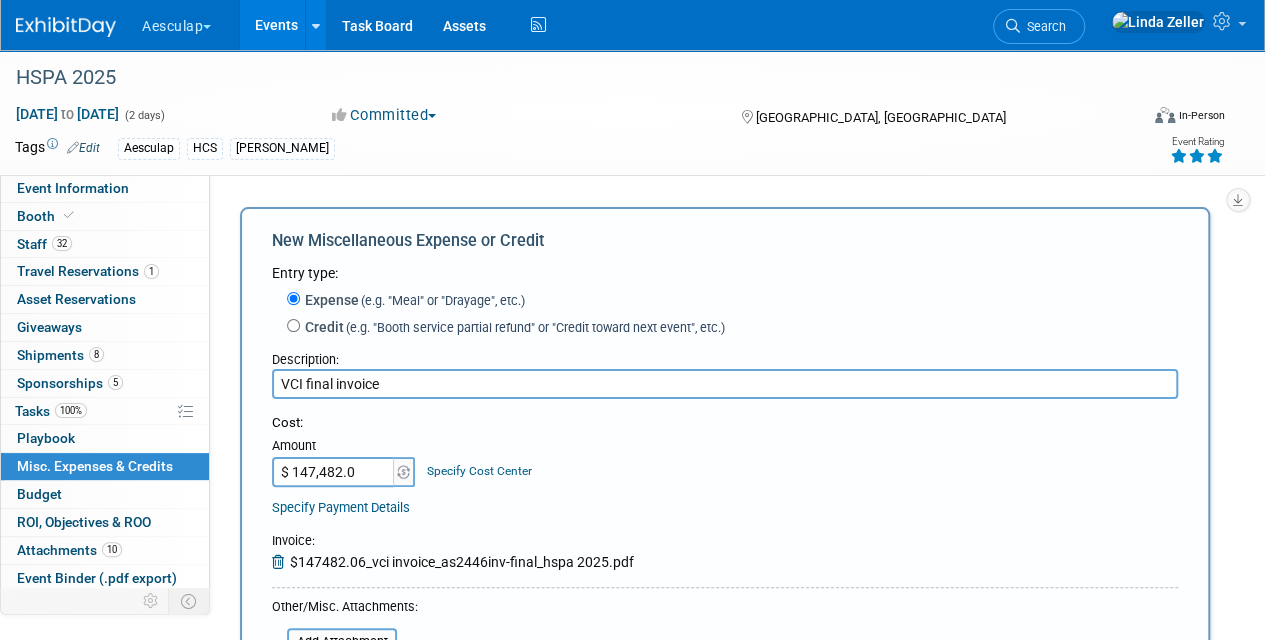 type on "$ 147,482.06" 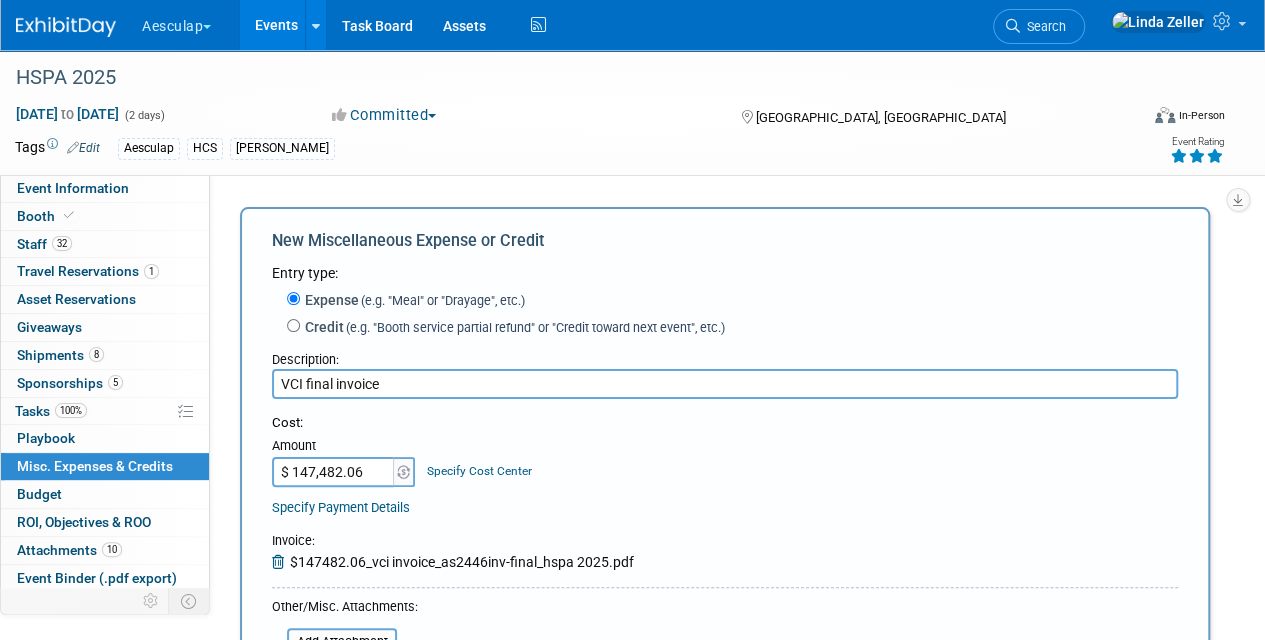 click on "Specify Cost Center" at bounding box center (479, 471) 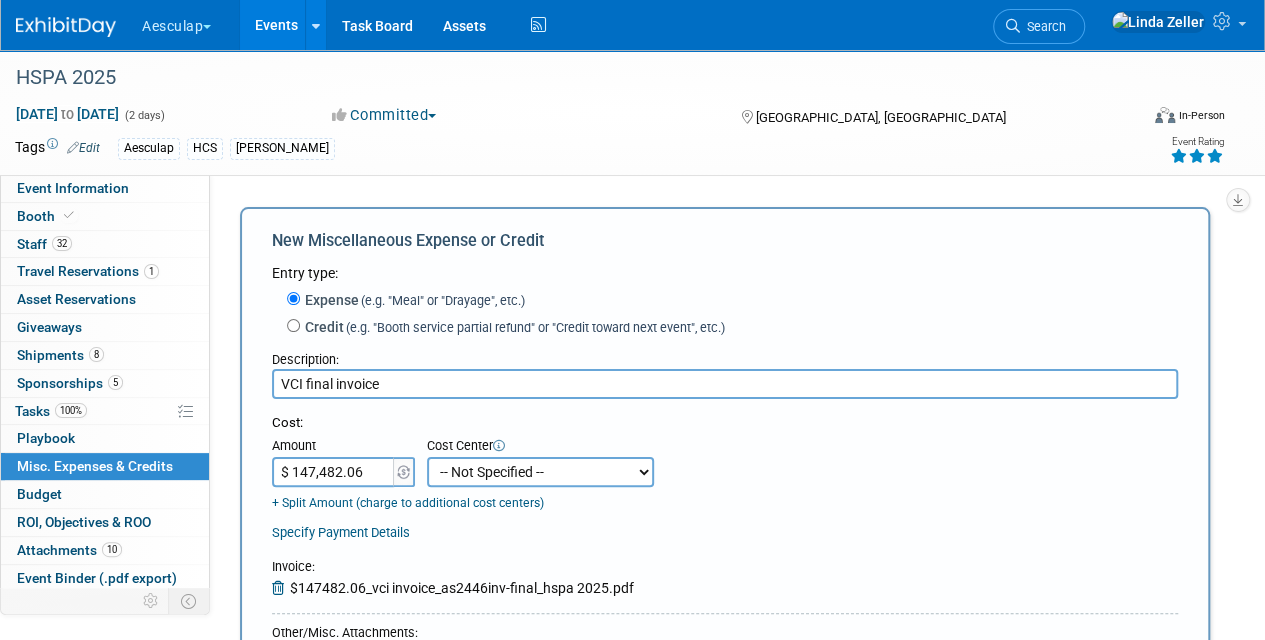 click on "-- Not Specified --
AAG B2B: 102736100
AIS - Ortho
AIS -Spine
Atlantic Neuro
[PERSON_NAME] - 331008516
Central Mountain Neuro
Central Neuro
HCS - Containers
HCS B2B
HCS Great Lakes
HCS [PERSON_NAME]
HCS Mid- Atlantic
HCS Midwest
HCS Mountain
HCS New England
HCS Northeast
HCS Northwest
HCS Southeast
HCS Western
[MEDICAL_DATA]
National HCS
National Neuro
Pacific Neuro
Piedmont Neuro [US_STATE] Neuro" at bounding box center (540, 472) 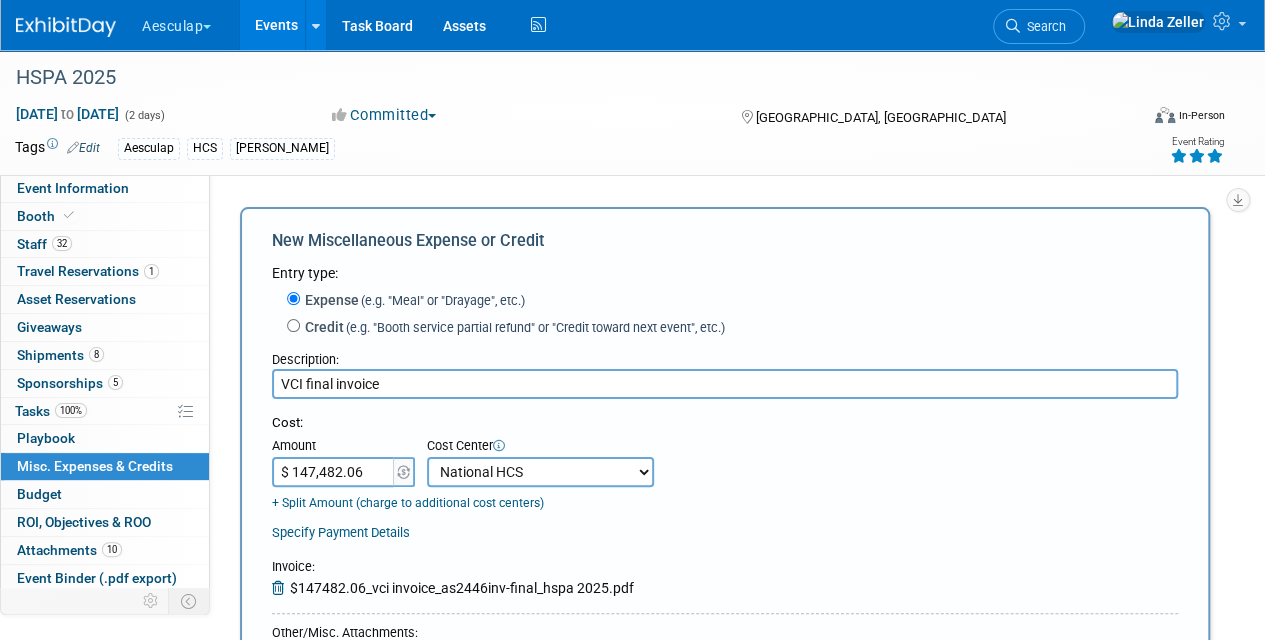 click on "-- Not Specified --
AAG B2B: 102736100
AIS - Ortho
AIS -Spine
Atlantic Neuro
[PERSON_NAME] - 331008516
Central Mountain Neuro
Central Neuro
HCS - Containers
HCS B2B
HCS Great Lakes
HCS [PERSON_NAME]
HCS Mid- Atlantic
HCS Midwest
HCS Mountain
HCS New England
HCS Northeast
HCS Northwest
HCS Southeast
HCS Western
[MEDICAL_DATA]
National HCS
National Neuro
Pacific Neuro
Piedmont Neuro [US_STATE] Neuro" at bounding box center (540, 472) 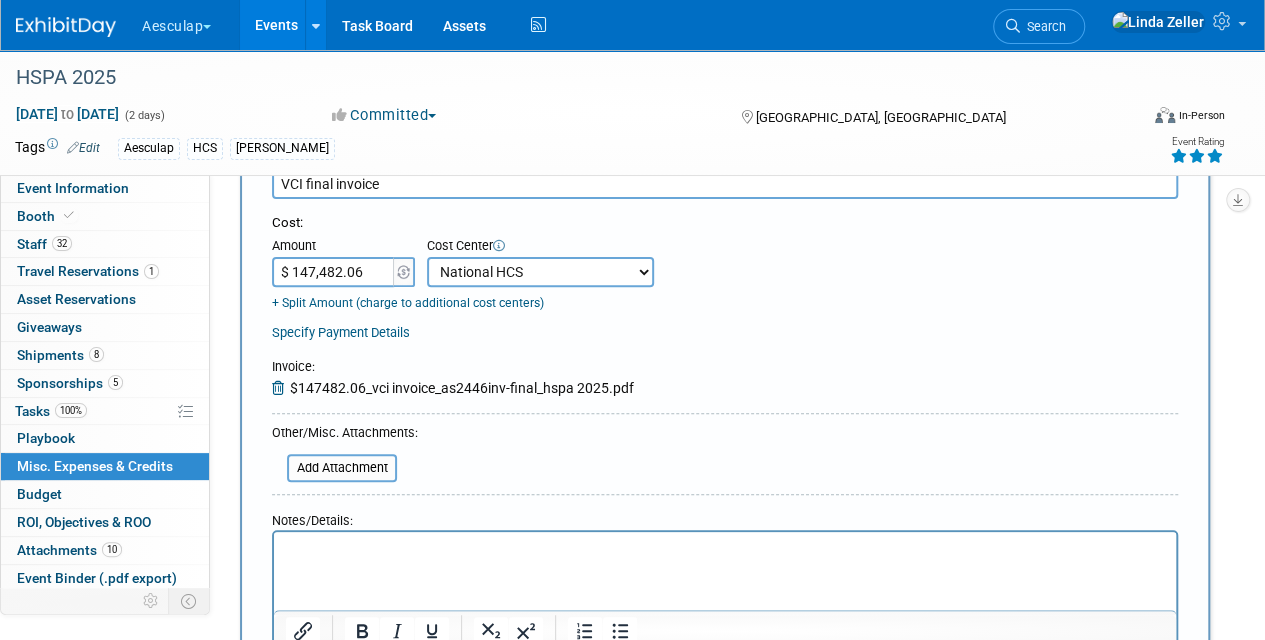 scroll, scrollTop: 300, scrollLeft: 0, axis: vertical 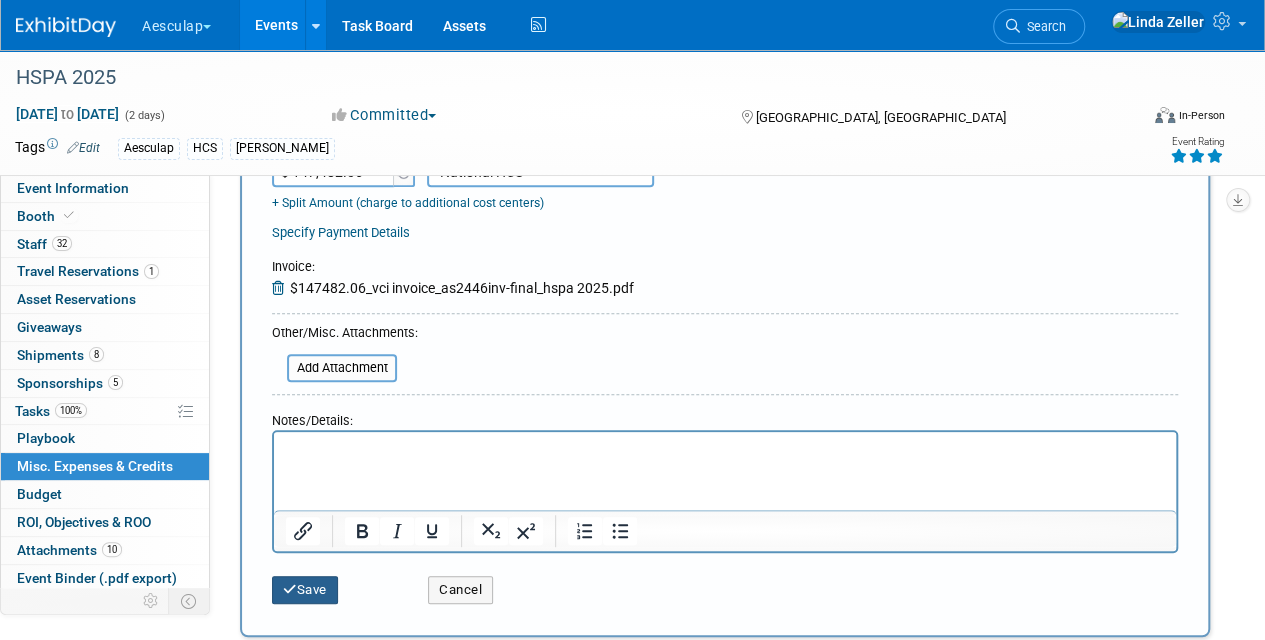 click on "Save" at bounding box center [305, 590] 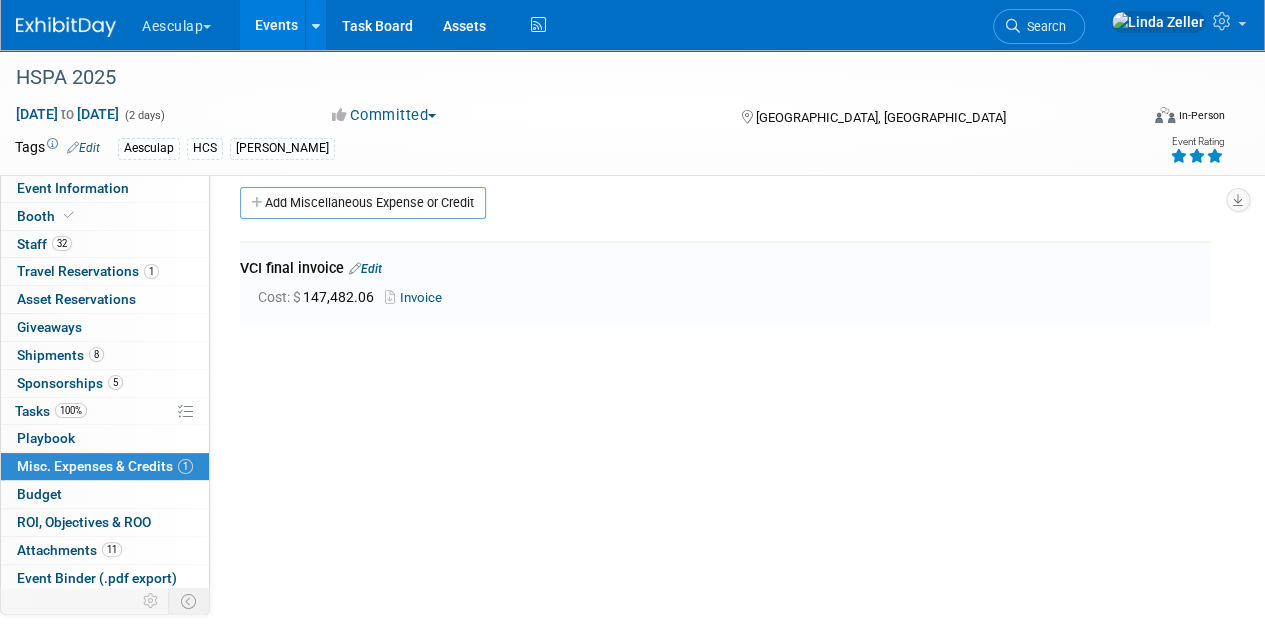 scroll, scrollTop: 0, scrollLeft: 0, axis: both 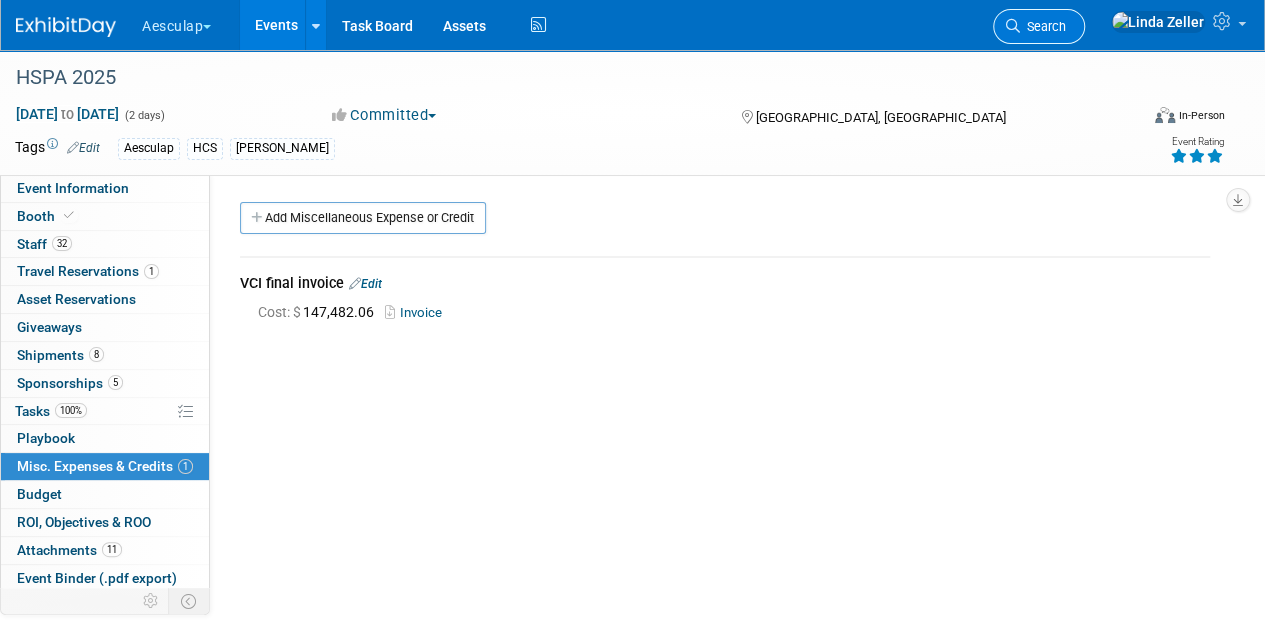 click on "Search" at bounding box center (1039, 26) 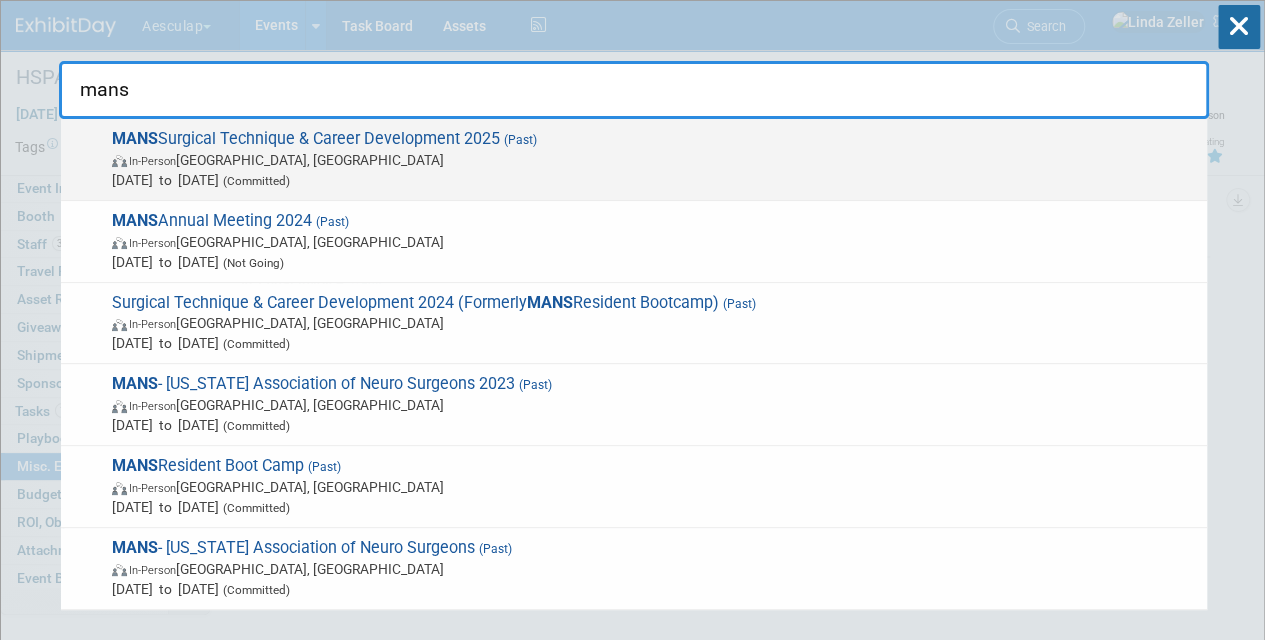 type on "mans" 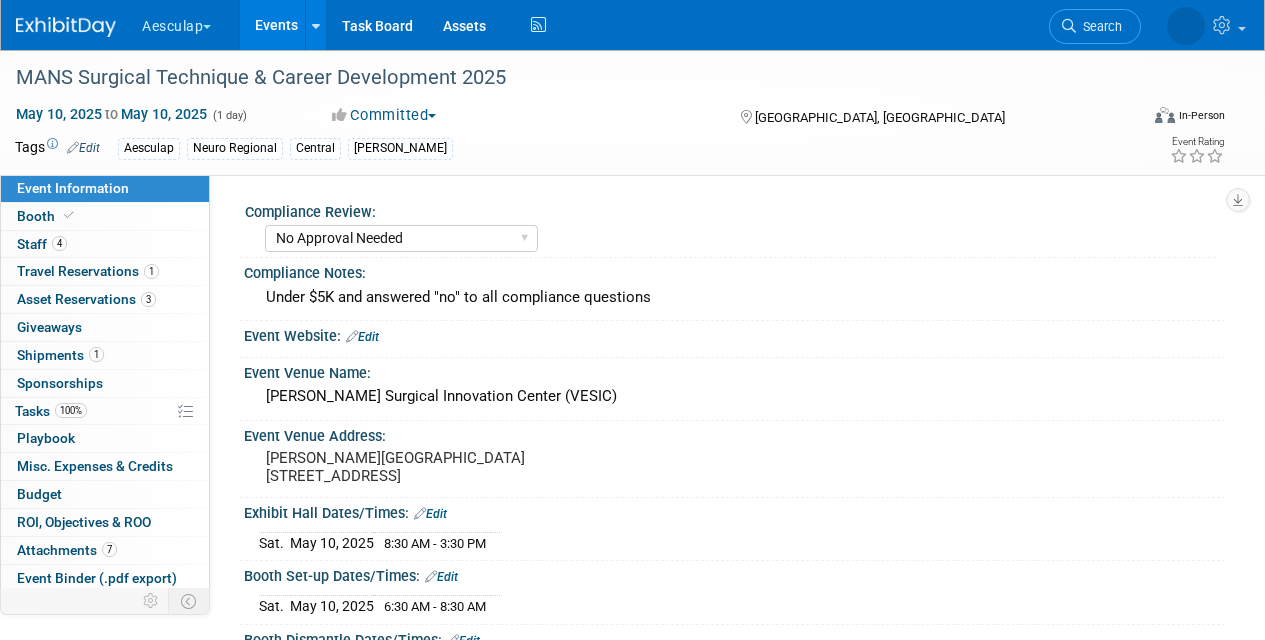select on "No Approval Needed" 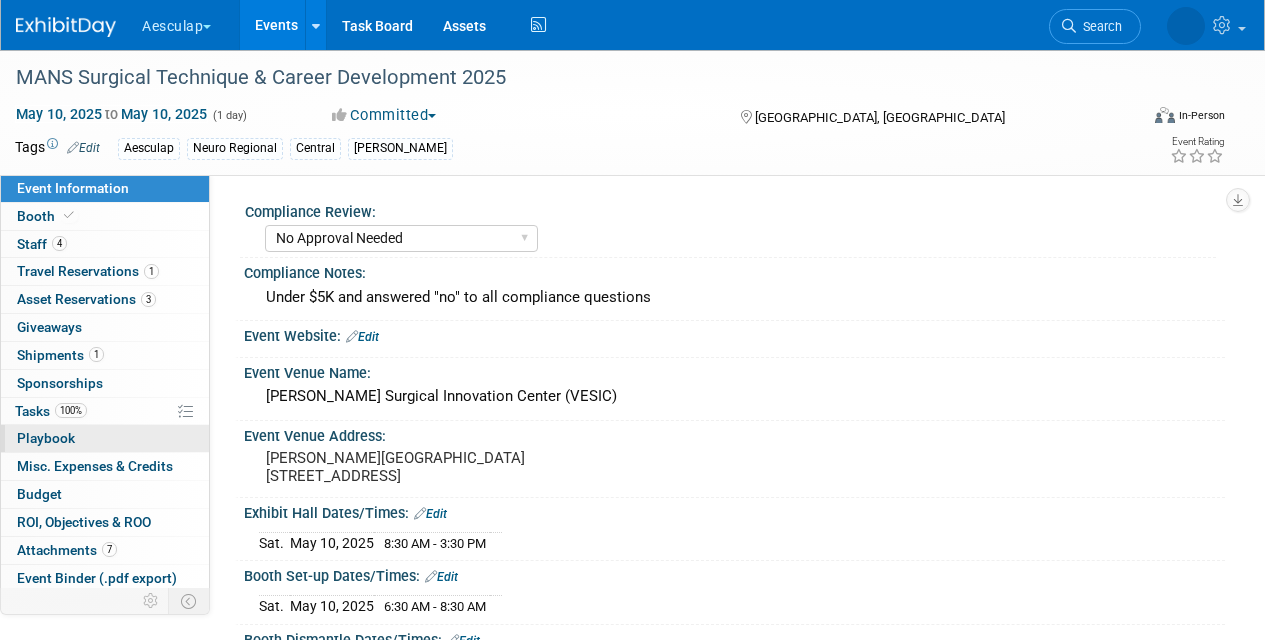 scroll, scrollTop: 0, scrollLeft: 0, axis: both 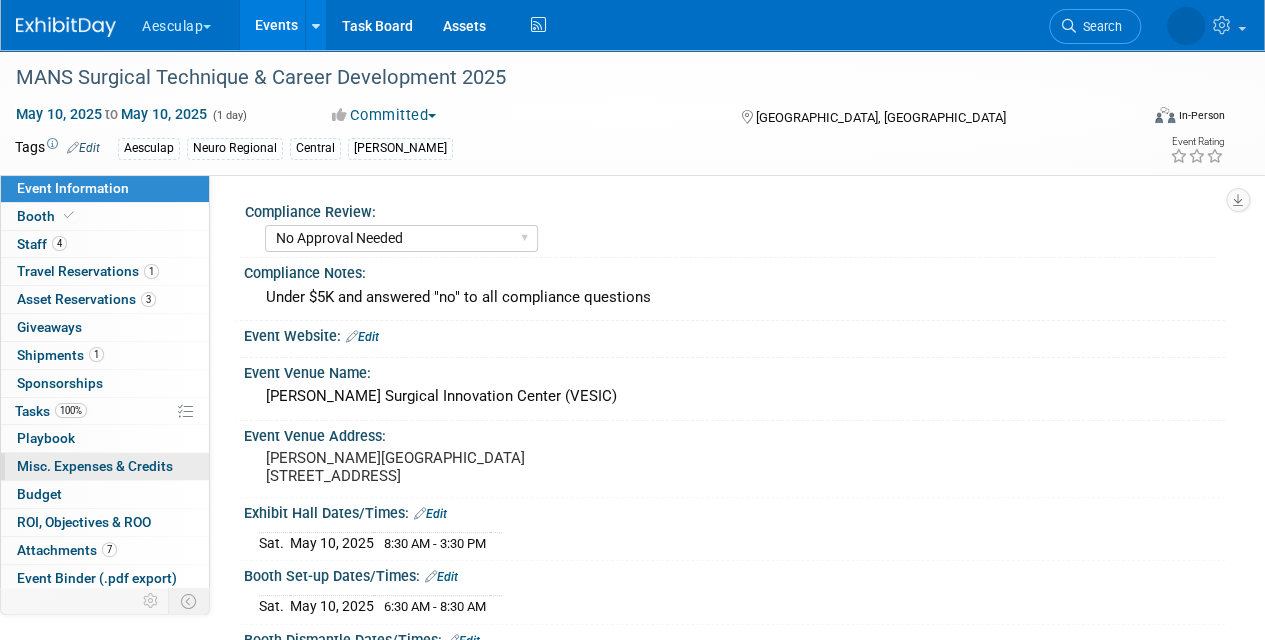 click on "Misc. Expenses & Credits 0" at bounding box center [95, 466] 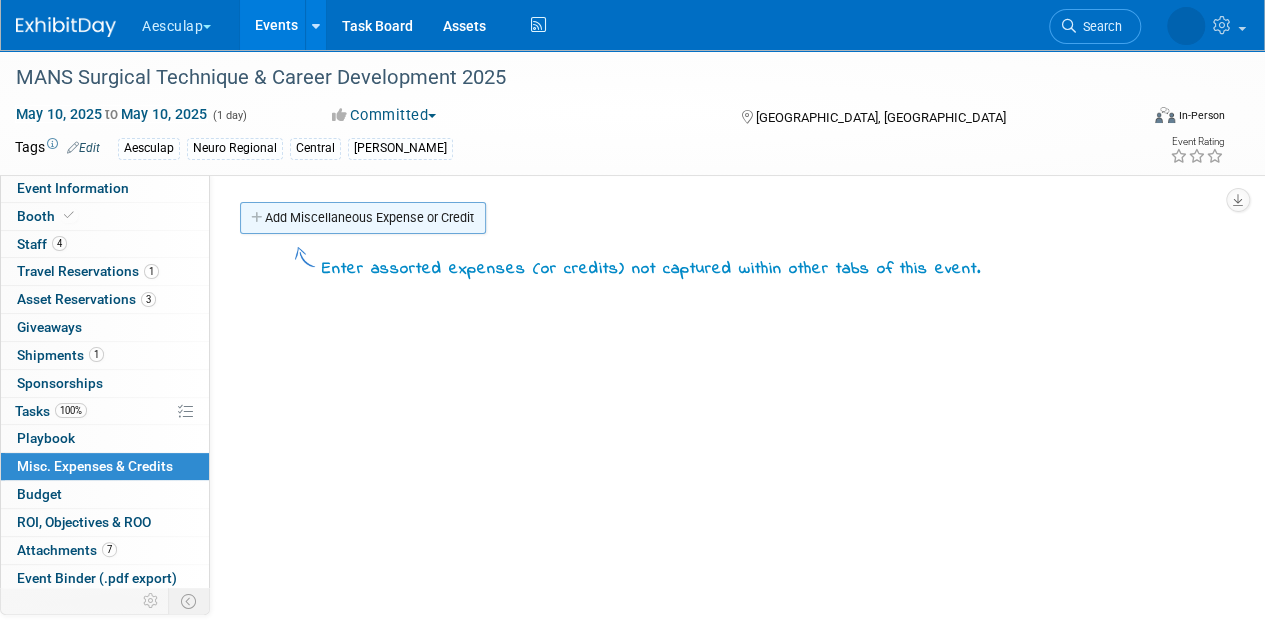 click on "Add Miscellaneous Expense or Credit" at bounding box center [363, 218] 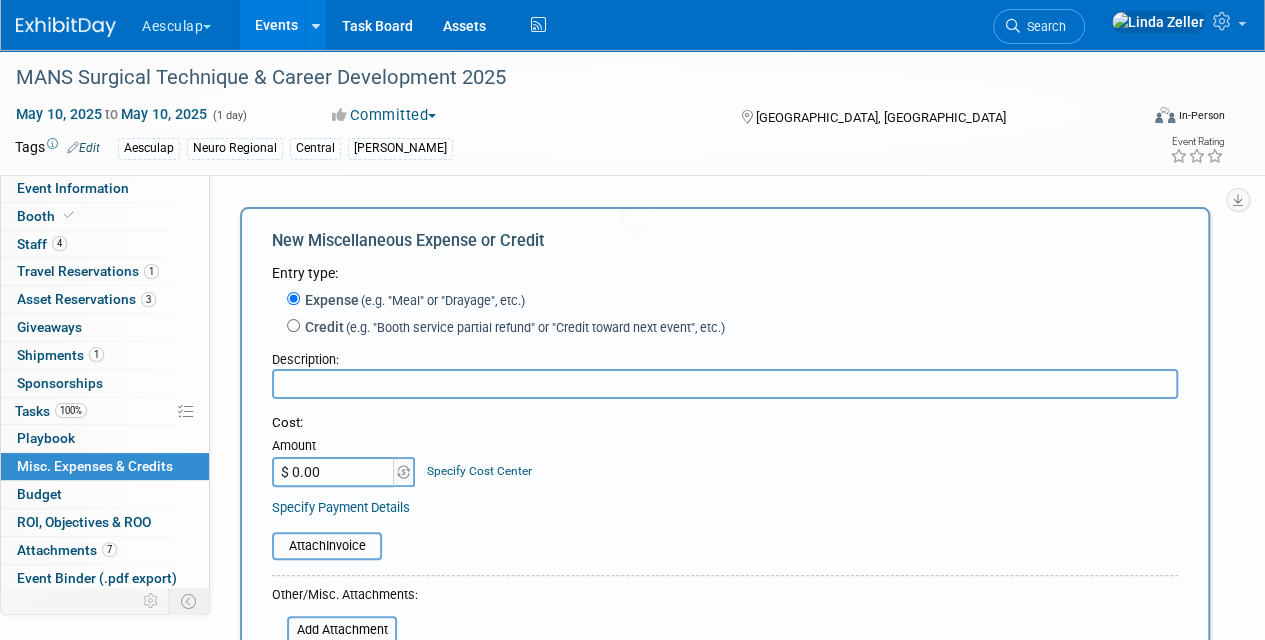 scroll, scrollTop: 0, scrollLeft: 0, axis: both 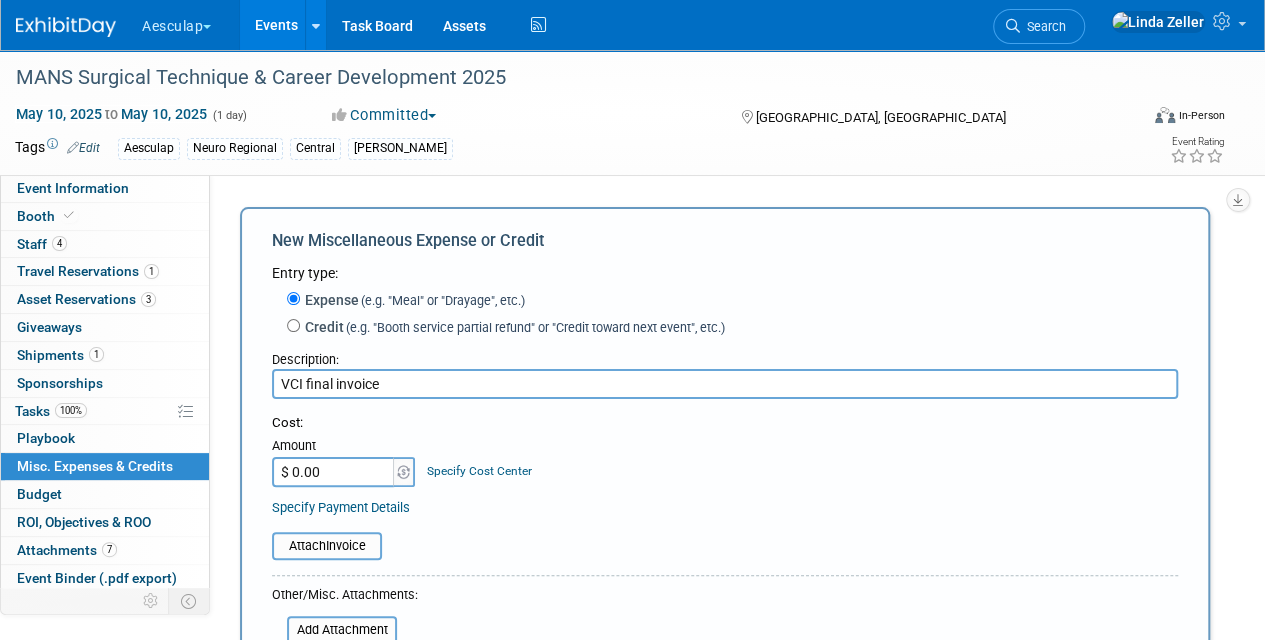 type on "VCI final invoice" 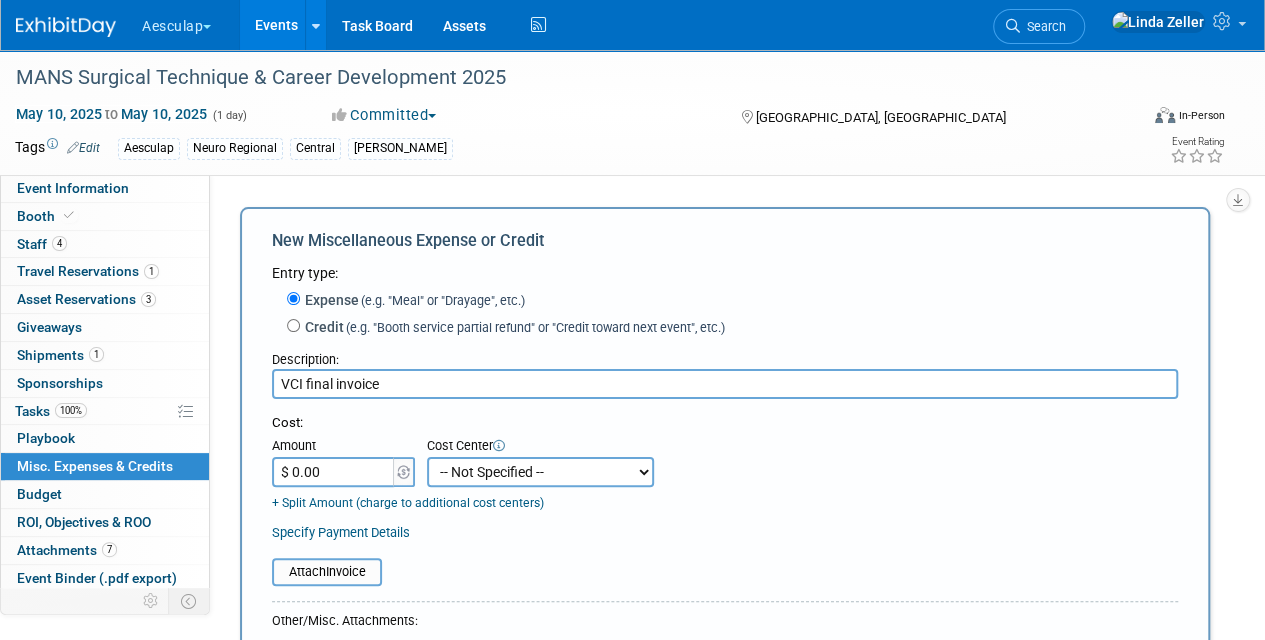 click on "-- Not Specified --
AAG B2B: 102736100
AIS - Ortho
AIS -Spine
Atlantic Neuro
[PERSON_NAME] - 331008516
Central Mountain Neuro
Central Neuro
HCS - Containers
HCS B2B
HCS Great Lakes
HCS [PERSON_NAME]
HCS Mid- Atlantic
HCS Midwest
HCS Mountain
HCS New England
HCS Northeast
HCS Northwest
HCS Southeast
HCS Western
[MEDICAL_DATA]
National HCS
National Neuro
Pacific Neuro
Piedmont Neuro [US_STATE] Neuro" at bounding box center (540, 472) 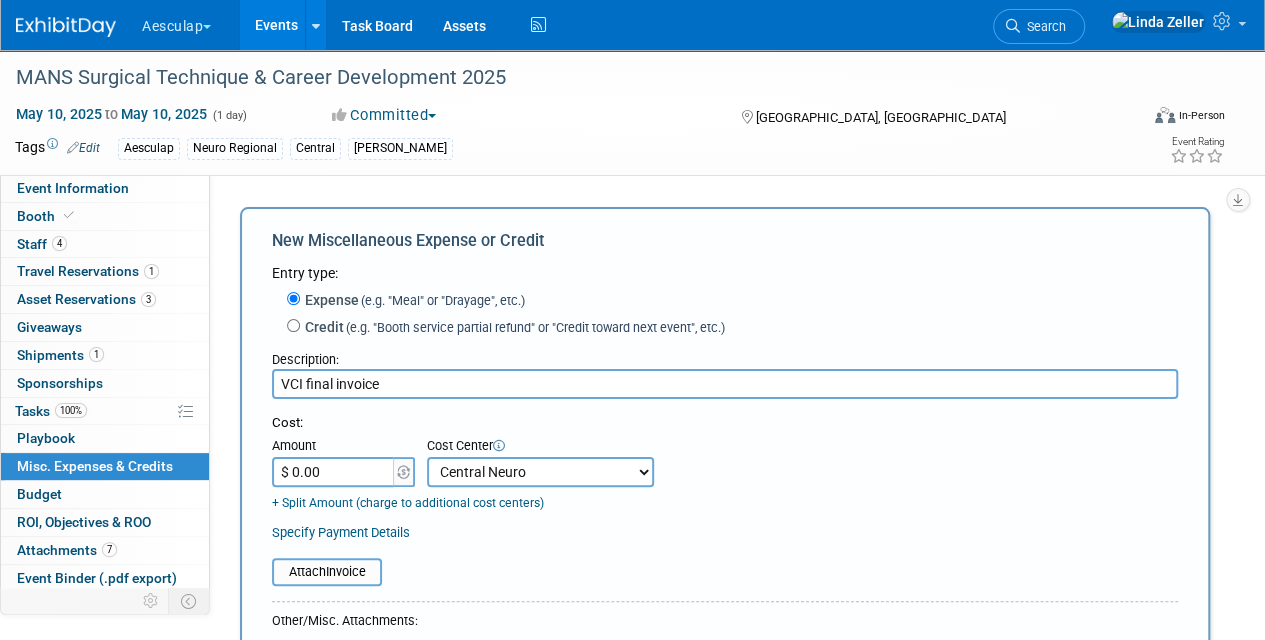 click on "-- Not Specified --
AAG B2B: 102736100
AIS - Ortho
AIS -Spine
Atlantic Neuro
[PERSON_NAME] - 331008516
Central Mountain Neuro
Central Neuro
HCS - Containers
HCS B2B
HCS Great Lakes
HCS [PERSON_NAME]
HCS Mid- Atlantic
HCS Midwest
HCS Mountain
HCS New England
HCS Northeast
HCS Northwest
HCS Southeast
HCS Western
[MEDICAL_DATA]
National HCS
National Neuro
Pacific Neuro
Piedmont Neuro [US_STATE] Neuro" at bounding box center (540, 472) 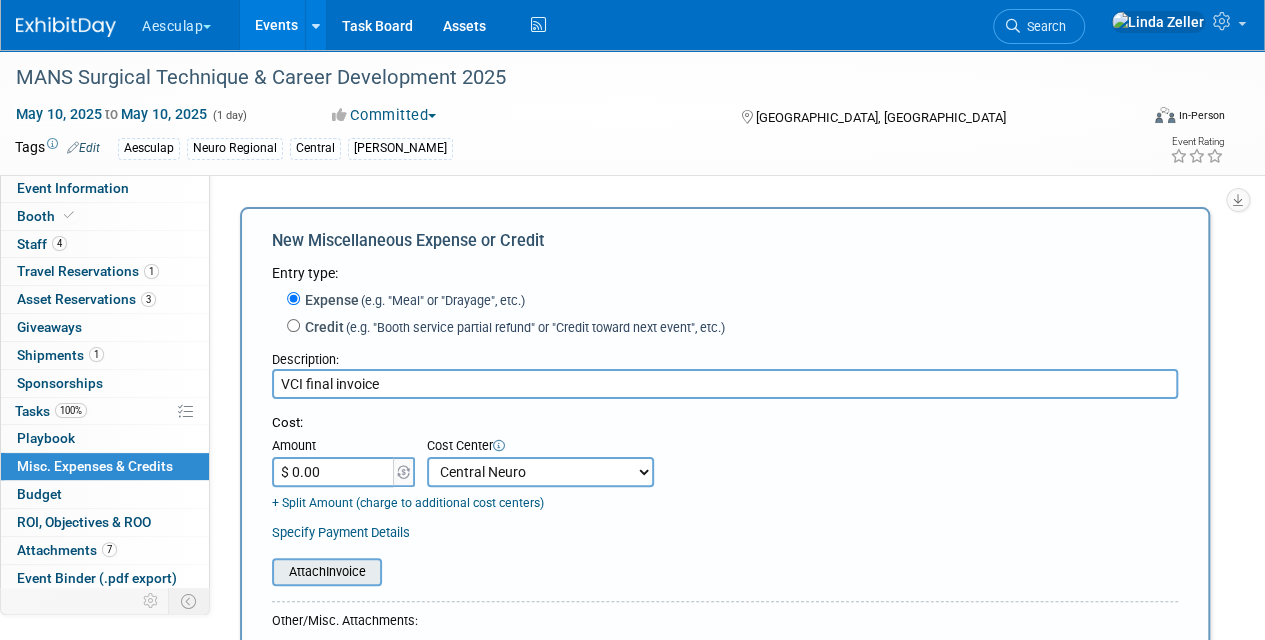 click at bounding box center [261, 572] 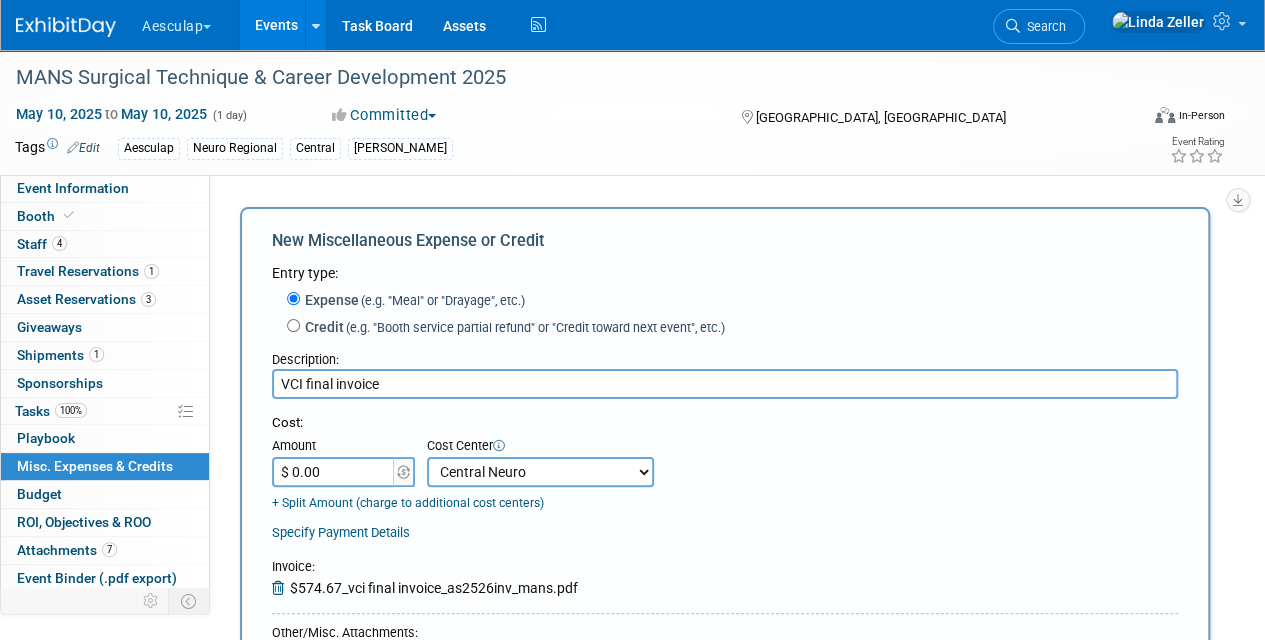 click on "$ 0.00" at bounding box center [334, 472] 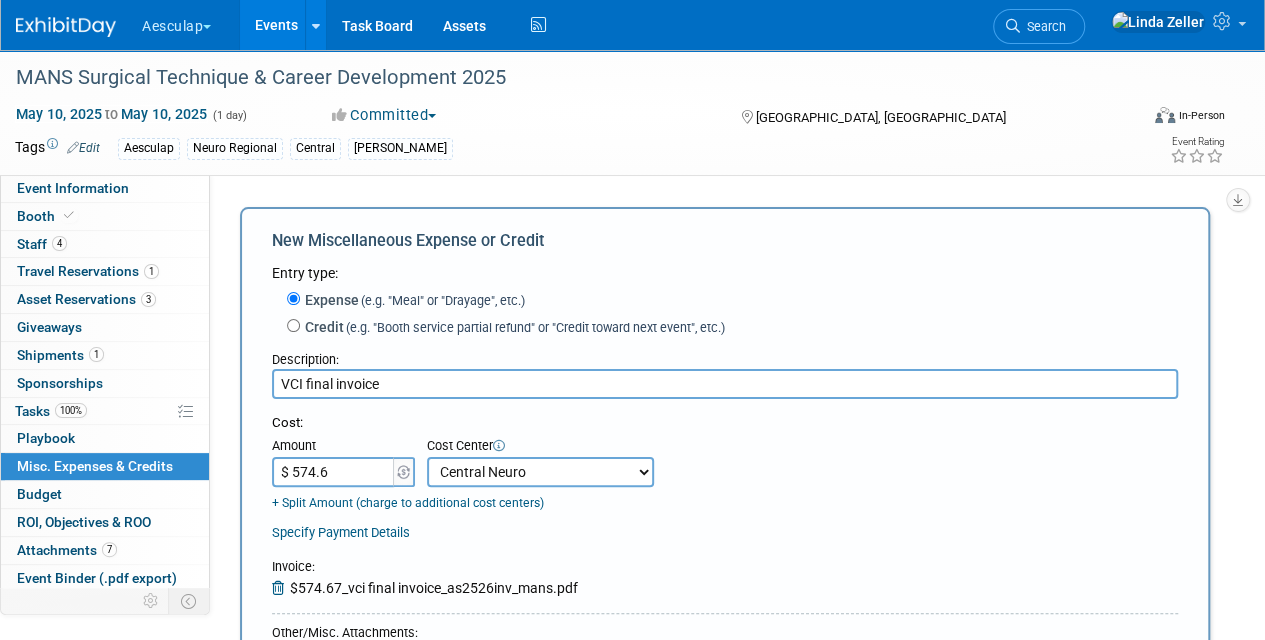 type on "$ 574.67" 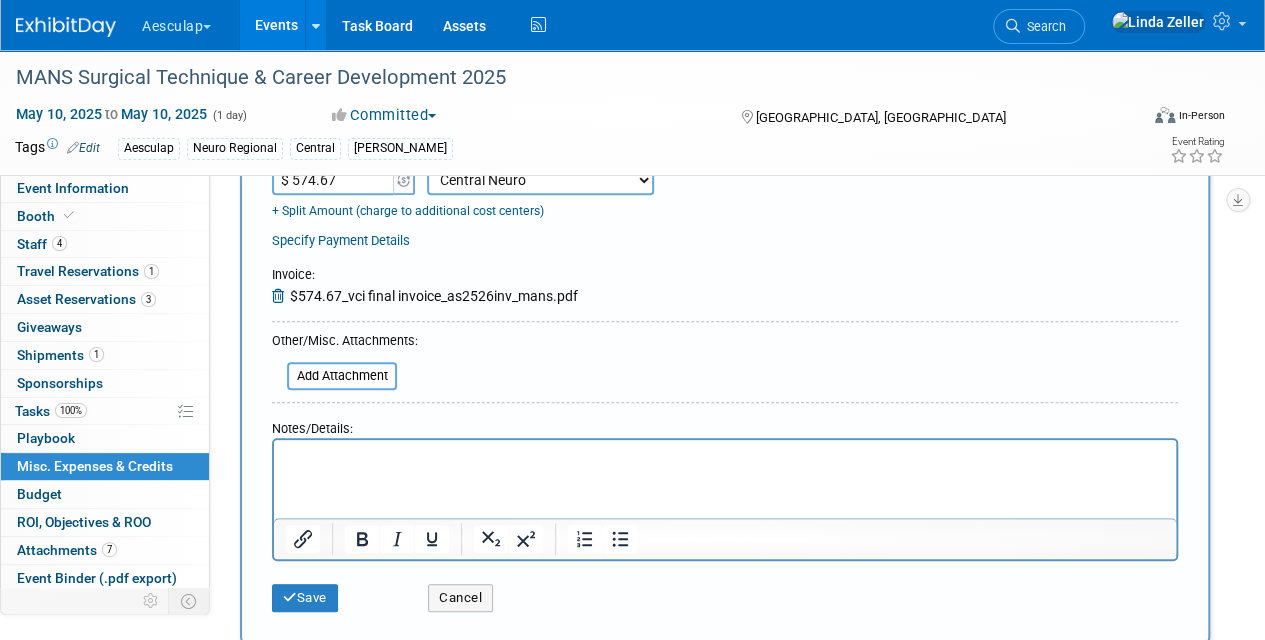scroll, scrollTop: 300, scrollLeft: 0, axis: vertical 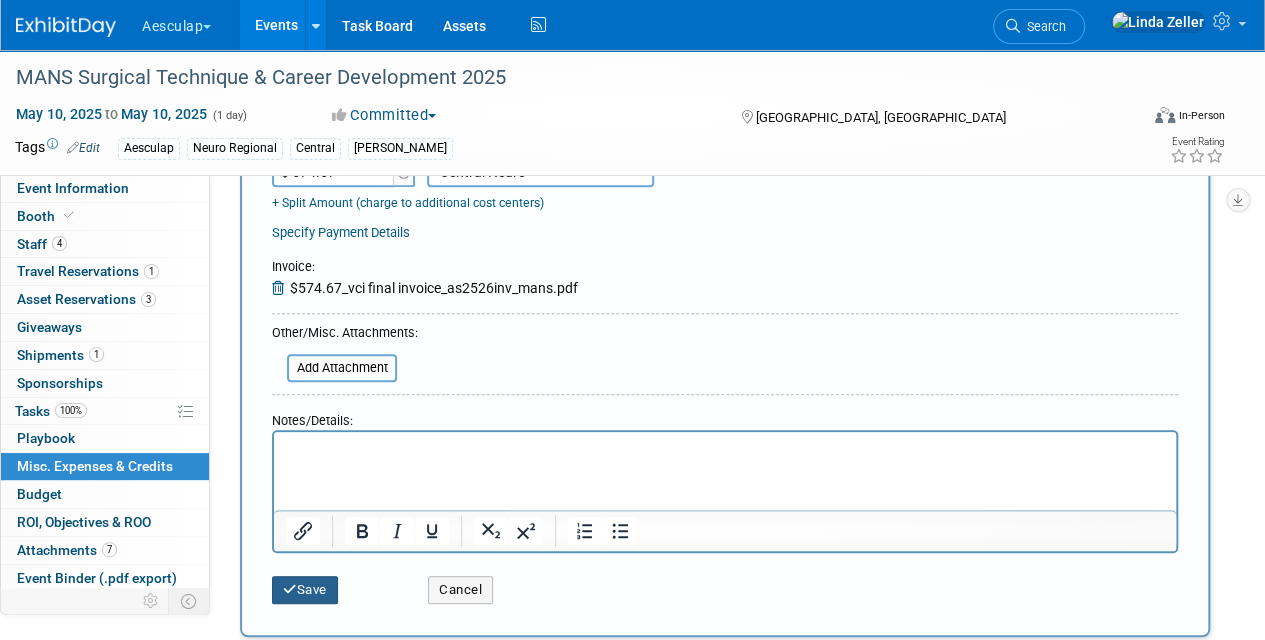 click on "Save" at bounding box center [305, 590] 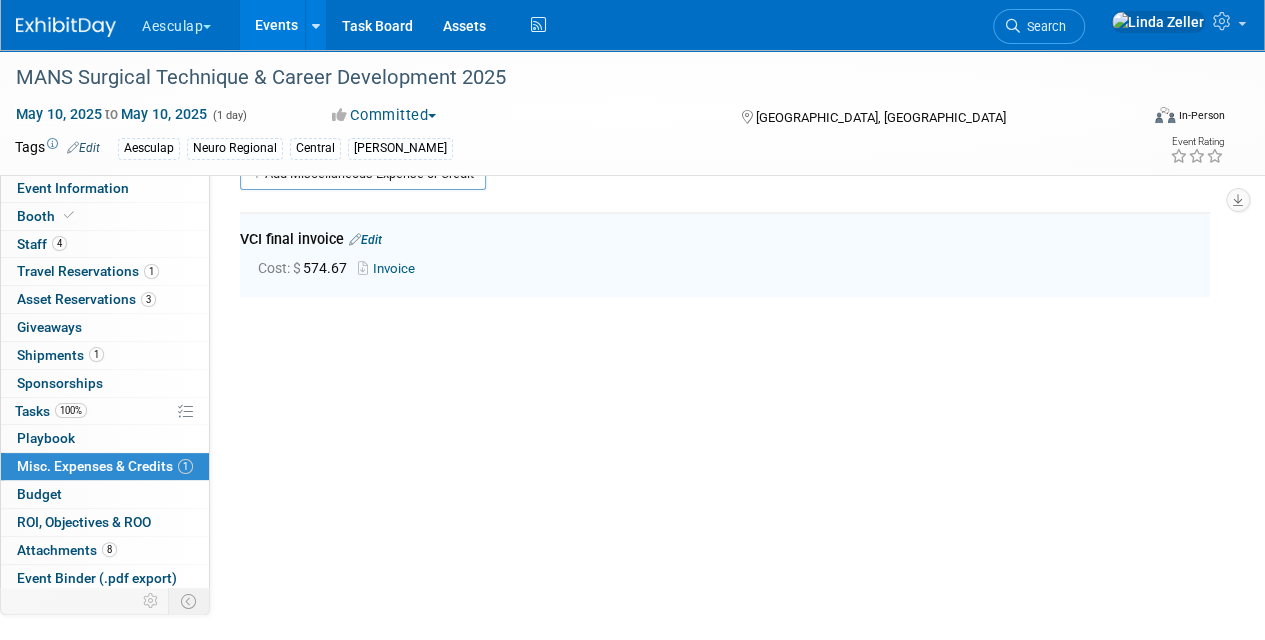 scroll, scrollTop: 44, scrollLeft: 0, axis: vertical 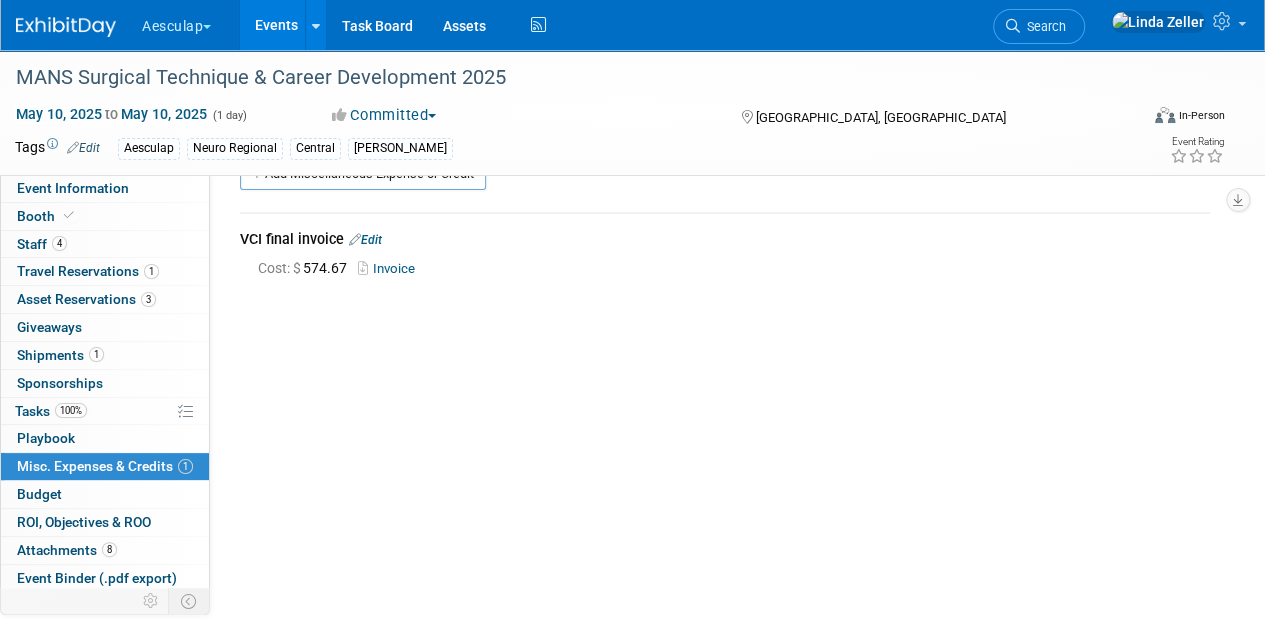 click on "Search" at bounding box center [1043, 26] 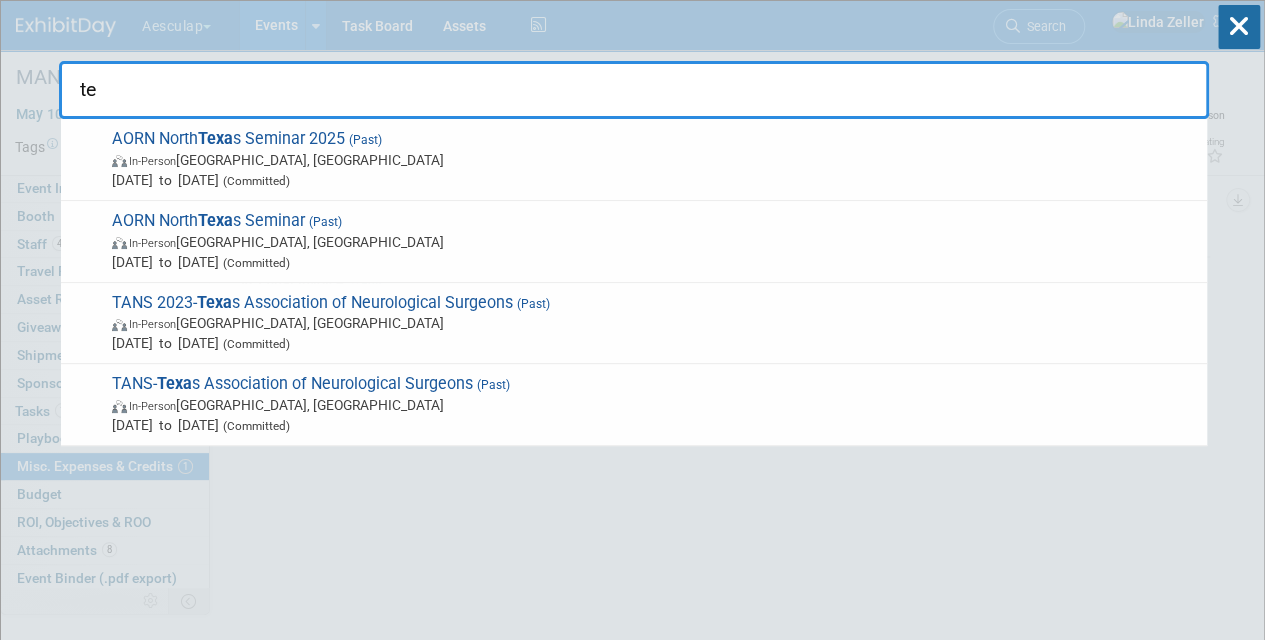 type on "t" 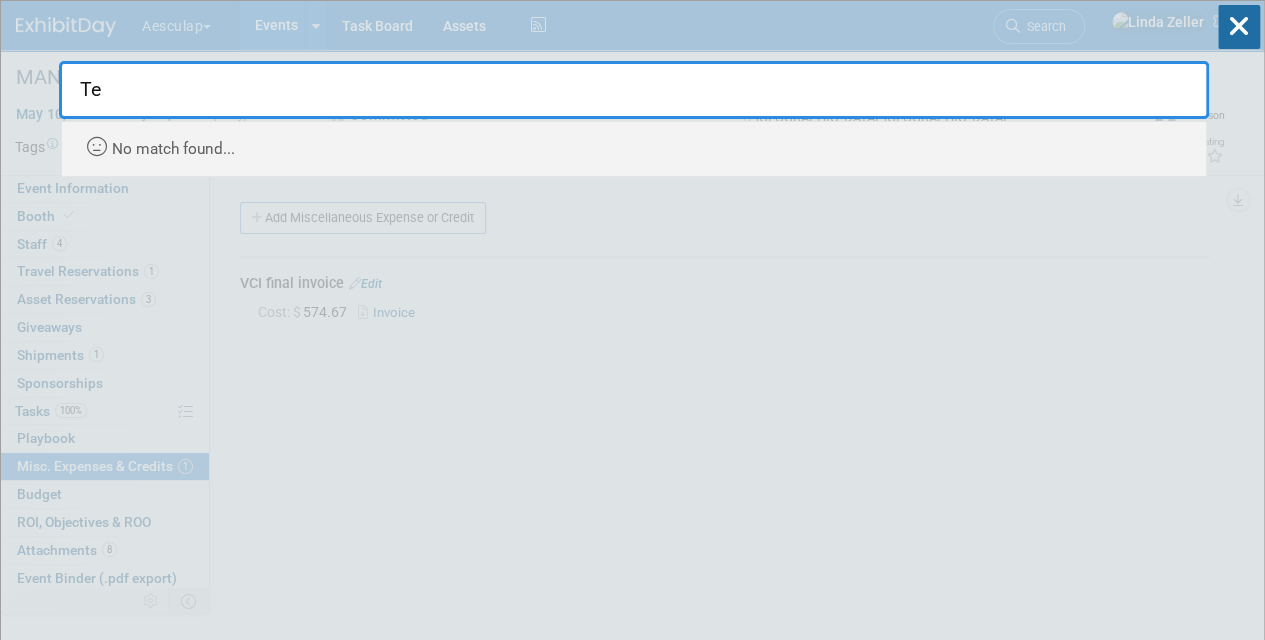 type on "T" 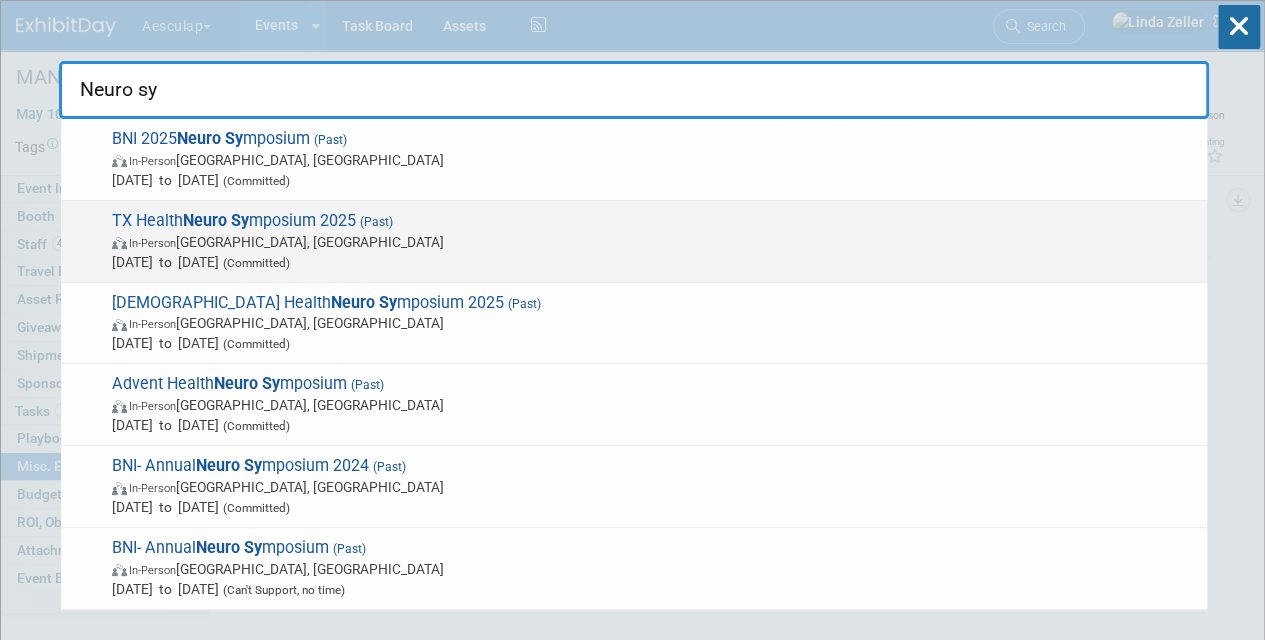 type on "Neuro sy" 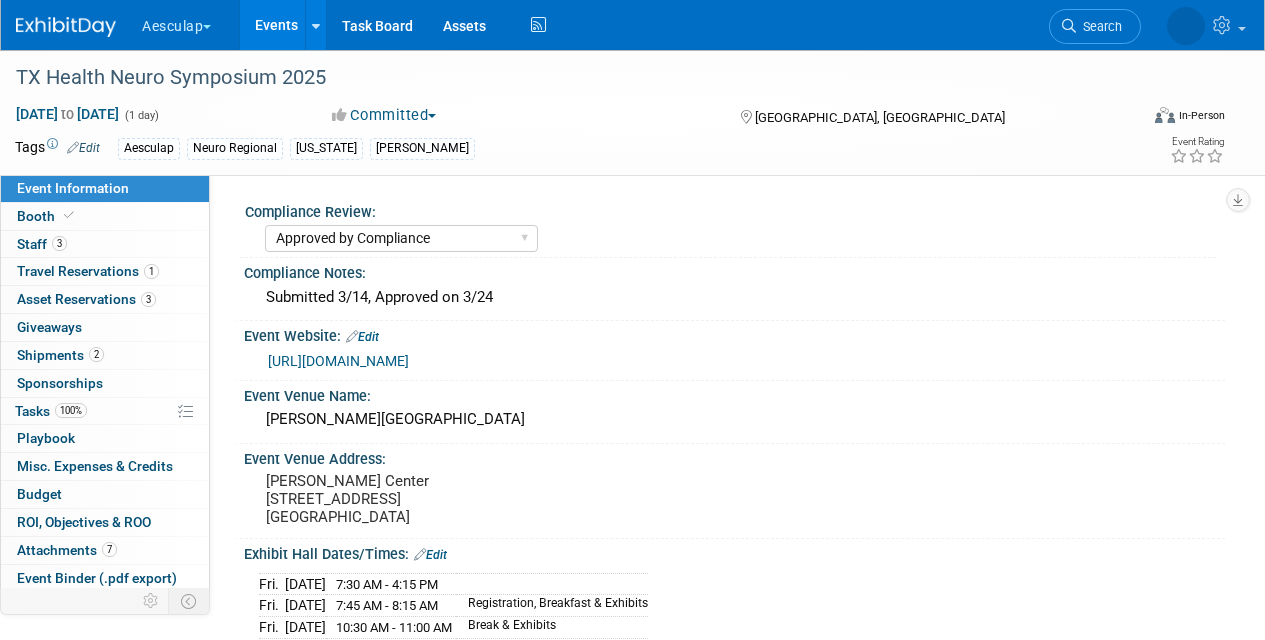 select on "Approved by Compliance" 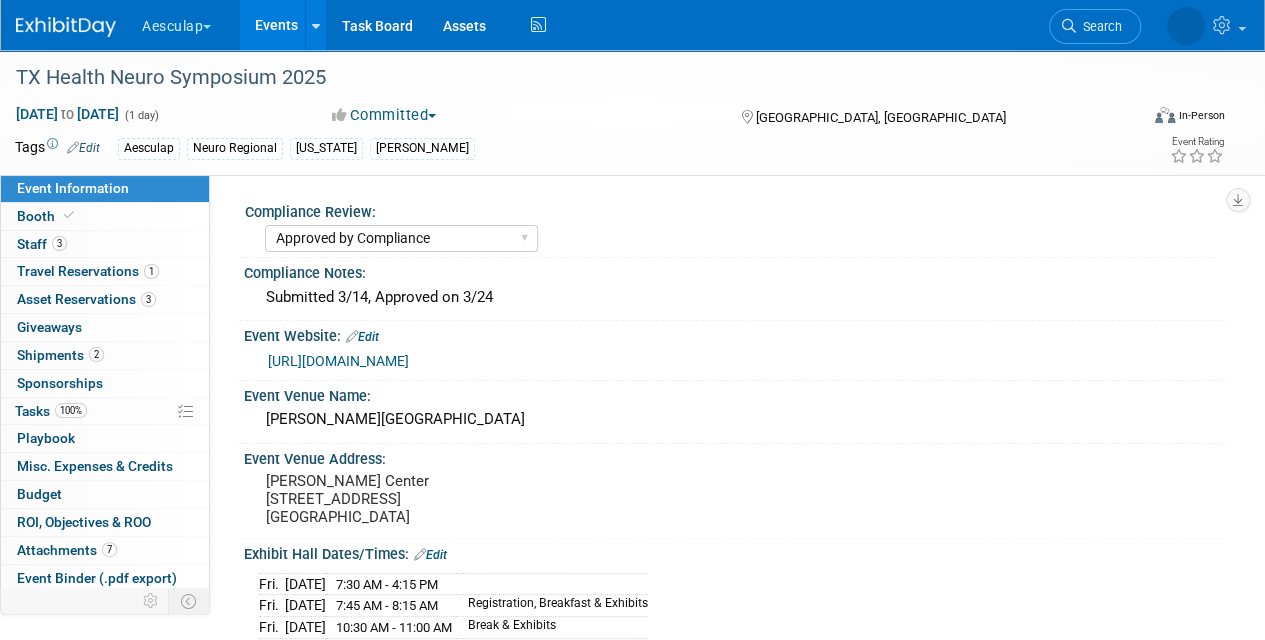 scroll, scrollTop: 0, scrollLeft: 0, axis: both 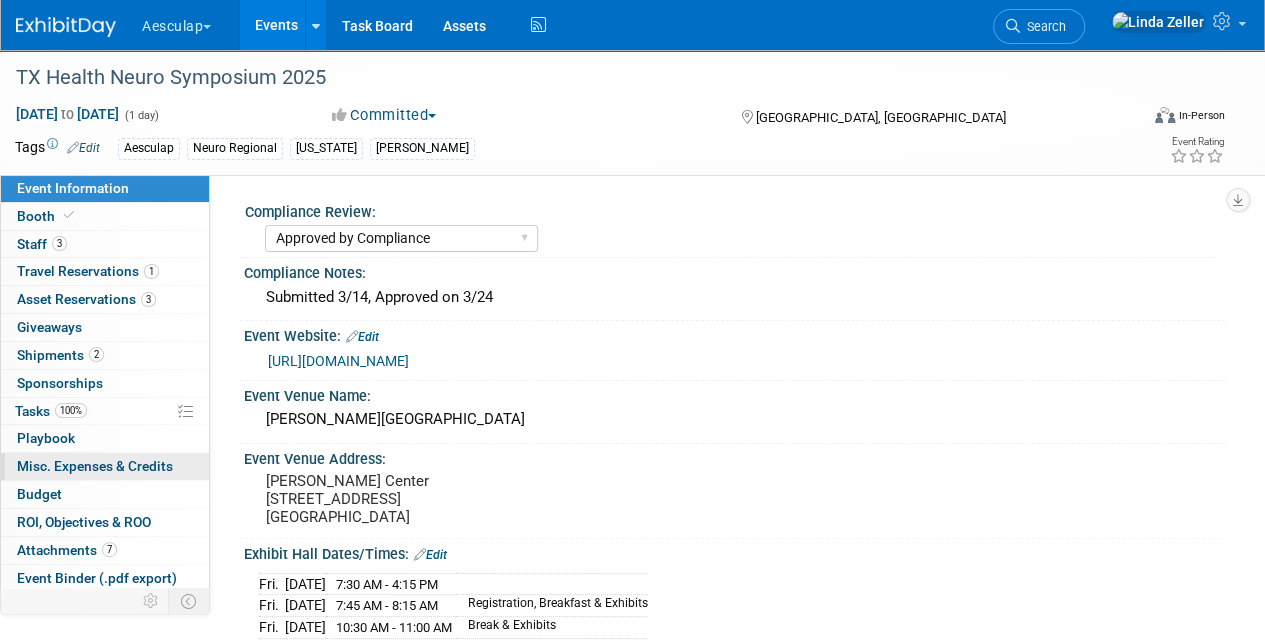 click on "Misc. Expenses & Credits 0" at bounding box center [95, 466] 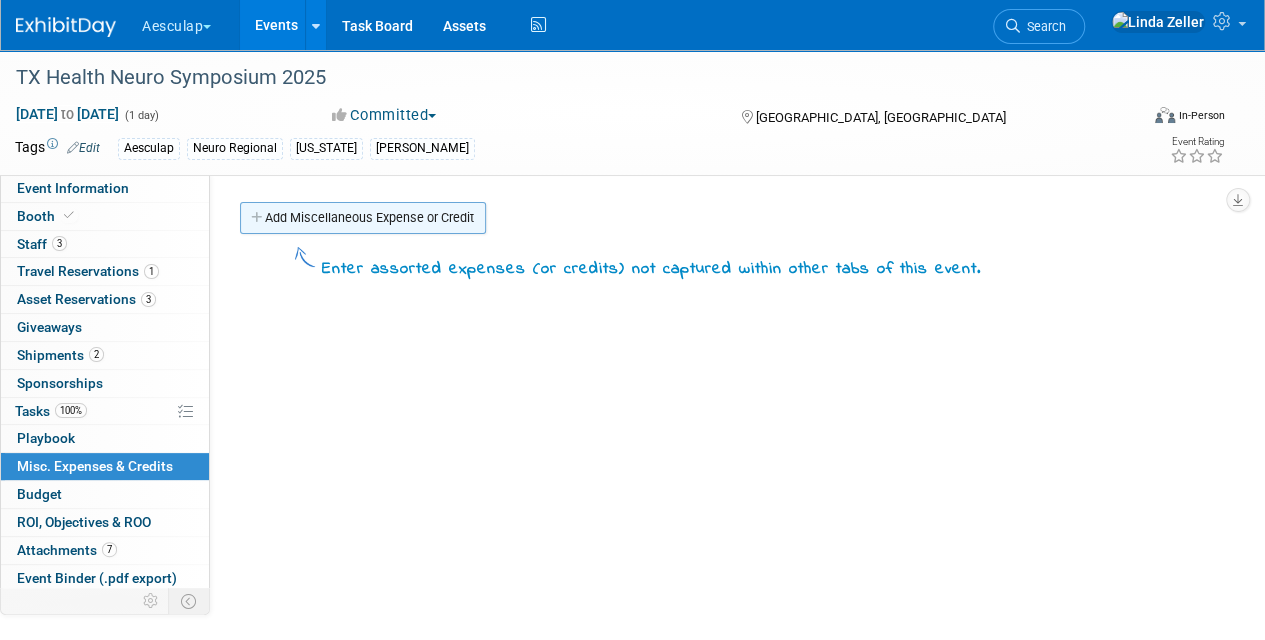 click on "Add Miscellaneous Expense or Credit" at bounding box center [363, 218] 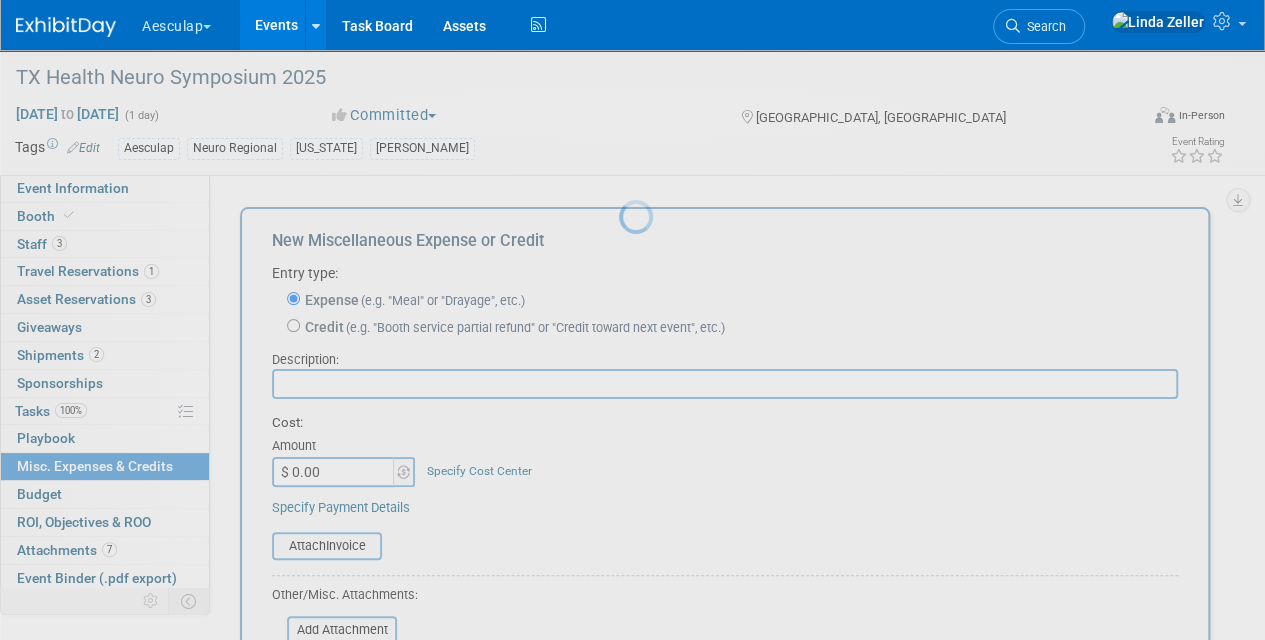 scroll, scrollTop: 0, scrollLeft: 0, axis: both 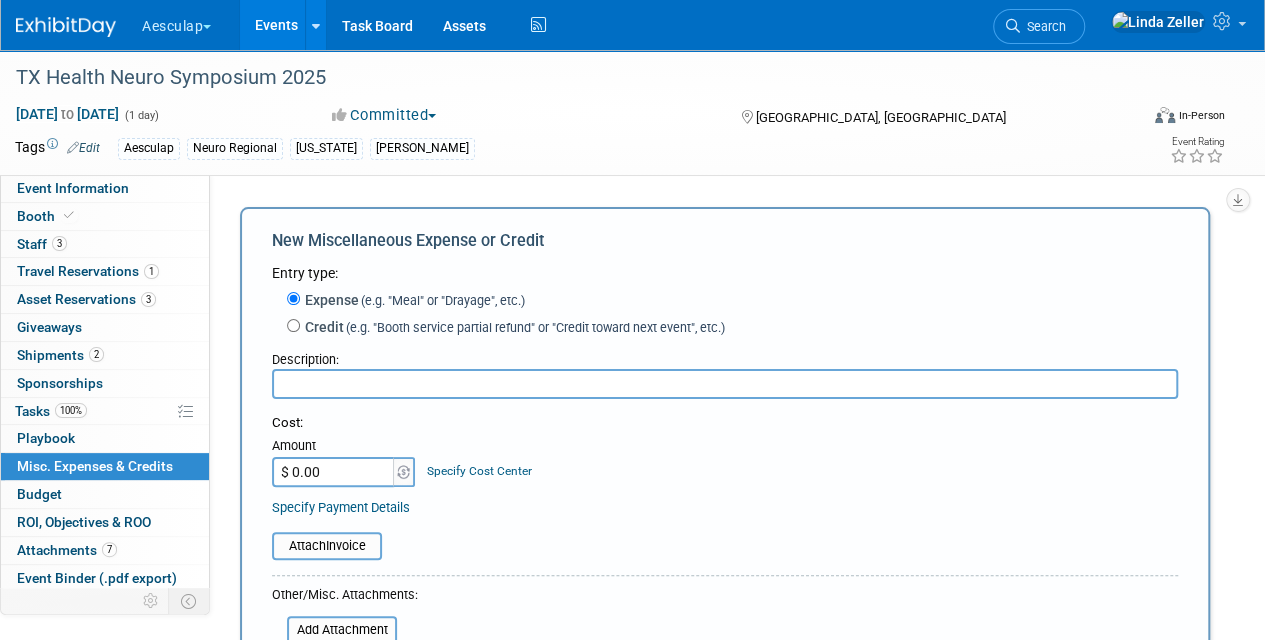 click at bounding box center [725, 384] 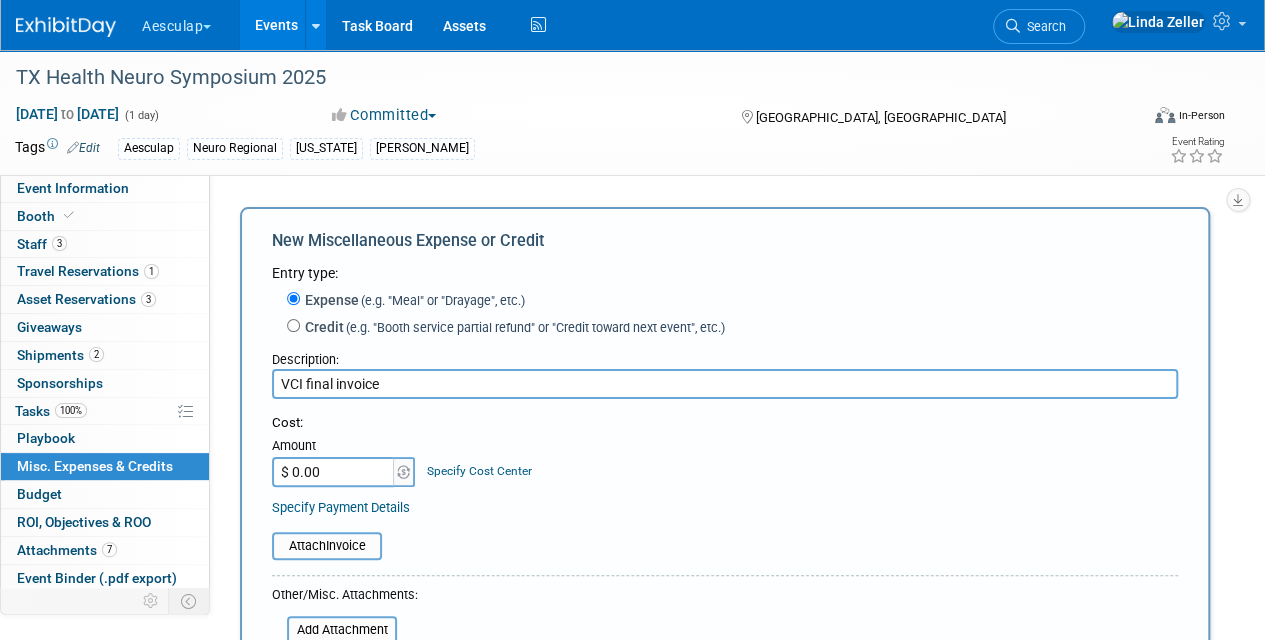 type on "VCI final invoice" 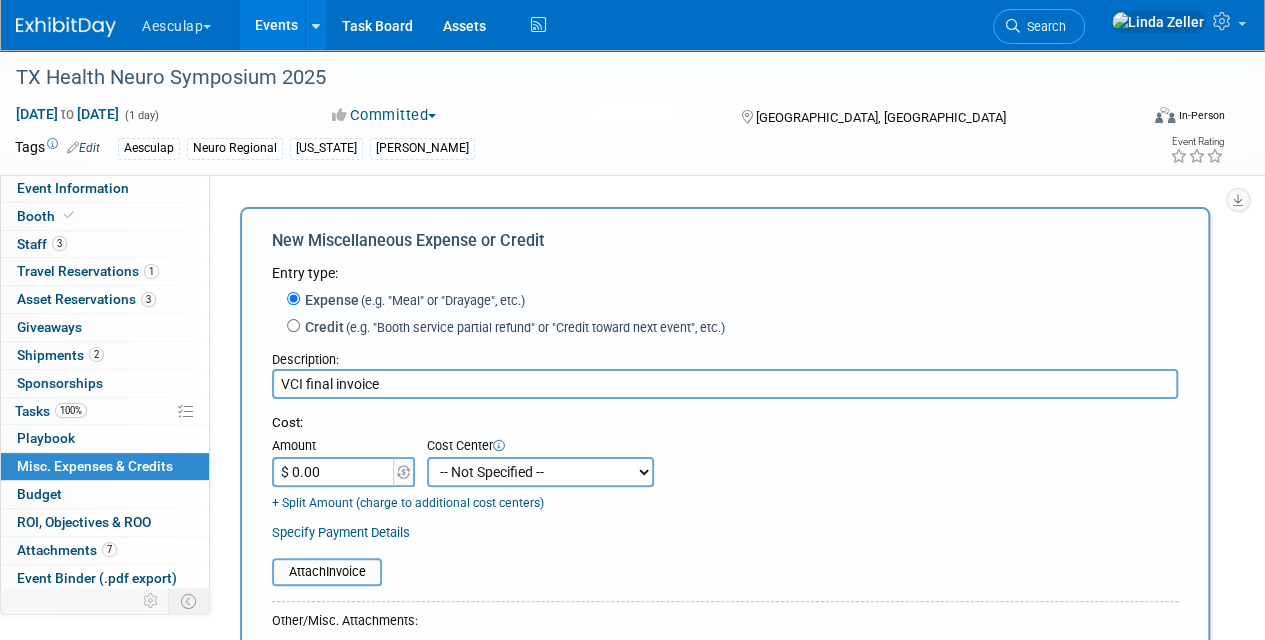 click on "-- Not Specified --
AAG B2B: 102736100
AIS - Ortho
AIS -Spine
Atlantic Neuro
[PERSON_NAME] - 331008516
Central Mountain Neuro
Central Neuro
HCS - Containers
HCS B2B
HCS Great Lakes
HCS [PERSON_NAME]
HCS Mid- Atlantic
HCS Midwest
HCS Mountain
HCS New England
HCS Northeast
HCS Northwest
HCS Southeast
HCS Western
[MEDICAL_DATA]
National HCS
National Neuro
Pacific Neuro
Piedmont Neuro [US_STATE] Neuro" at bounding box center (540, 472) 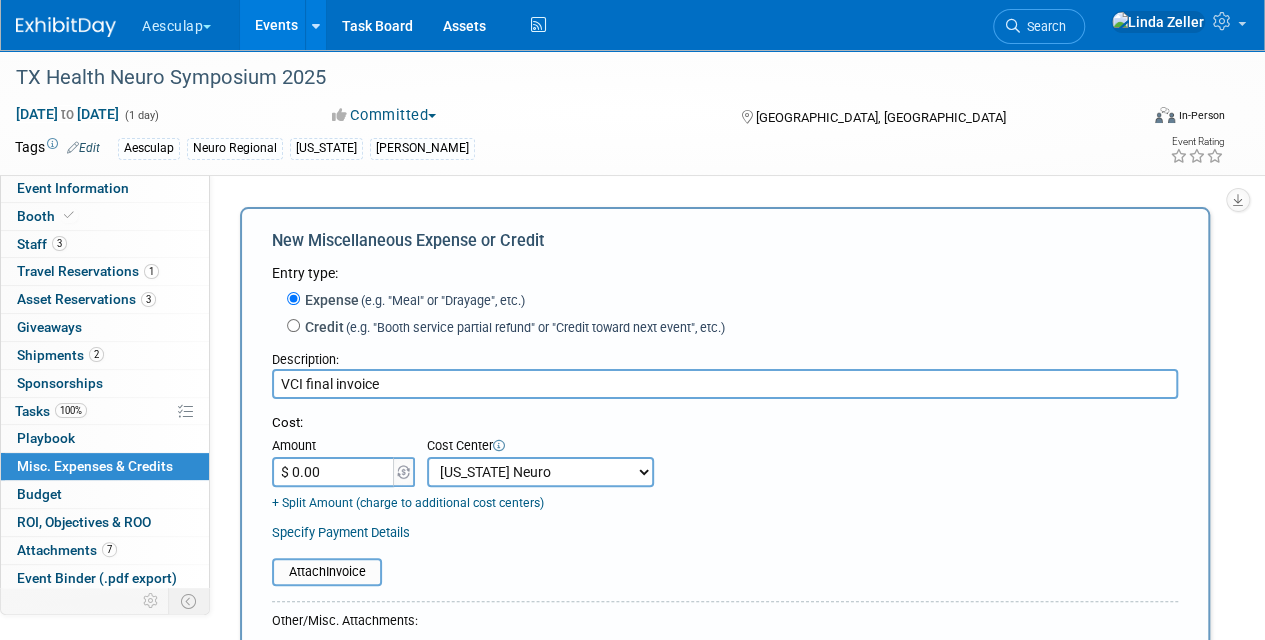 click on "-- Not Specified --
AAG B2B: 102736100
AIS - Ortho
AIS -Spine
Atlantic Neuro
[PERSON_NAME] - 331008516
Central Mountain Neuro
Central Neuro
HCS - Containers
HCS B2B
HCS Great Lakes
HCS [PERSON_NAME]
HCS Mid- Atlantic
HCS Midwest
HCS Mountain
HCS New England
HCS Northeast
HCS Northwest
HCS Southeast
HCS Western
[MEDICAL_DATA]
National HCS
National Neuro
Pacific Neuro
Piedmont Neuro [US_STATE] Neuro" at bounding box center [540, 472] 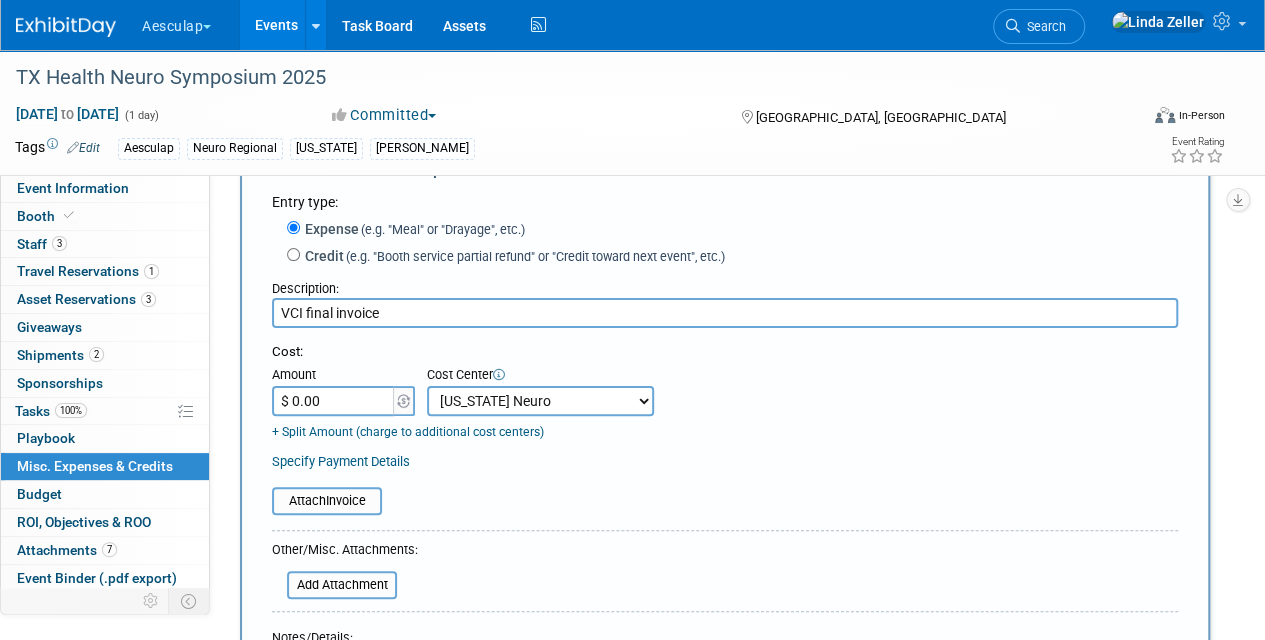 scroll, scrollTop: 100, scrollLeft: 0, axis: vertical 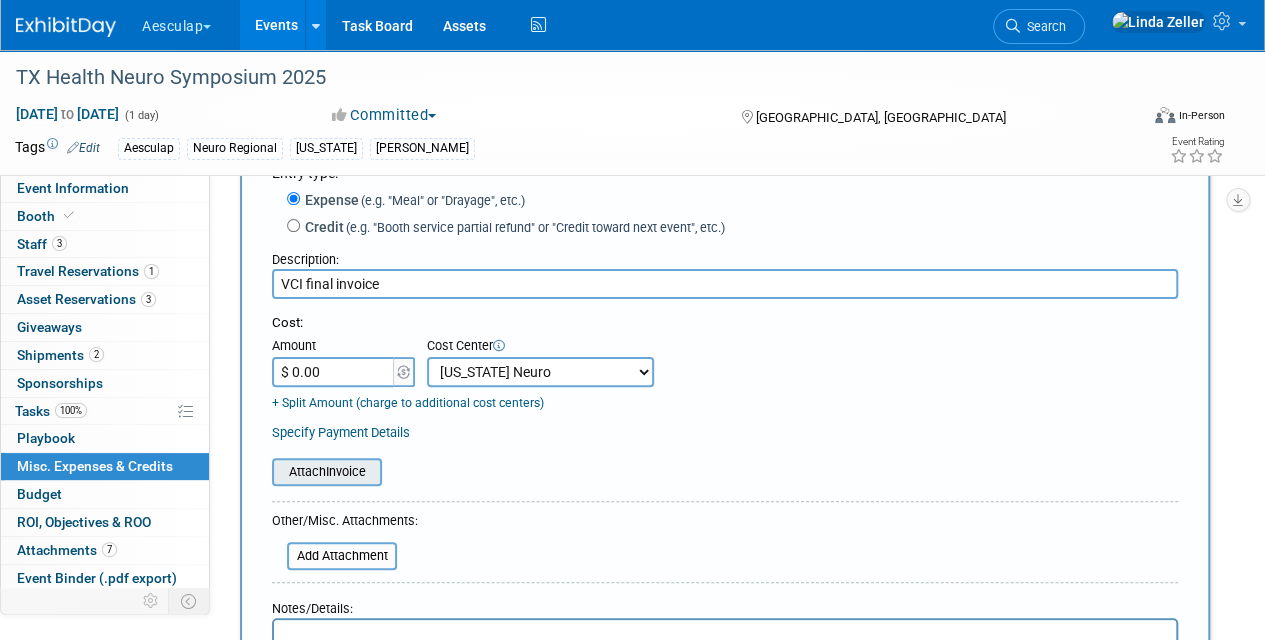 click at bounding box center [261, 472] 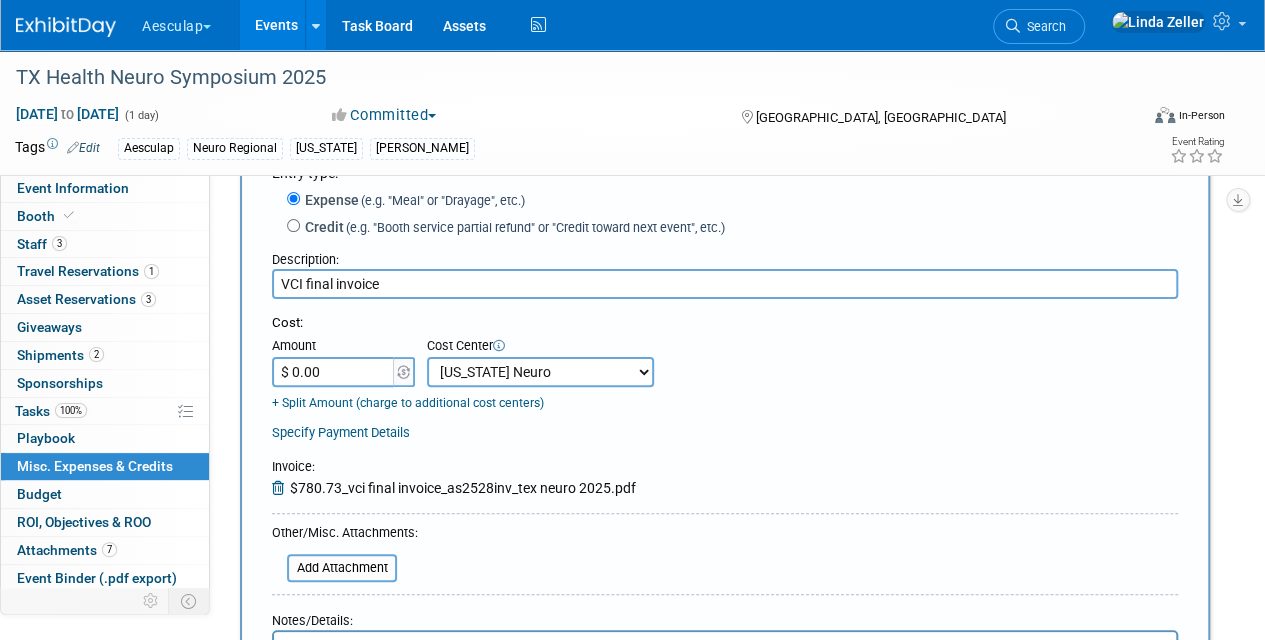 click on "$ 0.00" at bounding box center (334, 372) 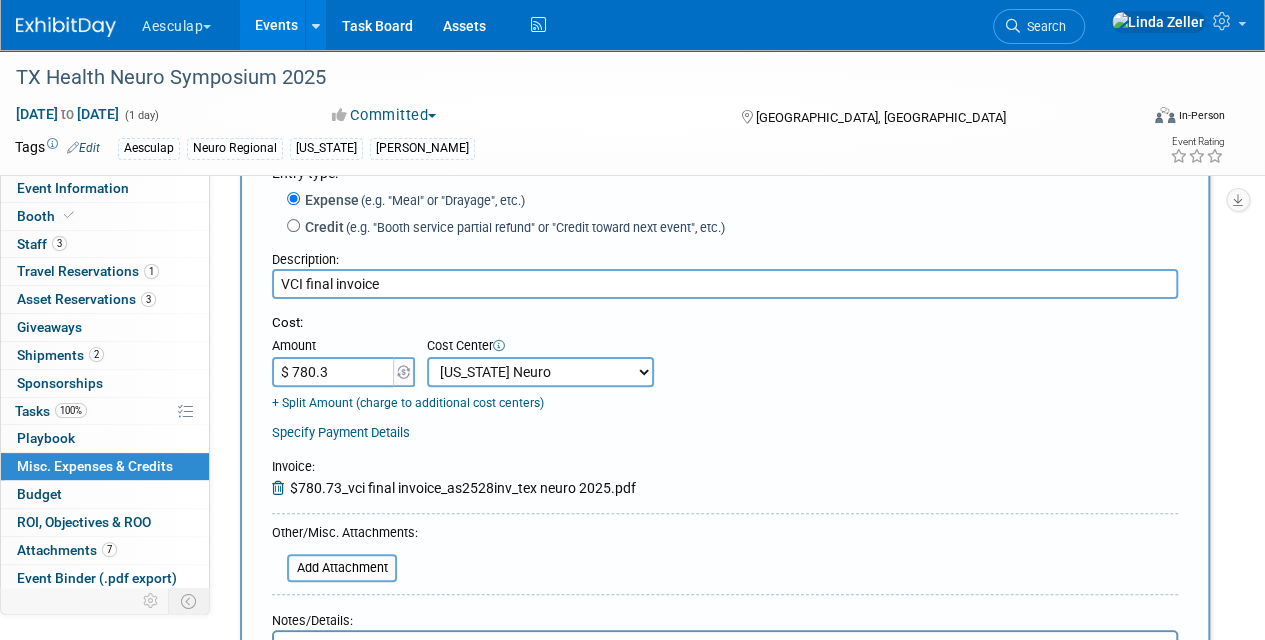 type on "$ 780.37" 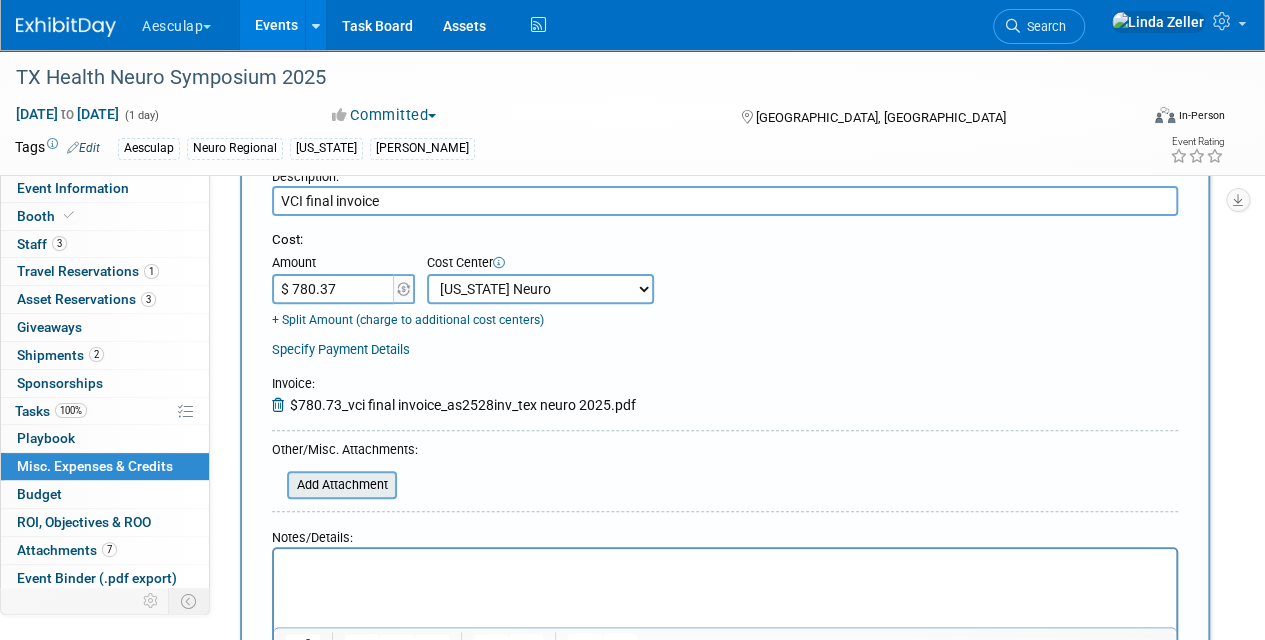 scroll, scrollTop: 300, scrollLeft: 0, axis: vertical 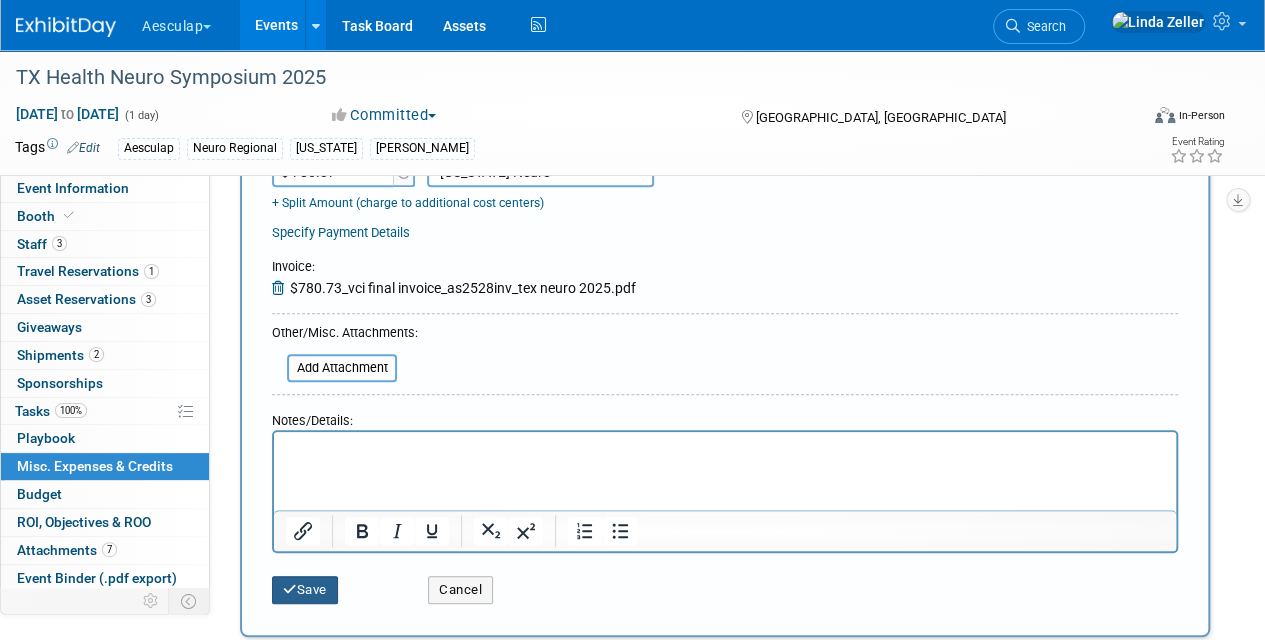 click on "Save" at bounding box center (305, 590) 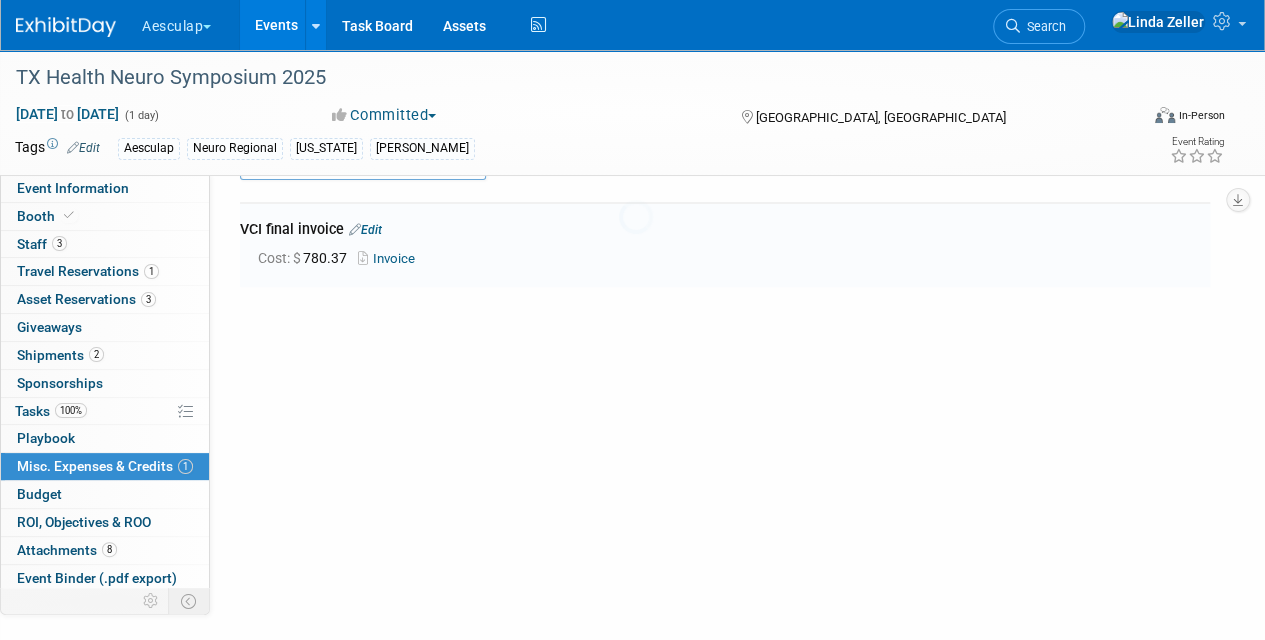 scroll, scrollTop: 44, scrollLeft: 0, axis: vertical 